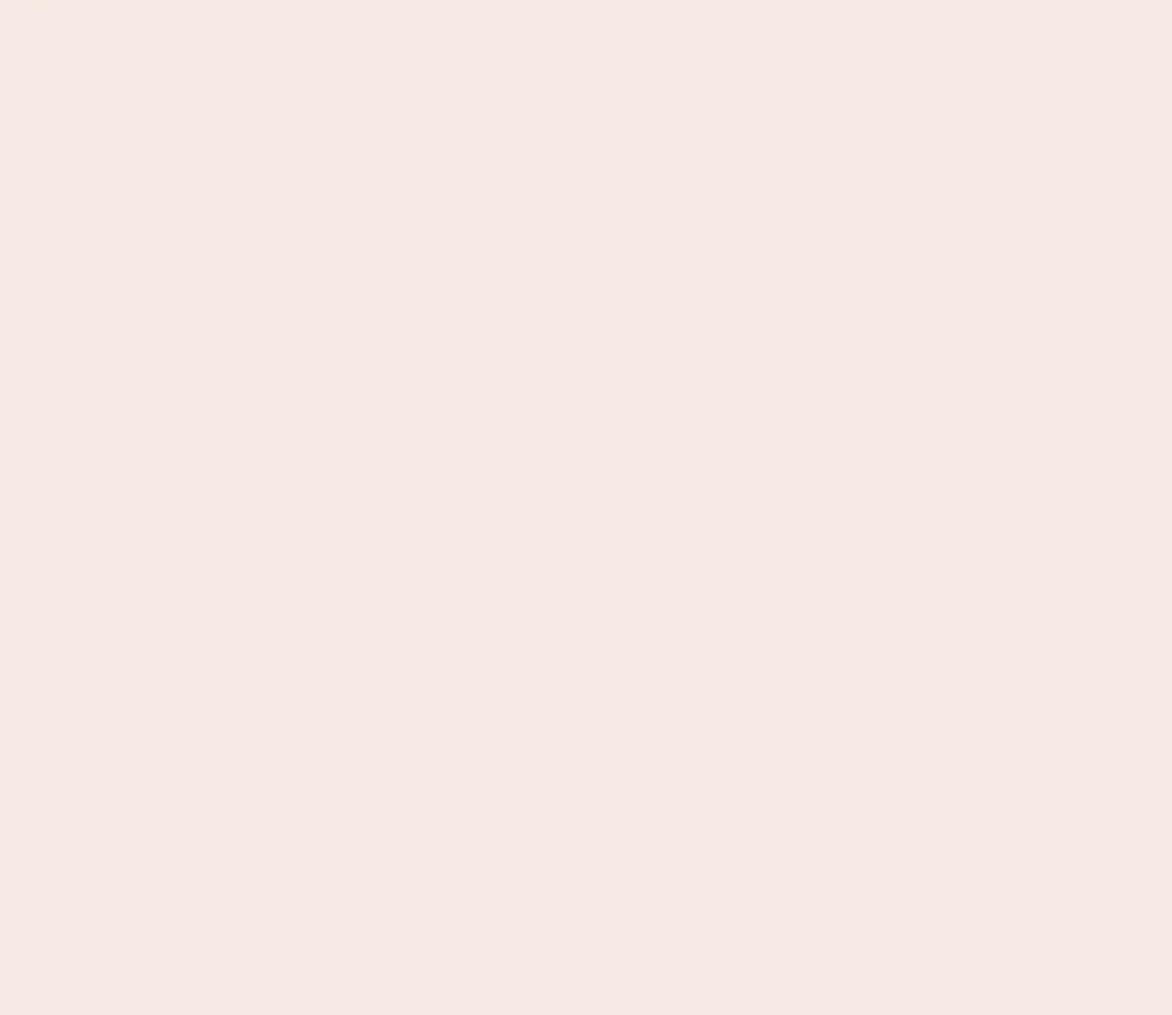 scroll, scrollTop: 0, scrollLeft: 0, axis: both 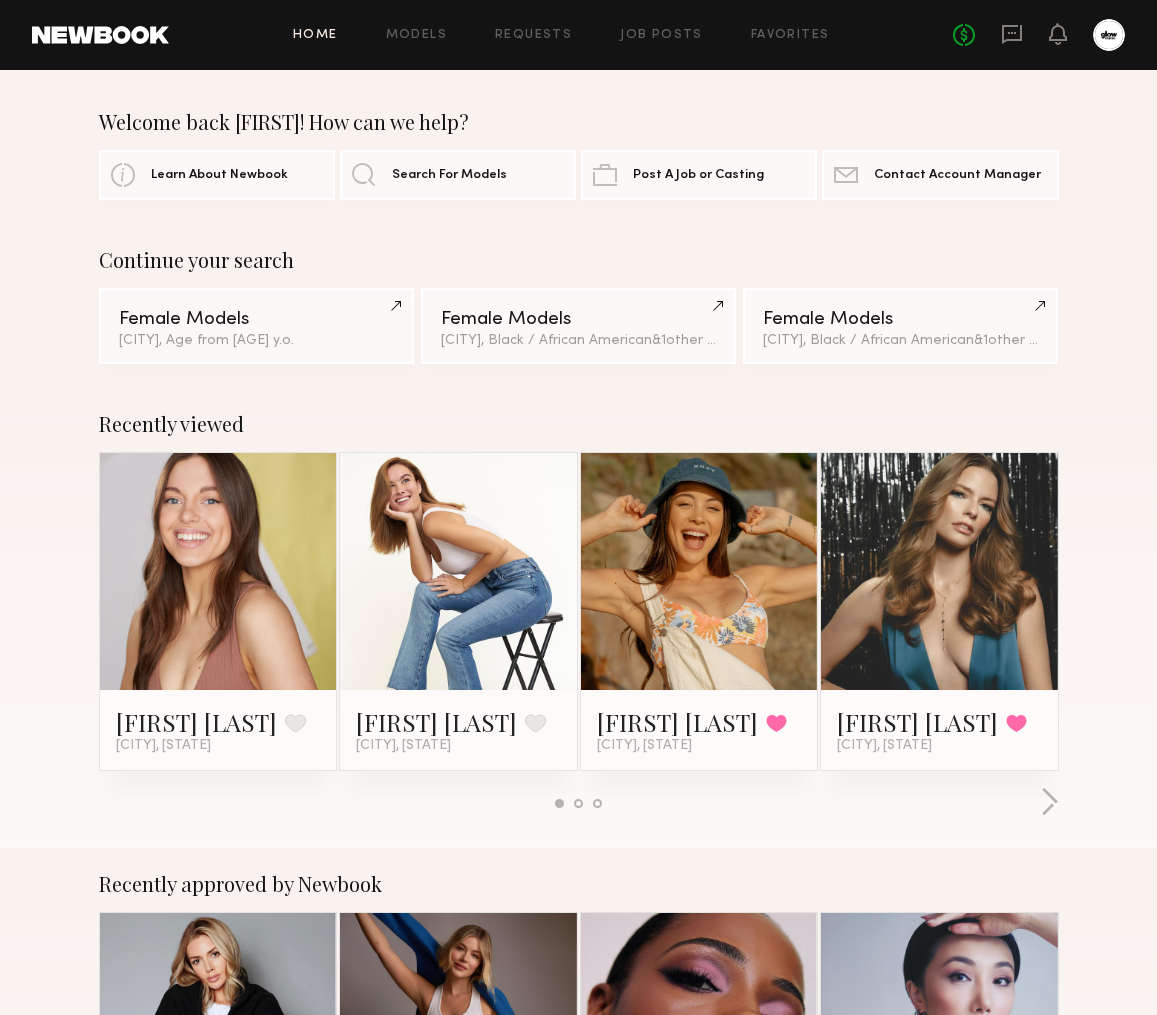 click 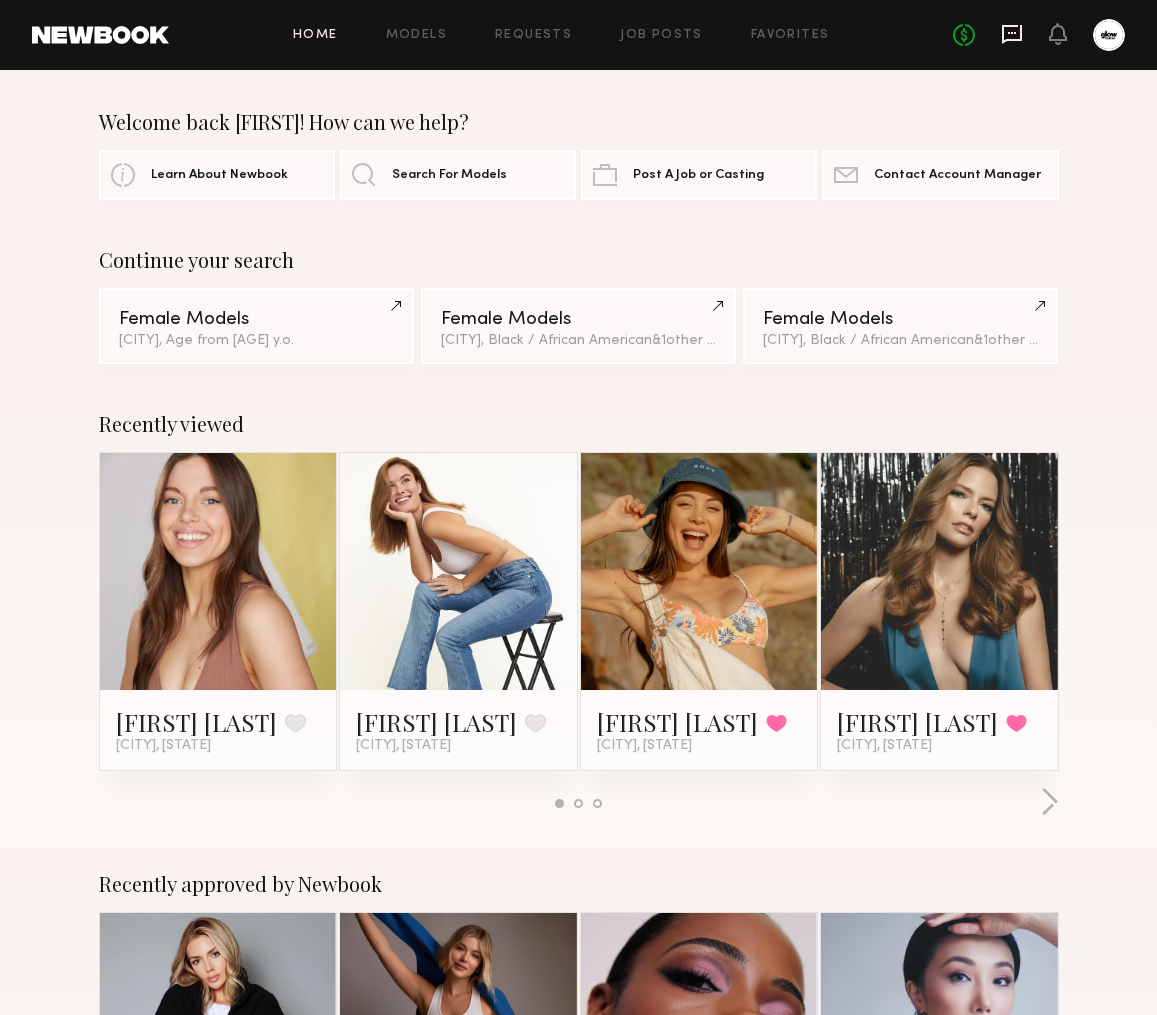 click 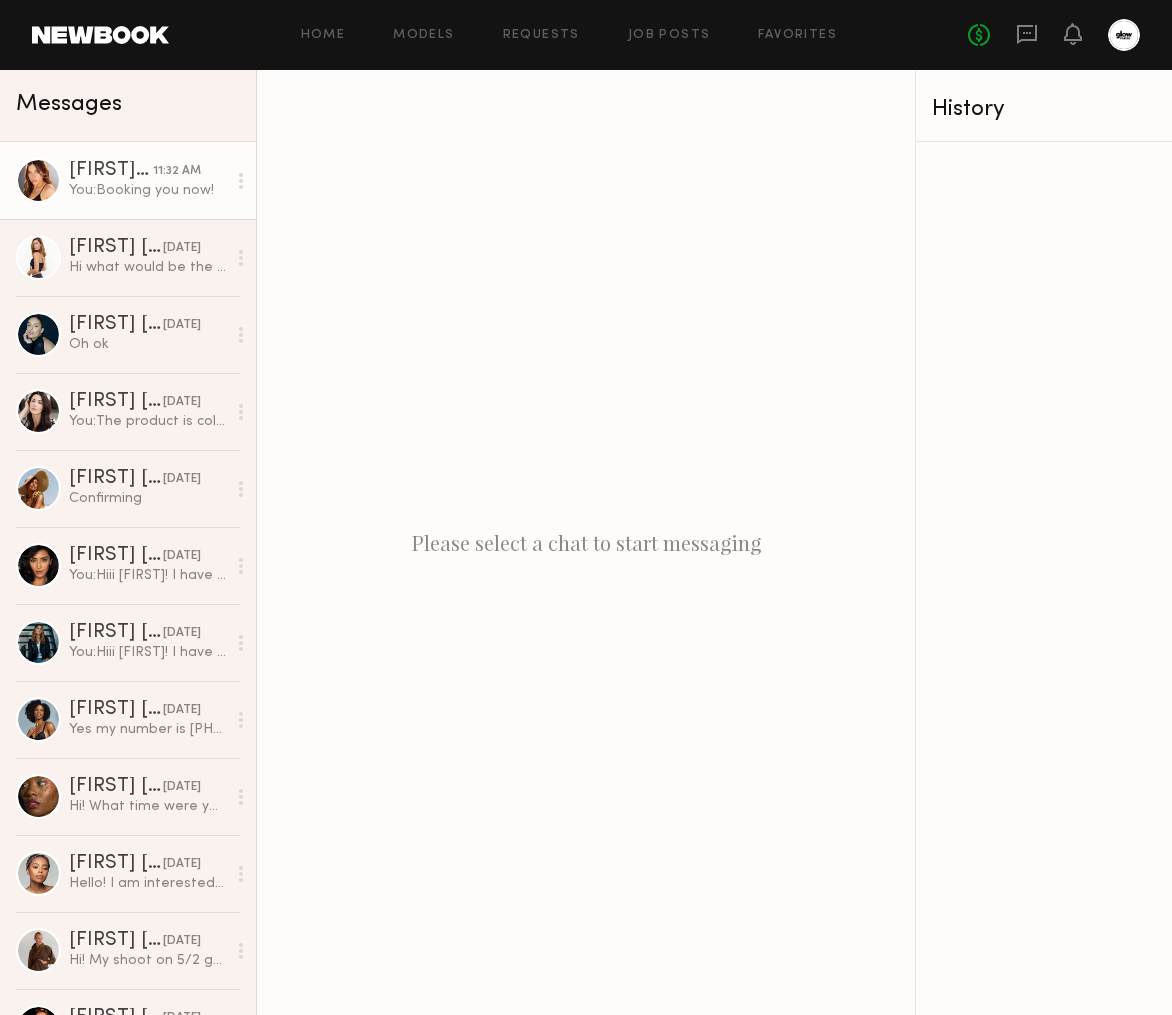 click on "You:  Booking you now!" 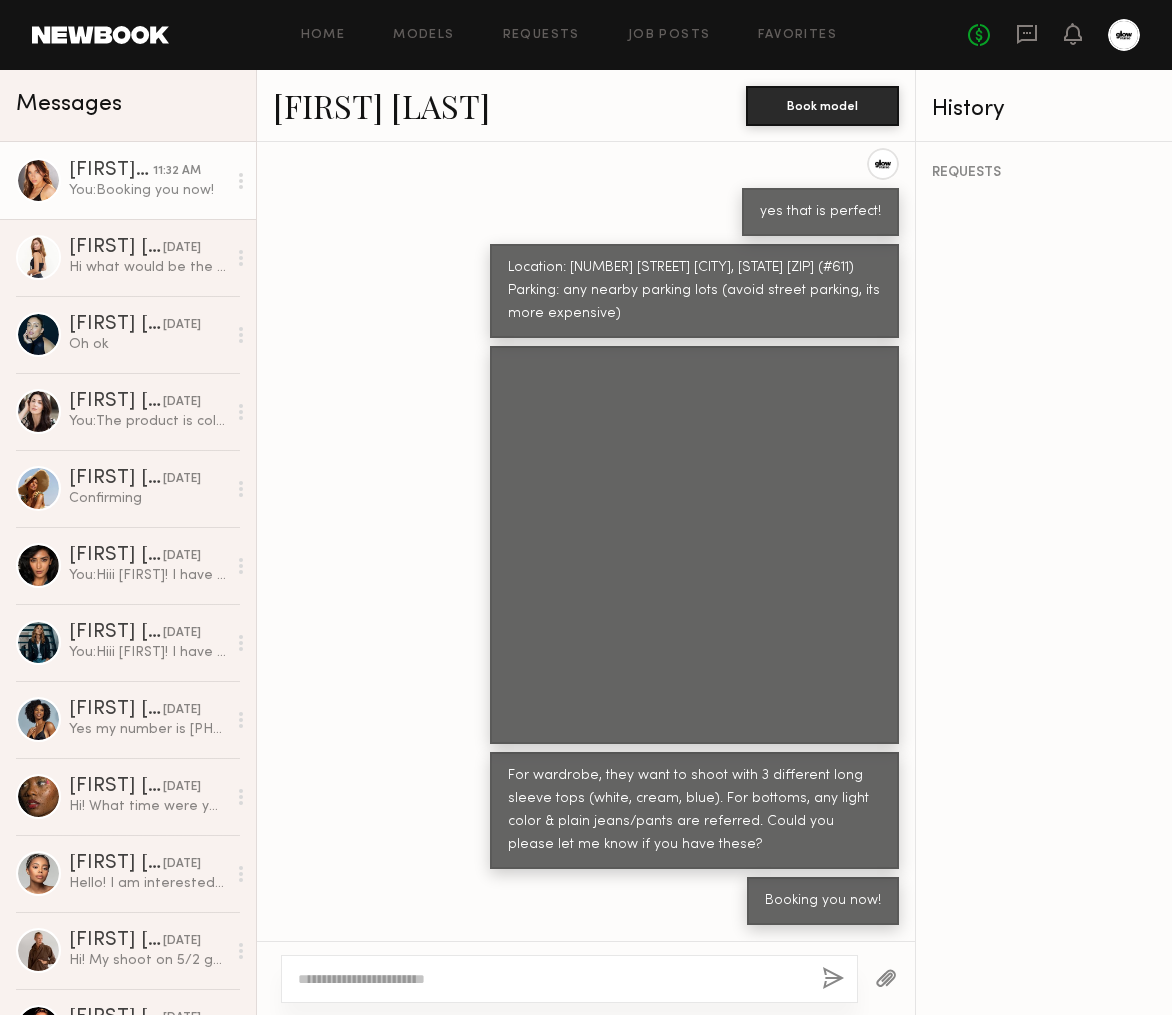 scroll, scrollTop: 1437, scrollLeft: 0, axis: vertical 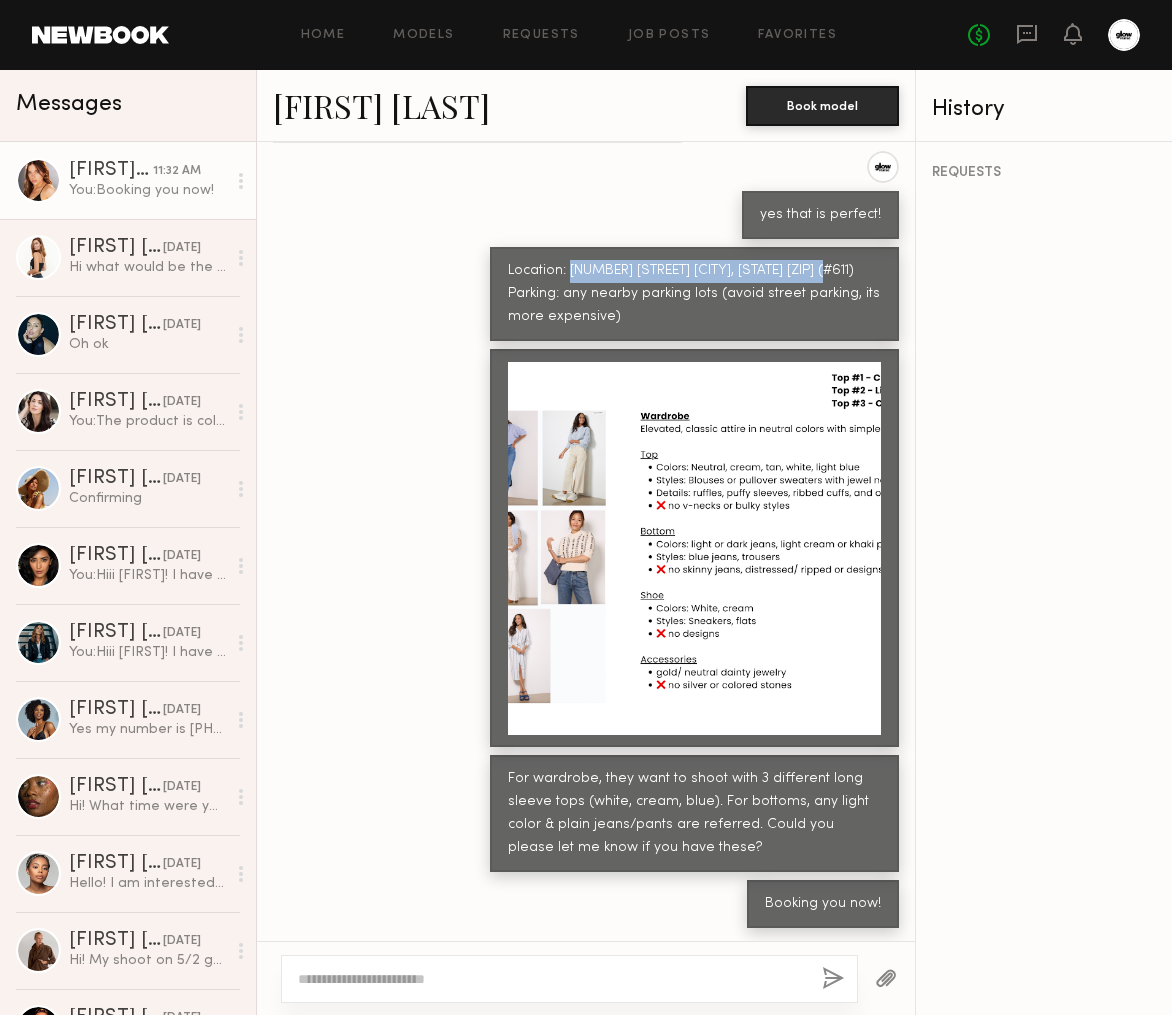 drag, startPoint x: 555, startPoint y: 269, endPoint x: 816, endPoint y: 270, distance: 261.00192 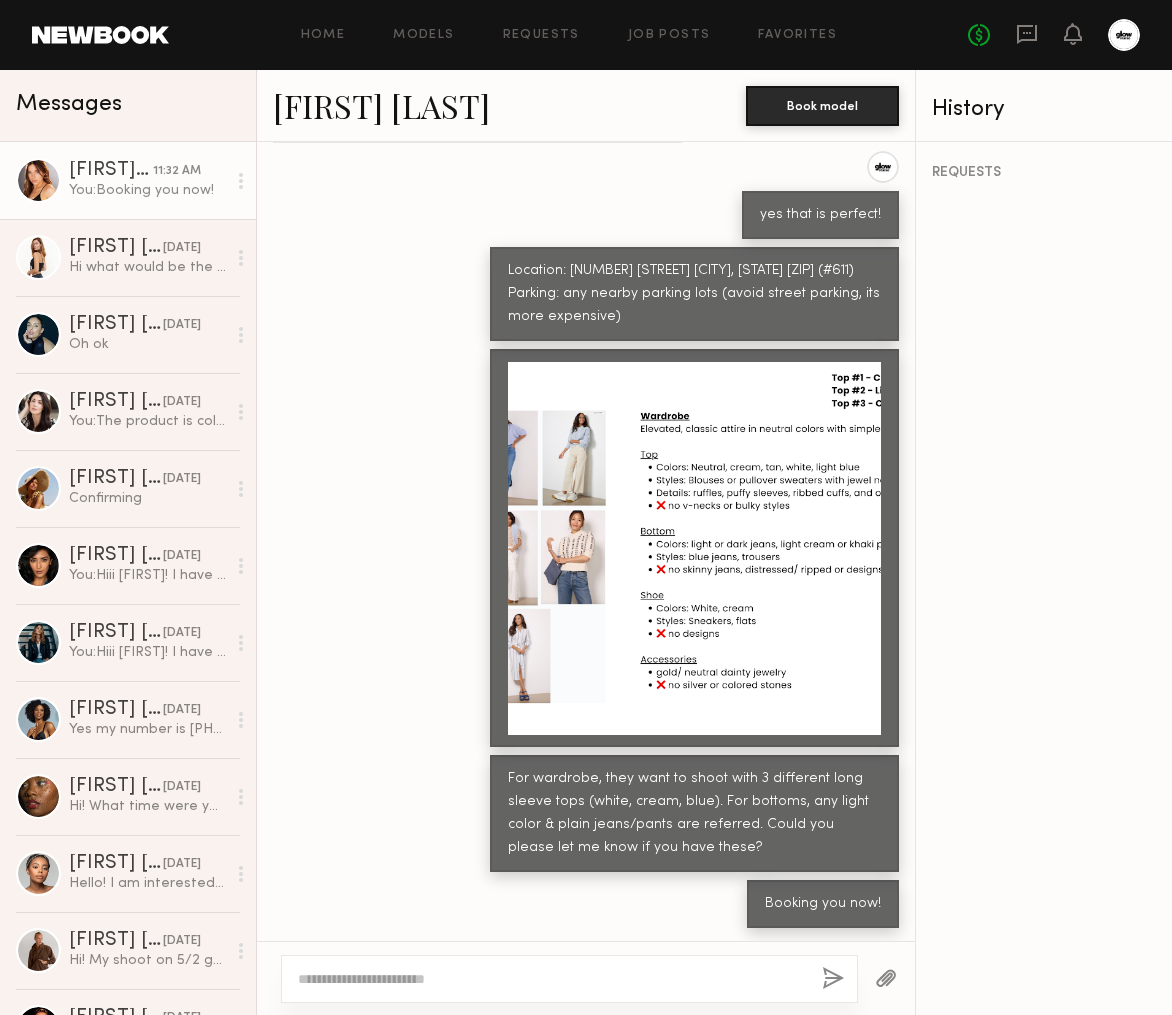 click 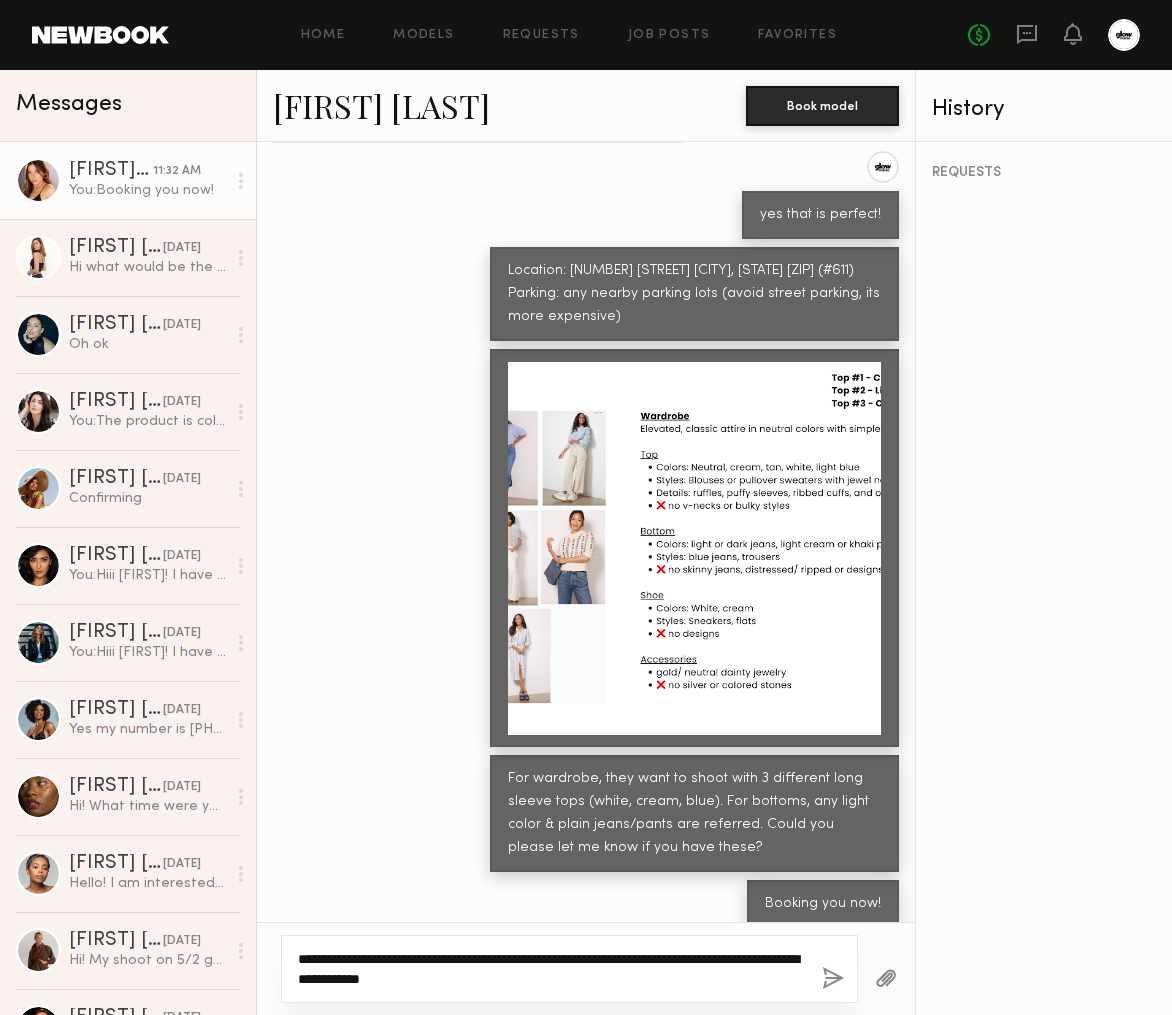 type on "**********" 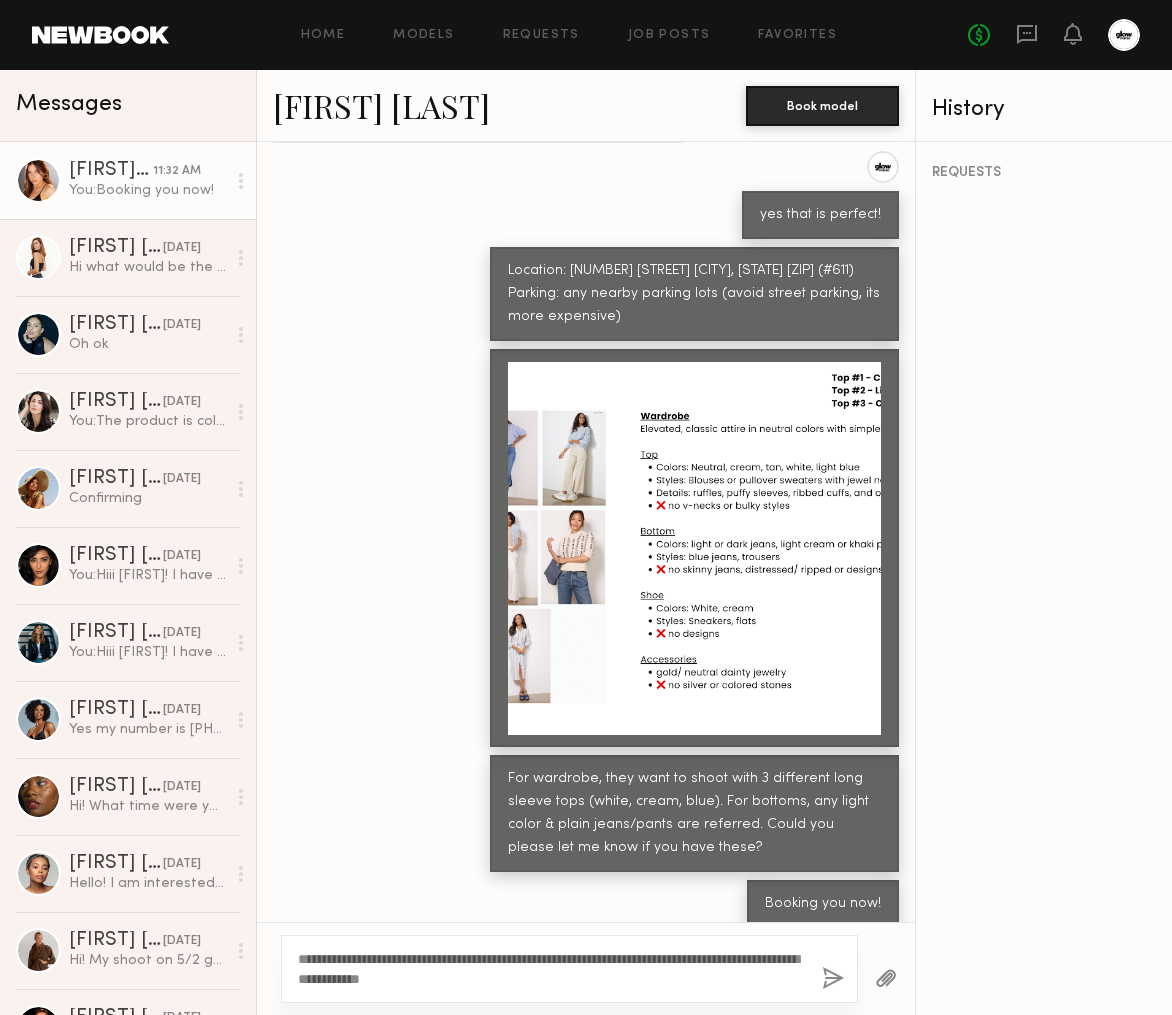 click 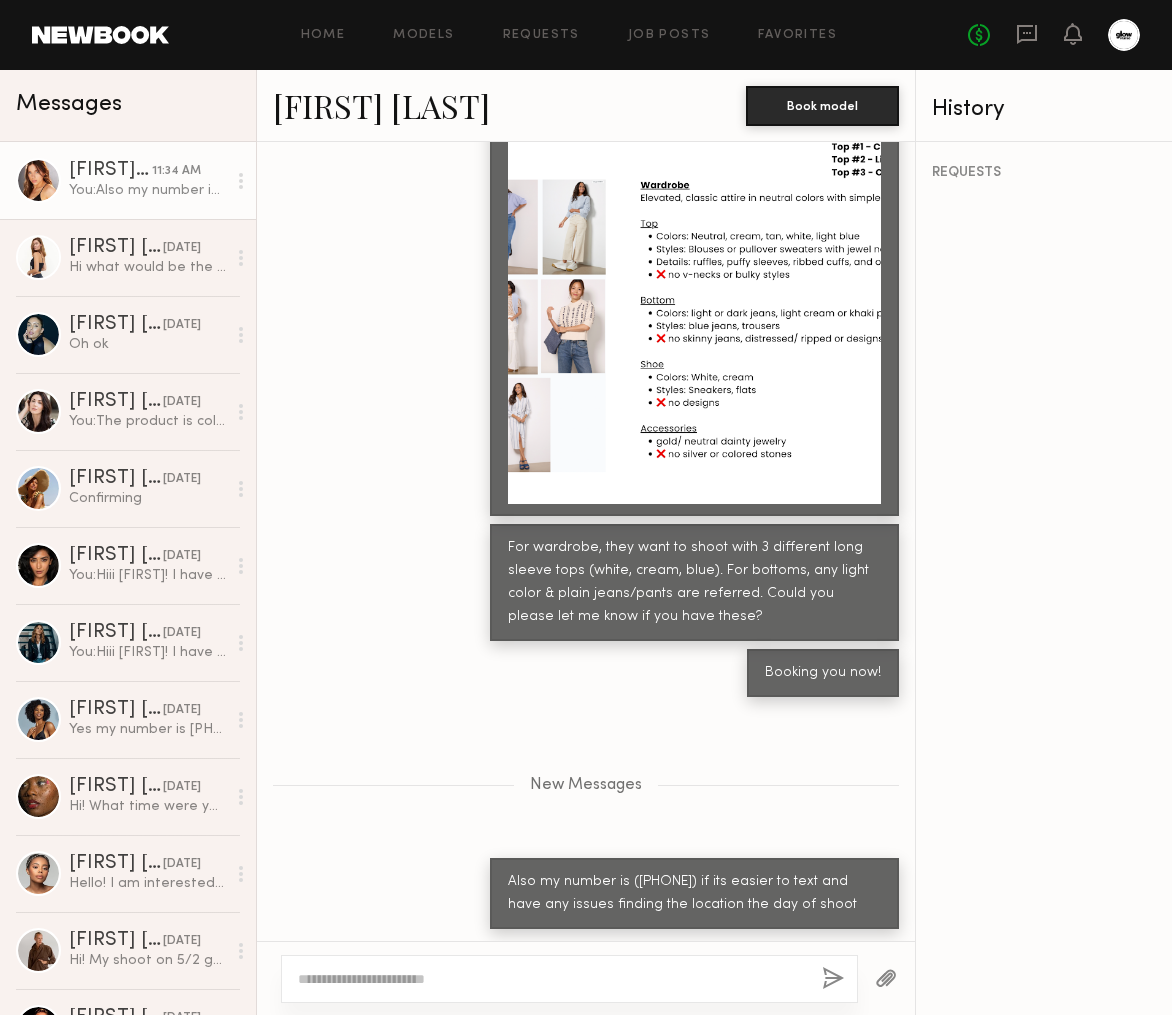 scroll, scrollTop: 1793, scrollLeft: 0, axis: vertical 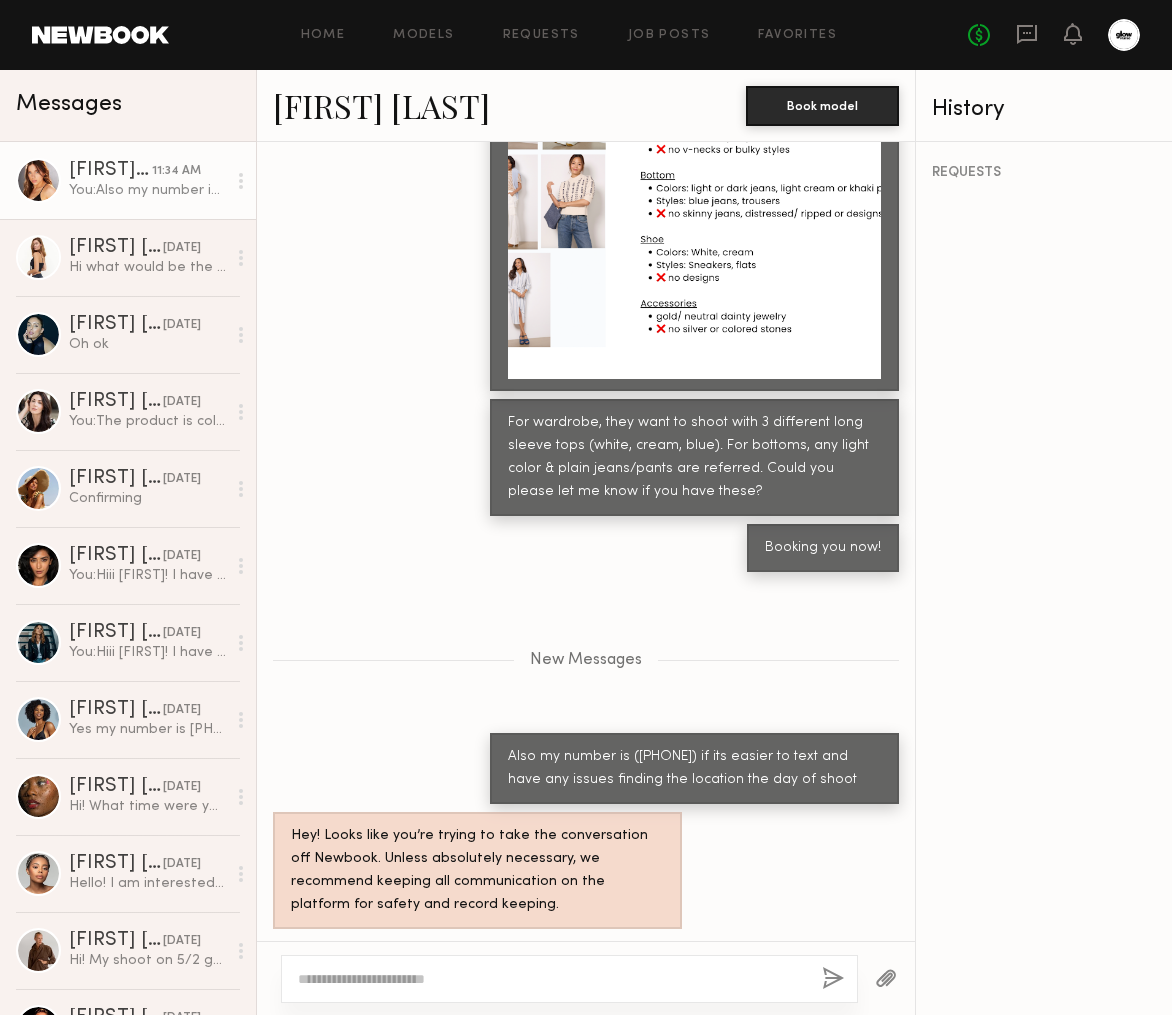 click 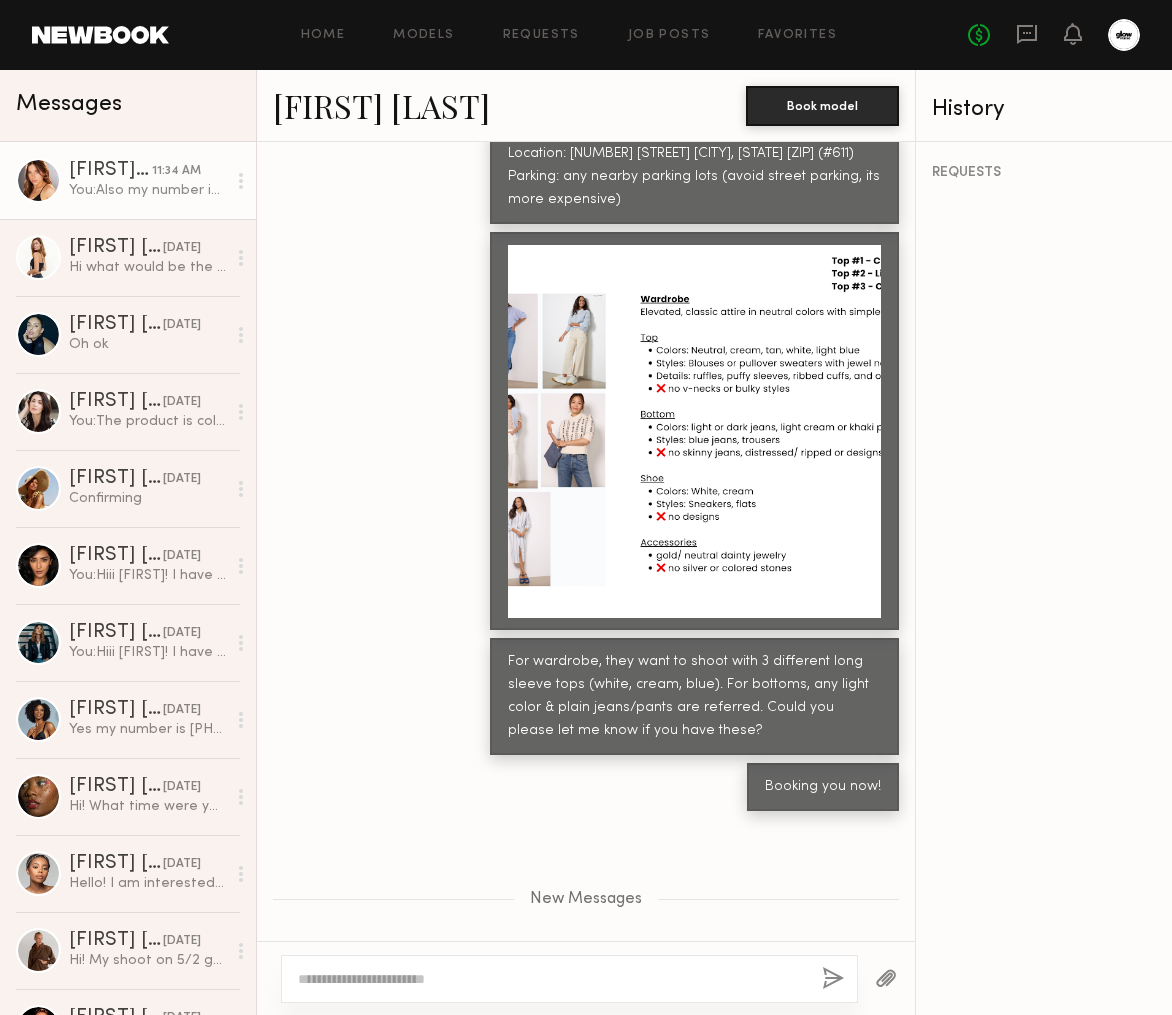 scroll, scrollTop: 924, scrollLeft: 0, axis: vertical 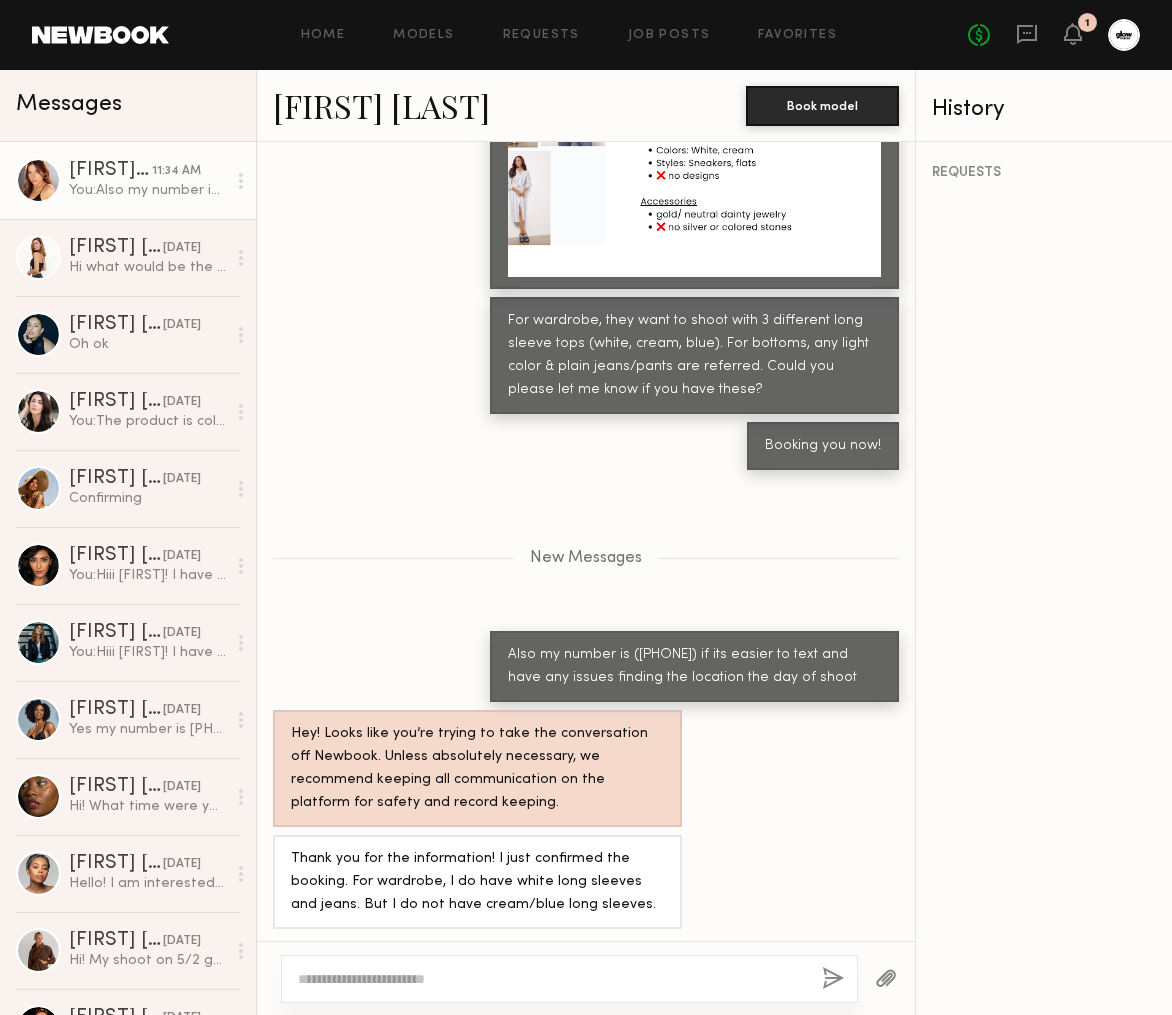 click 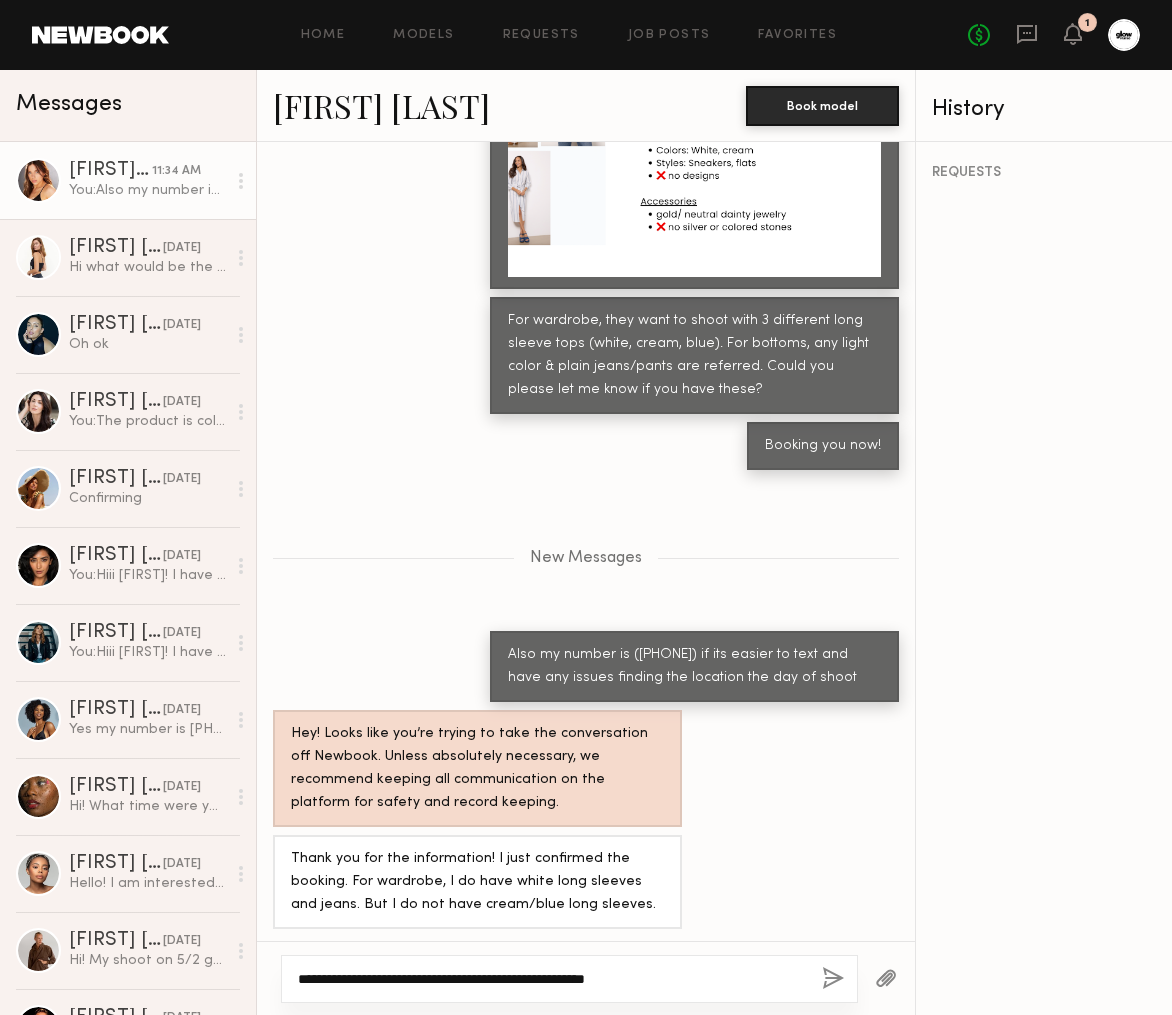 type on "**********" 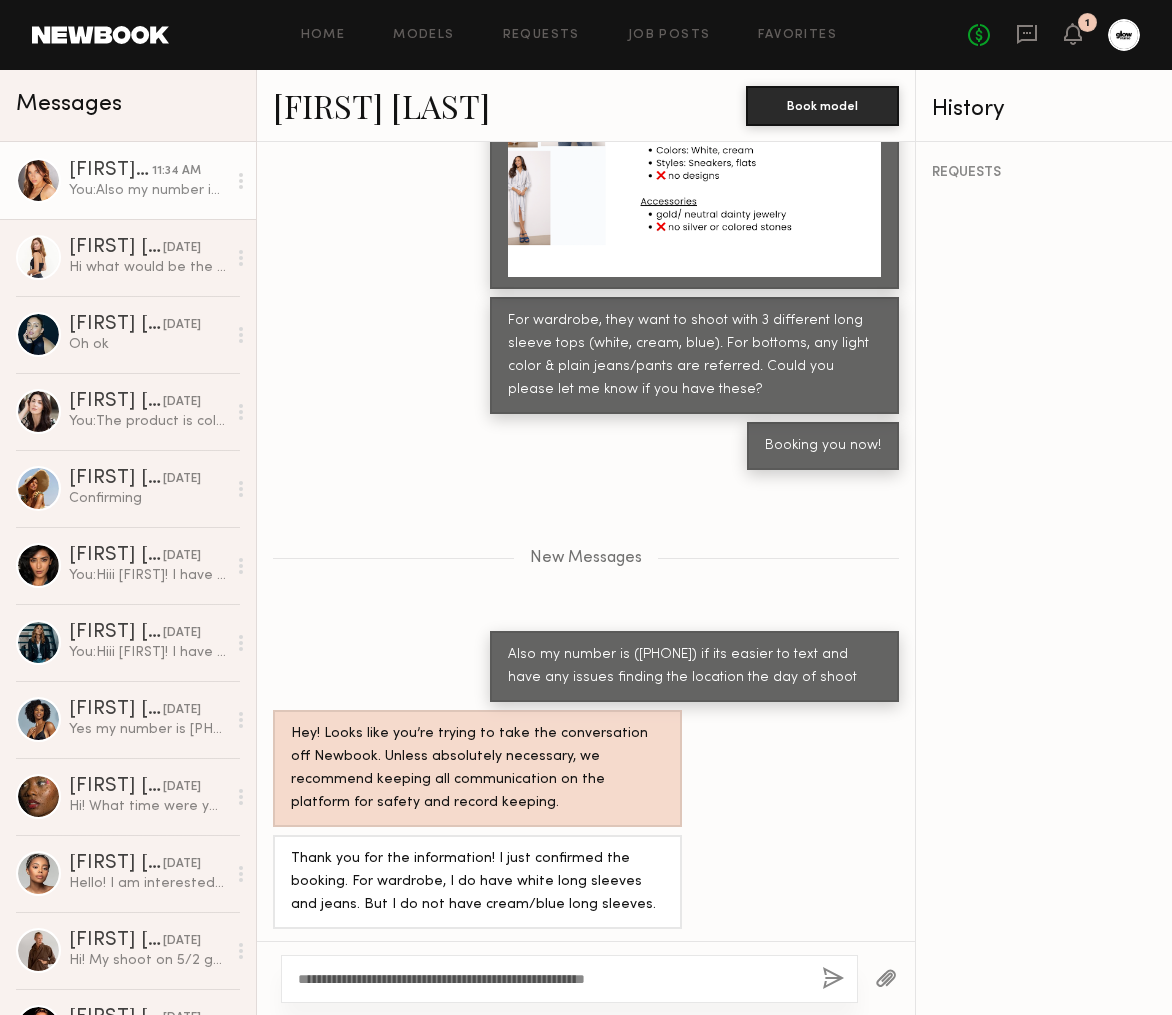 click 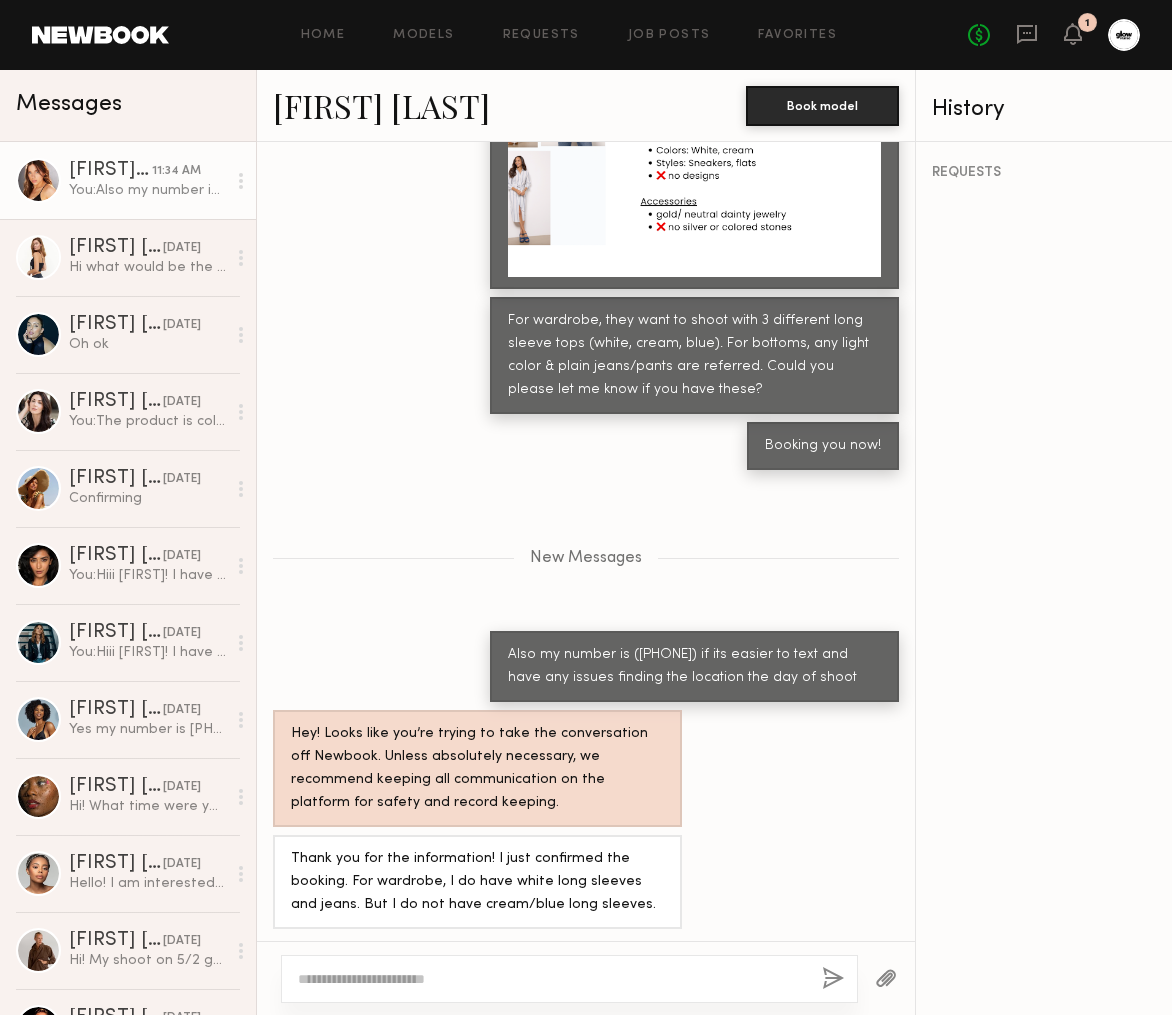 scroll, scrollTop: 1991, scrollLeft: 0, axis: vertical 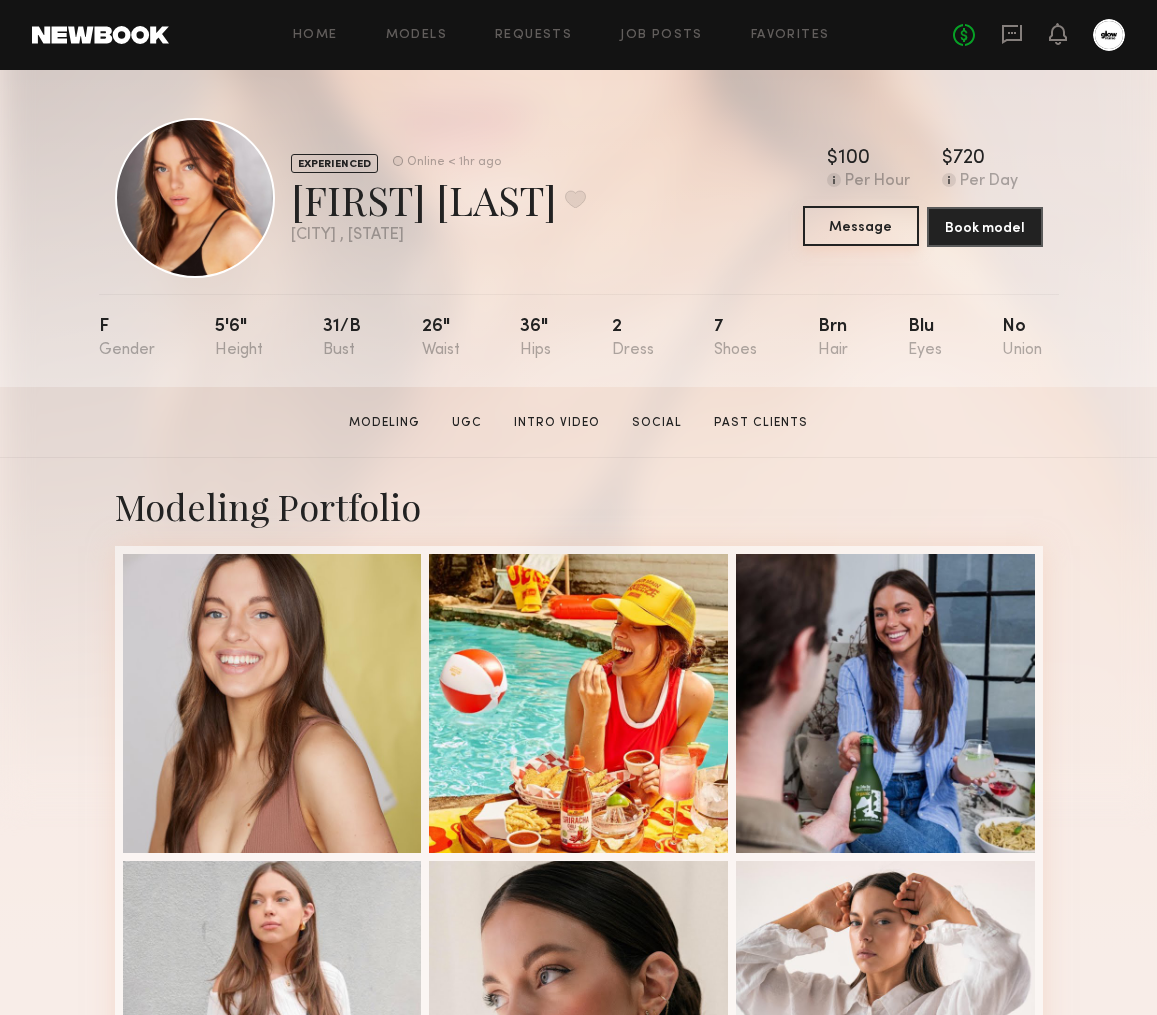 click on "Message" 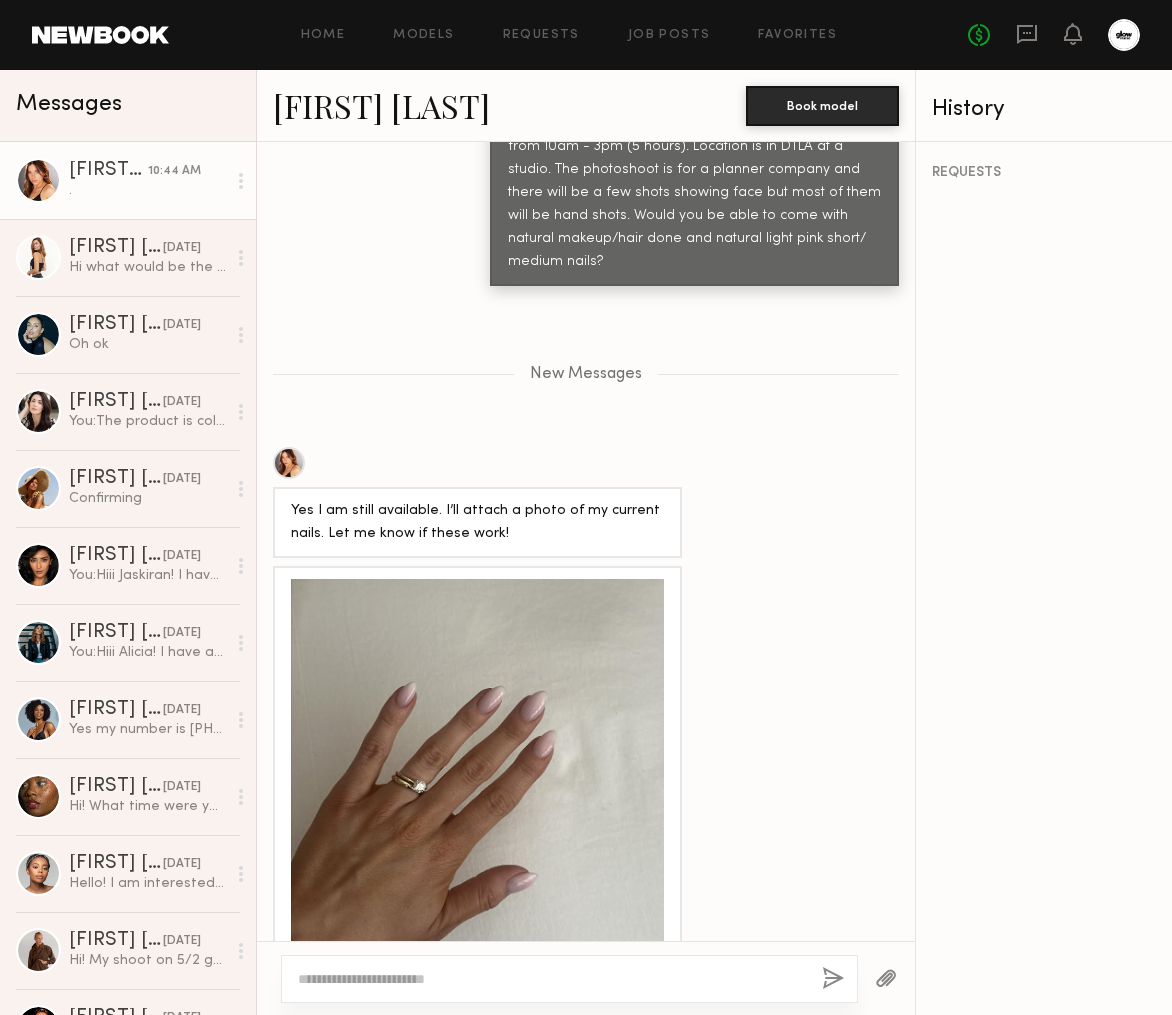 scroll, scrollTop: 1799, scrollLeft: 0, axis: vertical 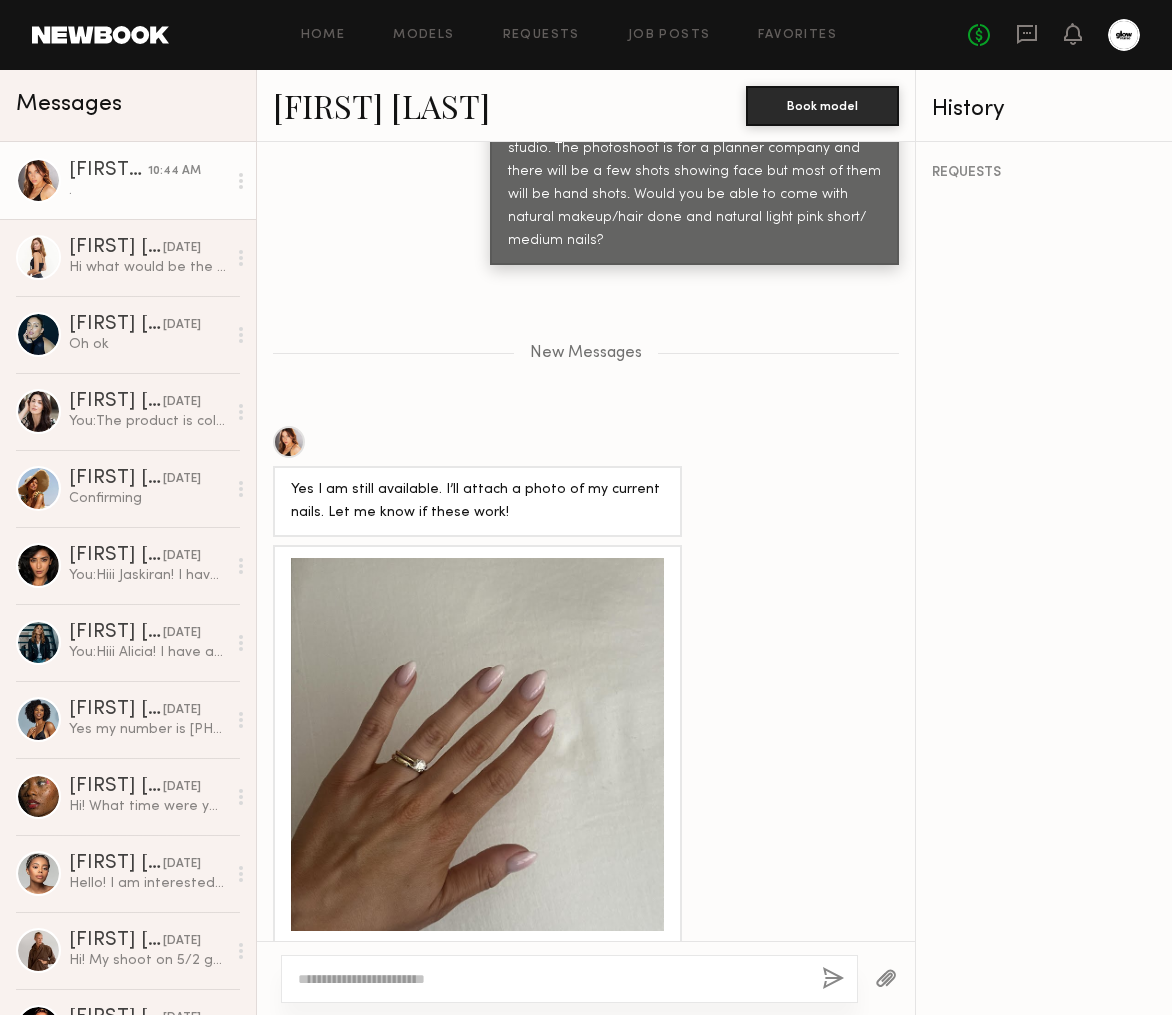 click 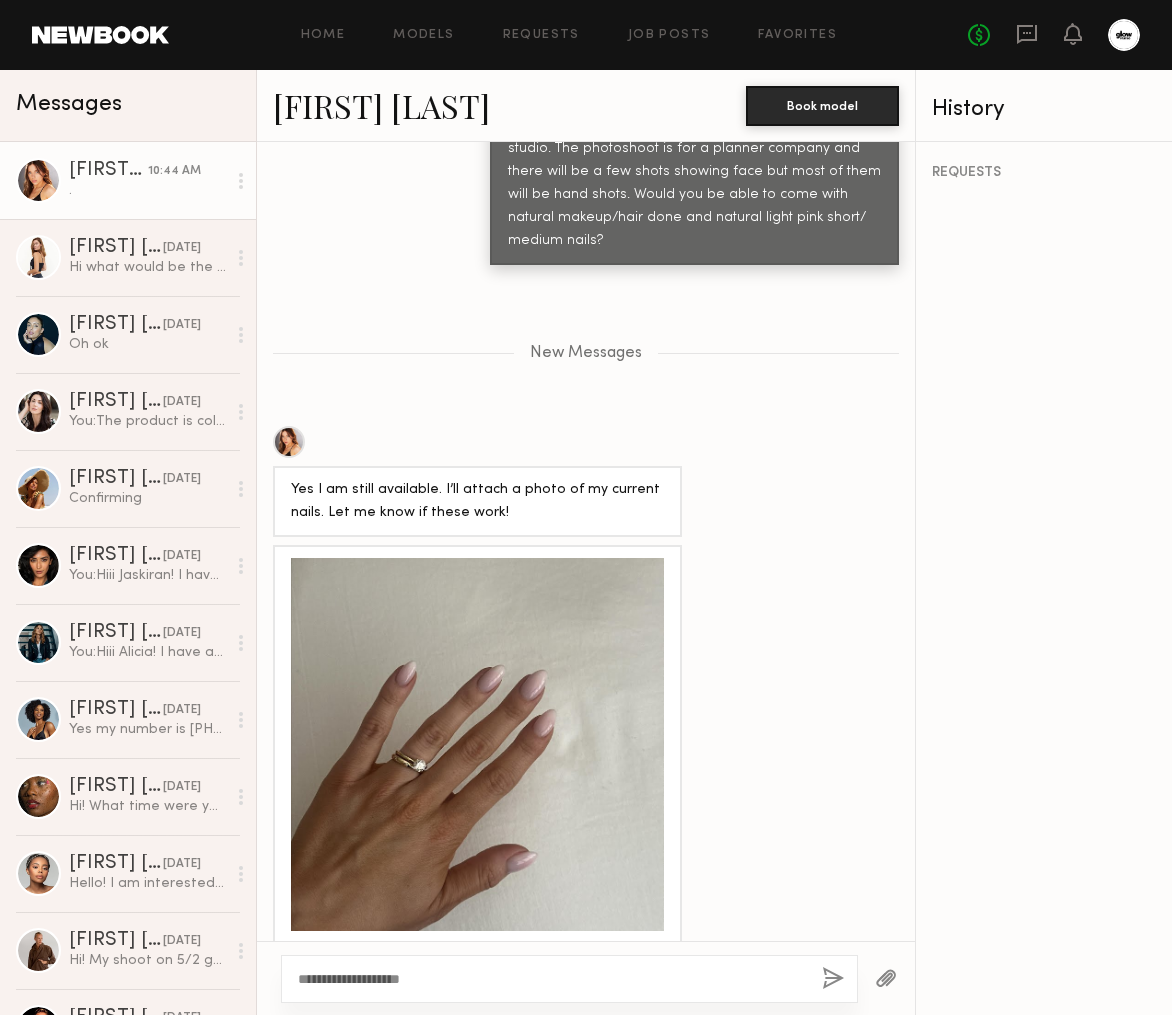 click on "**********" 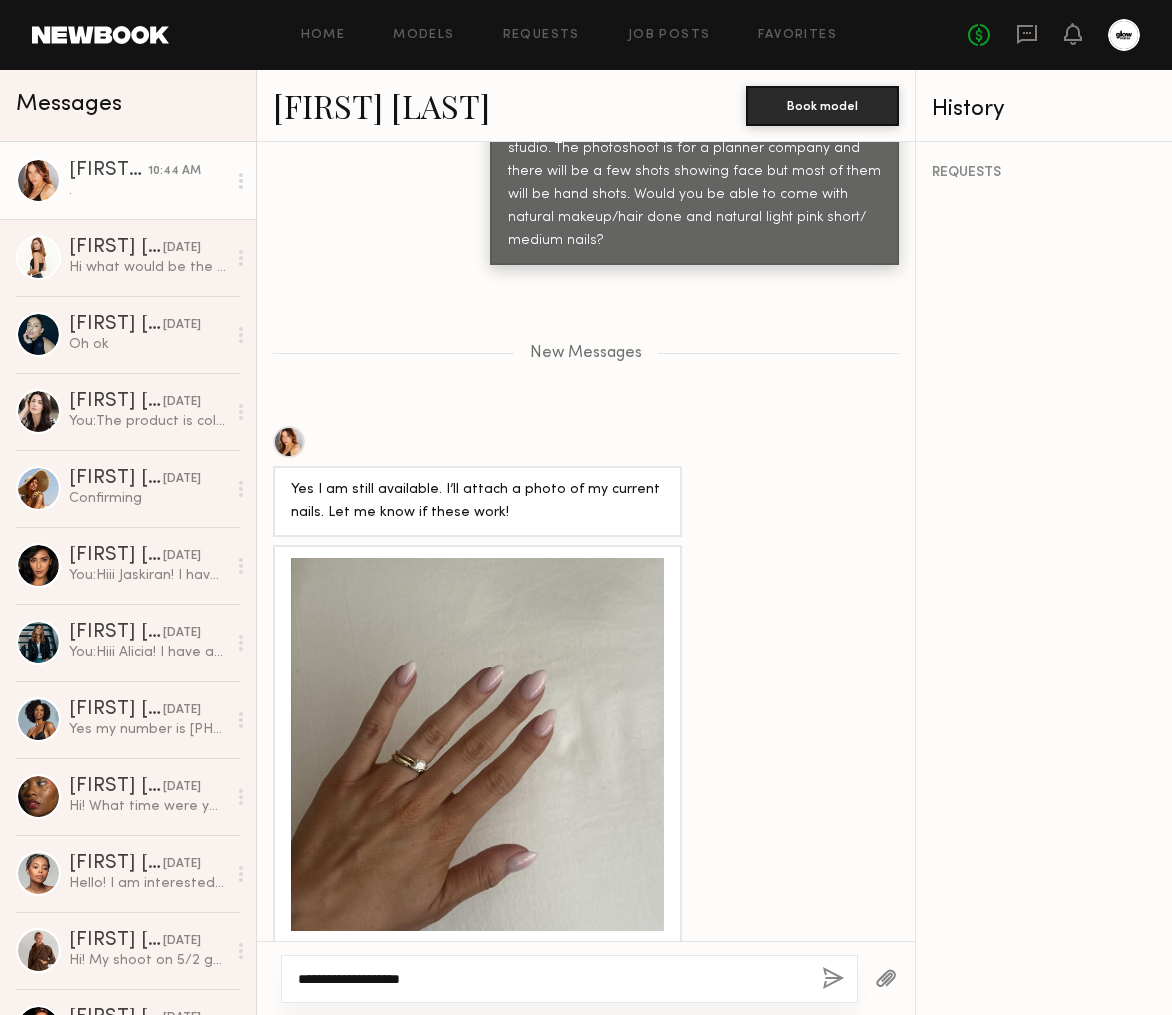 click on "**********" 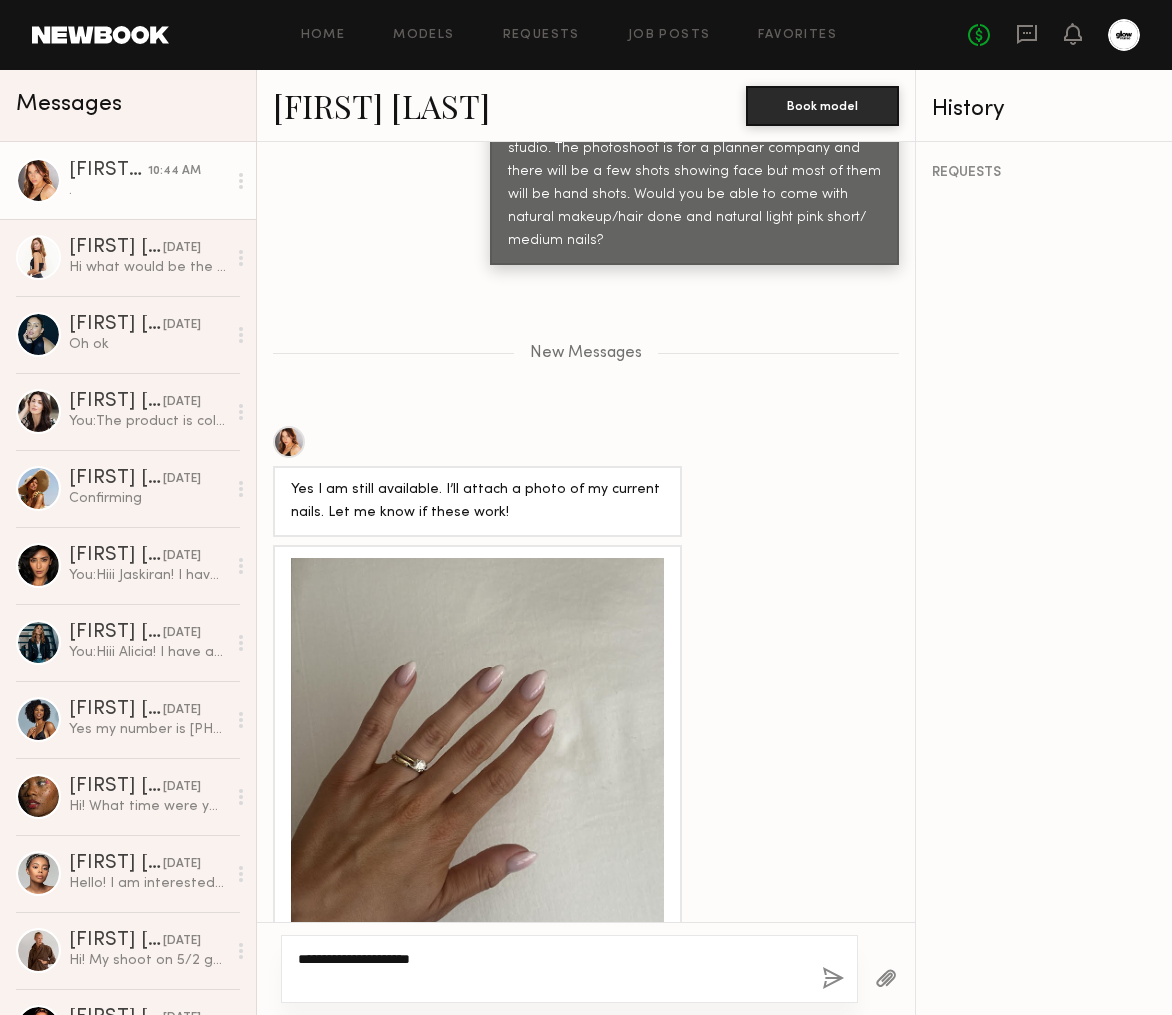 type on "**********" 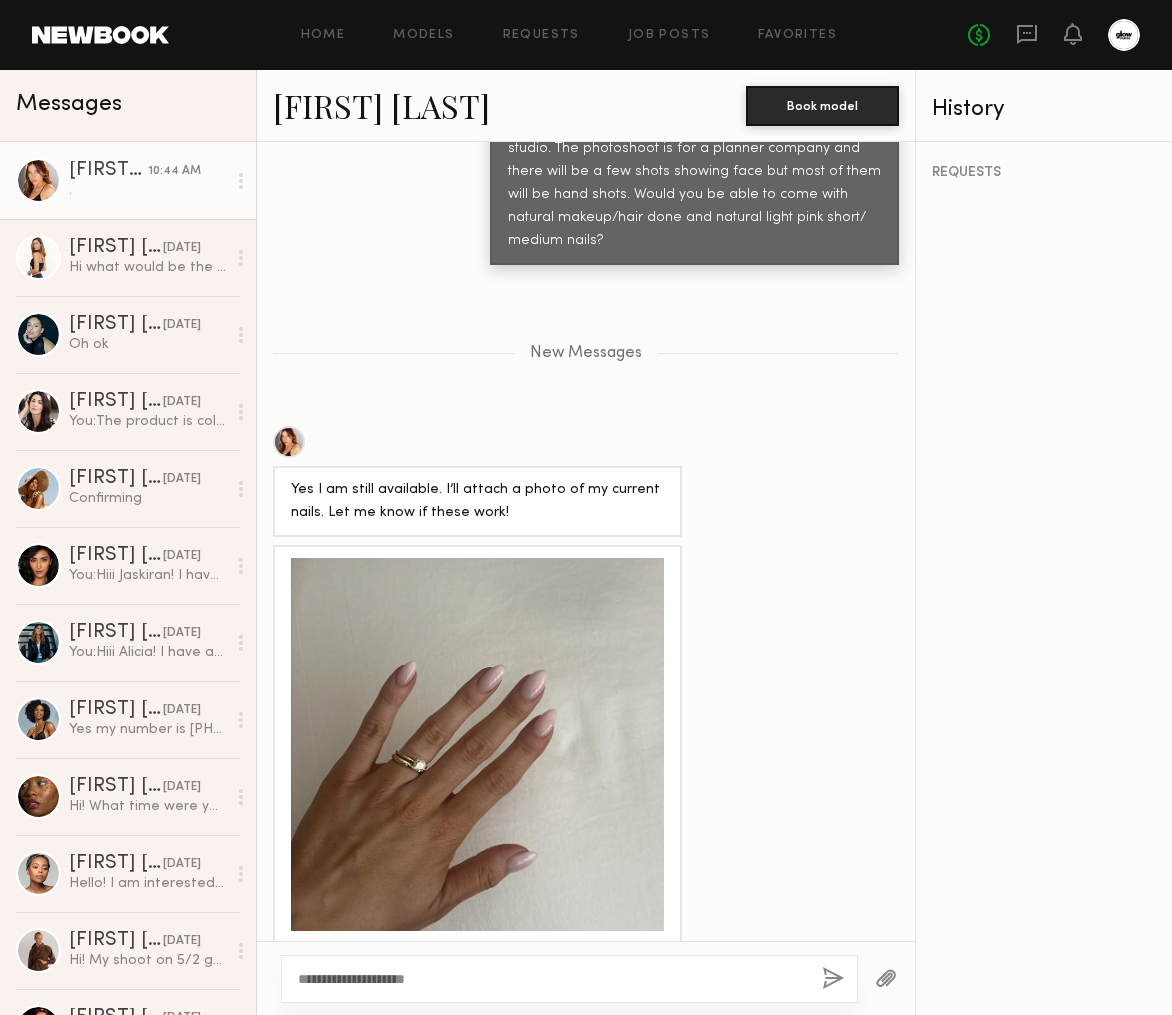 click 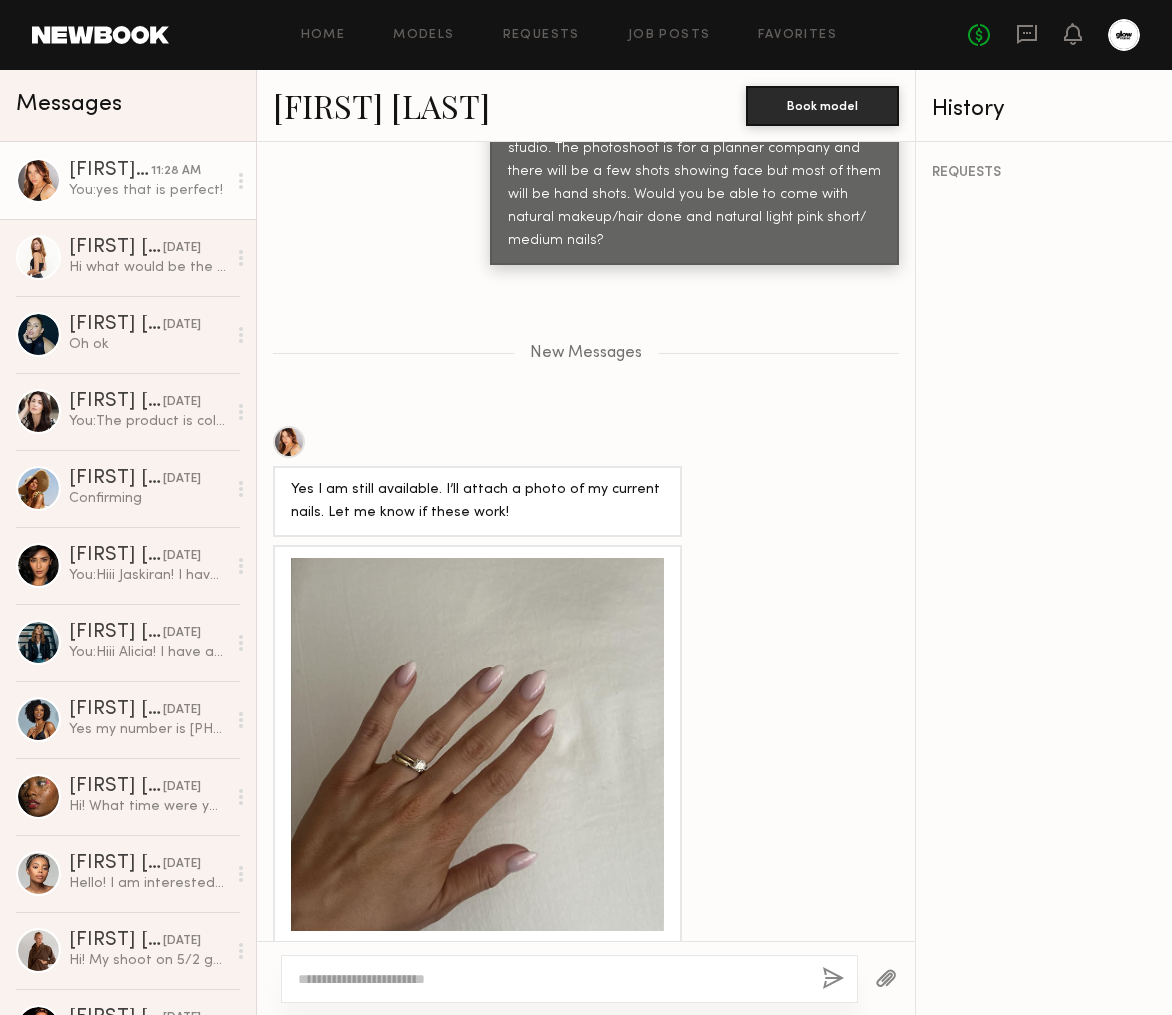 scroll, scrollTop: 1855, scrollLeft: 0, axis: vertical 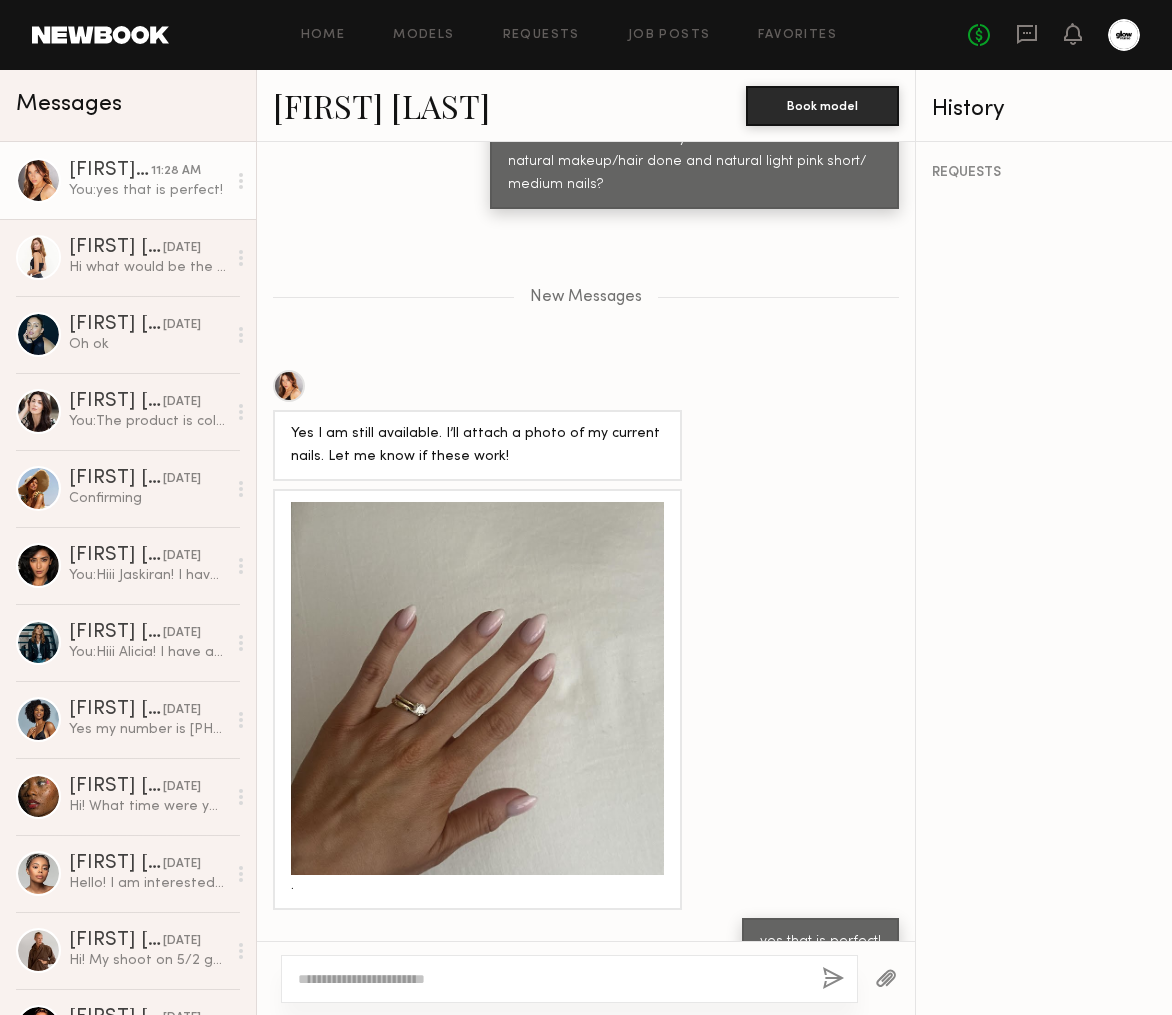 click 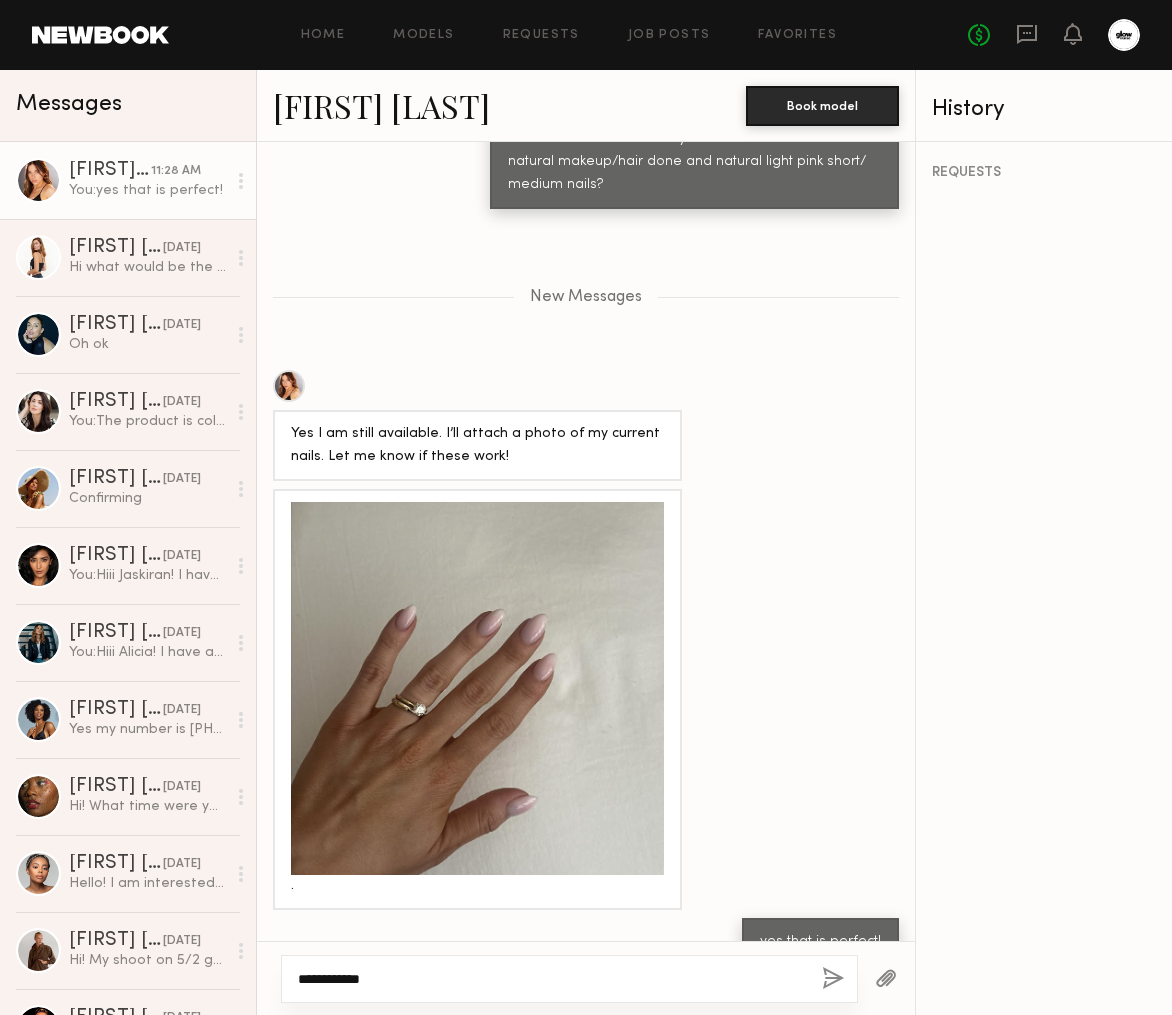 drag, startPoint x: 387, startPoint y: 979, endPoint x: 288, endPoint y: 982, distance: 99.04544 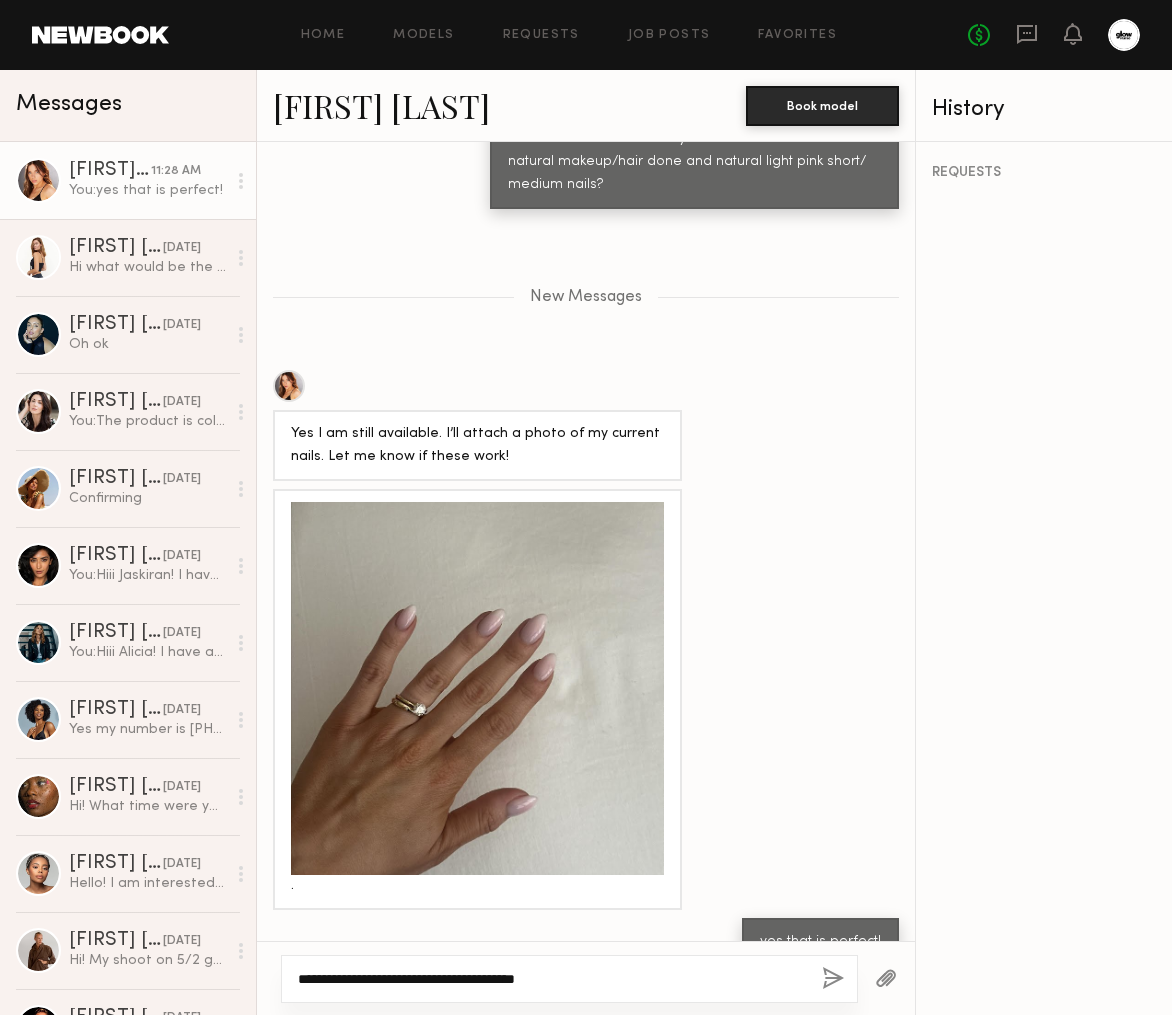 click on "**********" 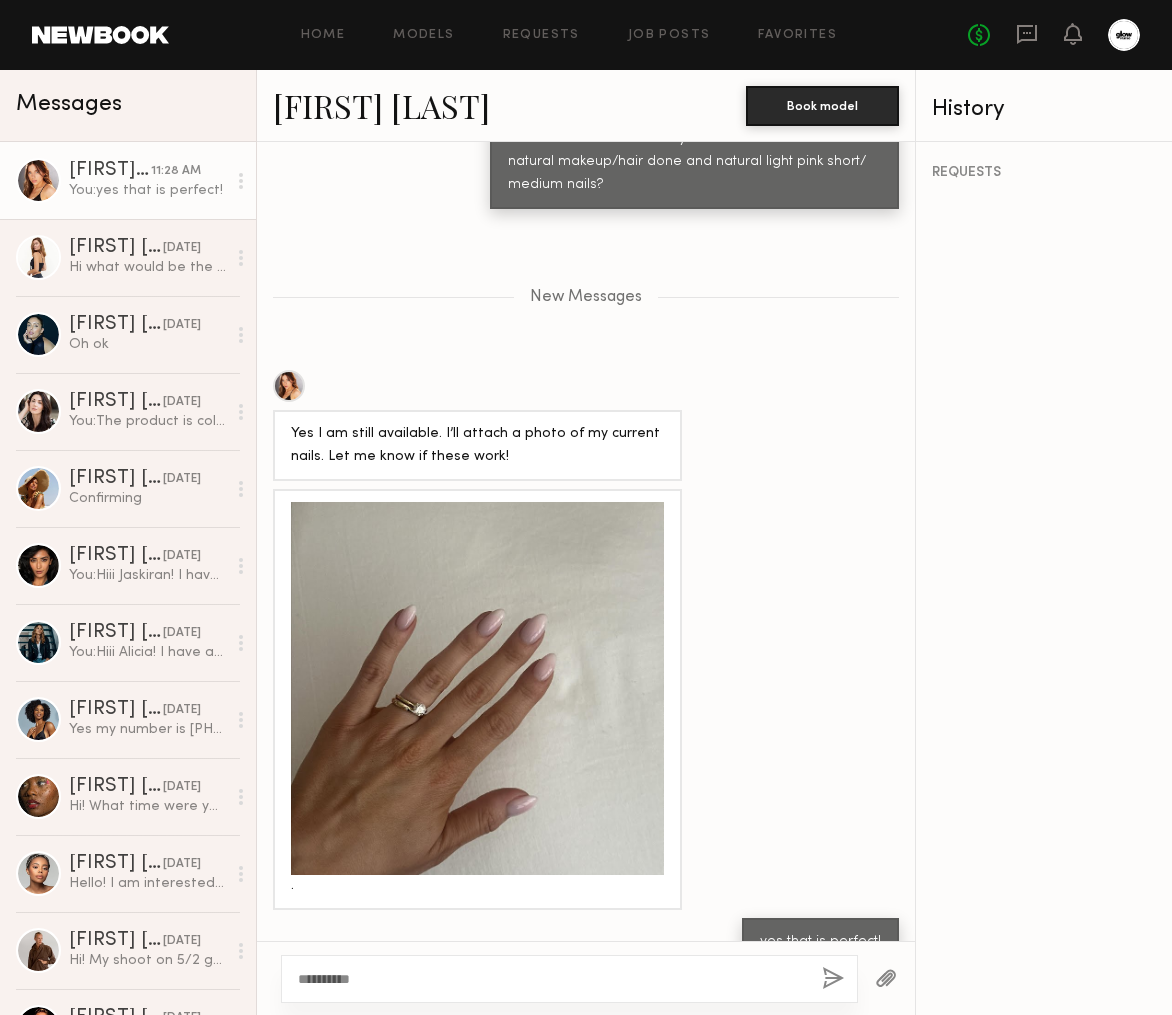 click on "*********" 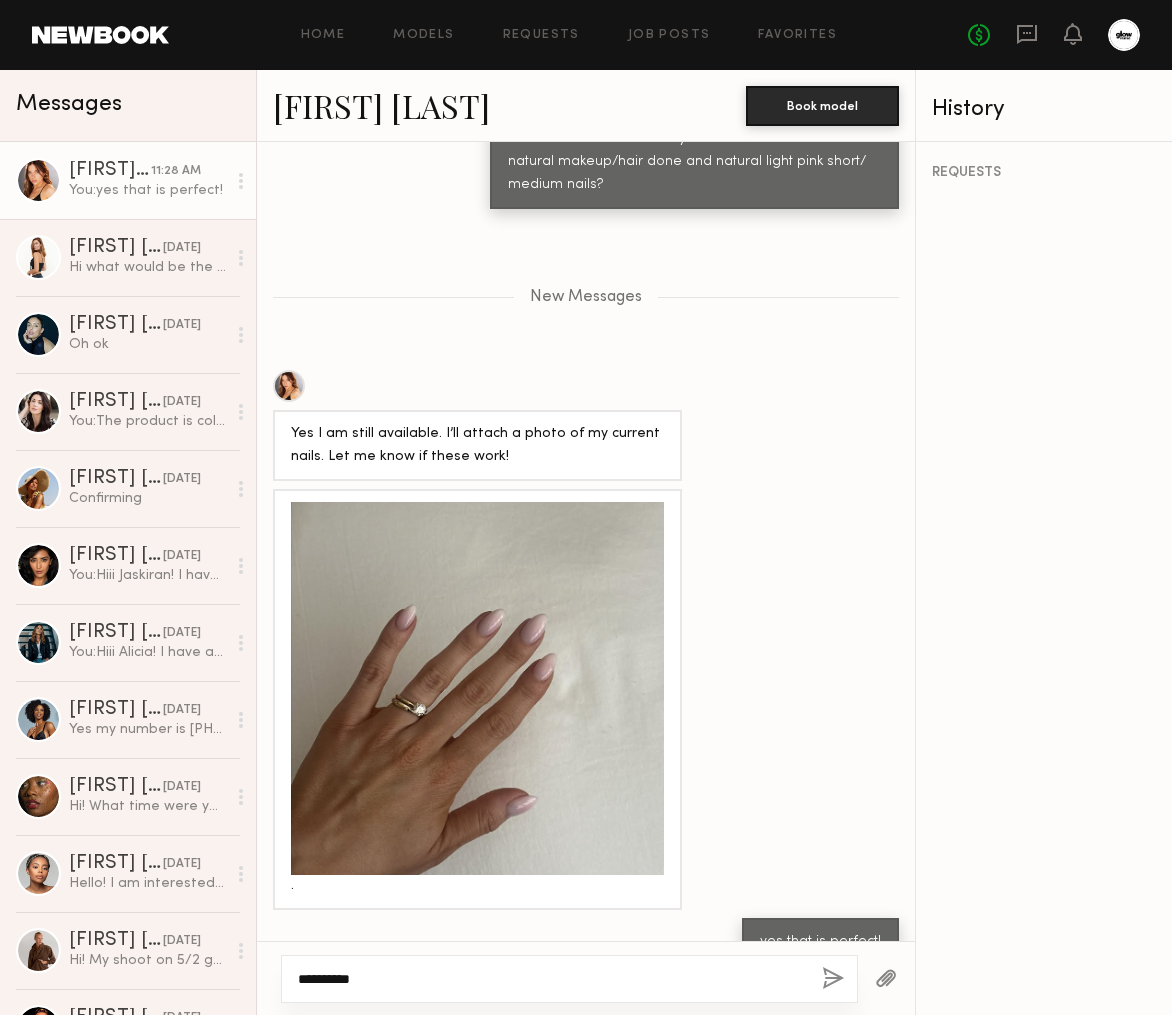 click on "*********" 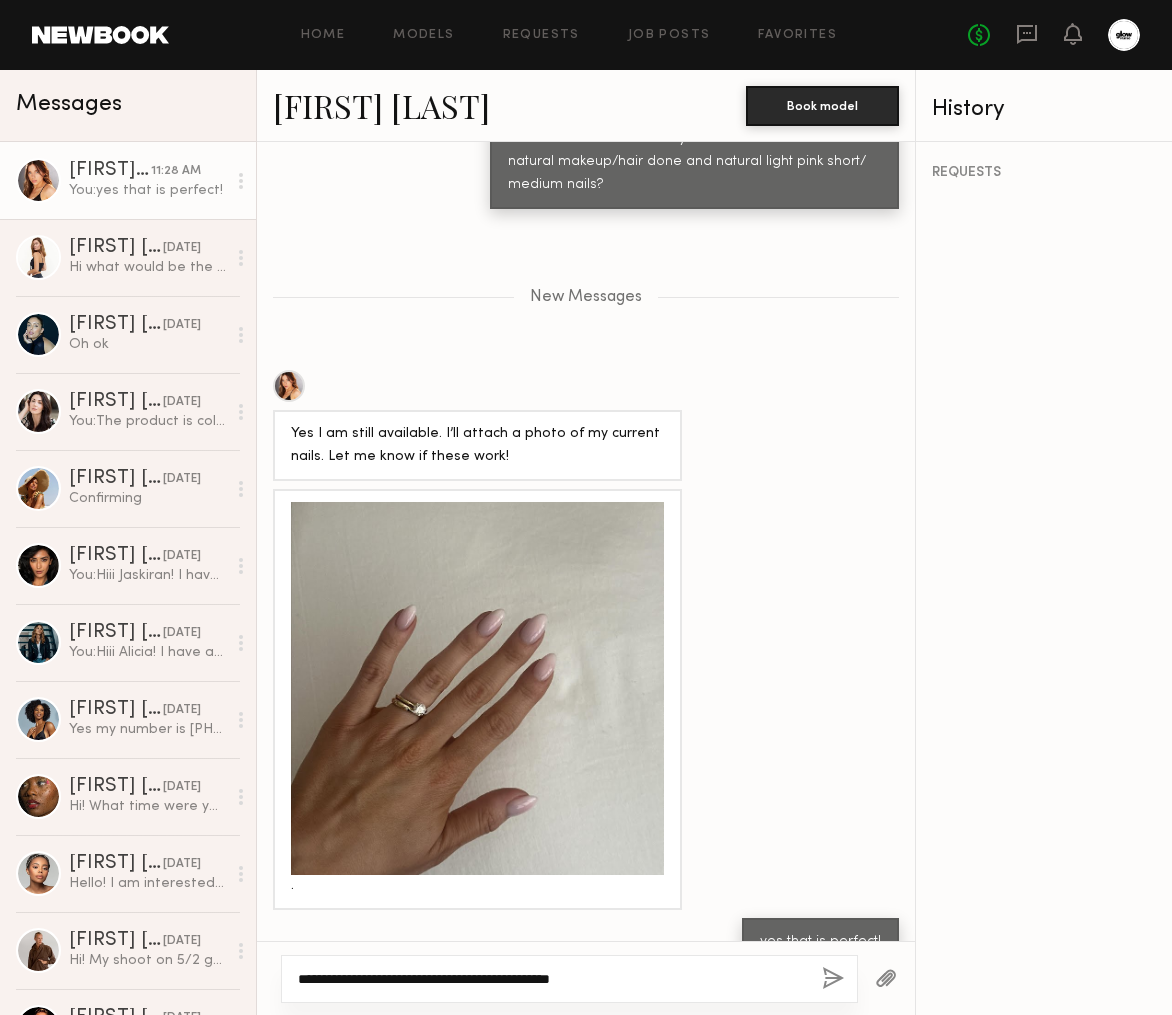 drag, startPoint x: 434, startPoint y: 979, endPoint x: 459, endPoint y: 978, distance: 25.019993 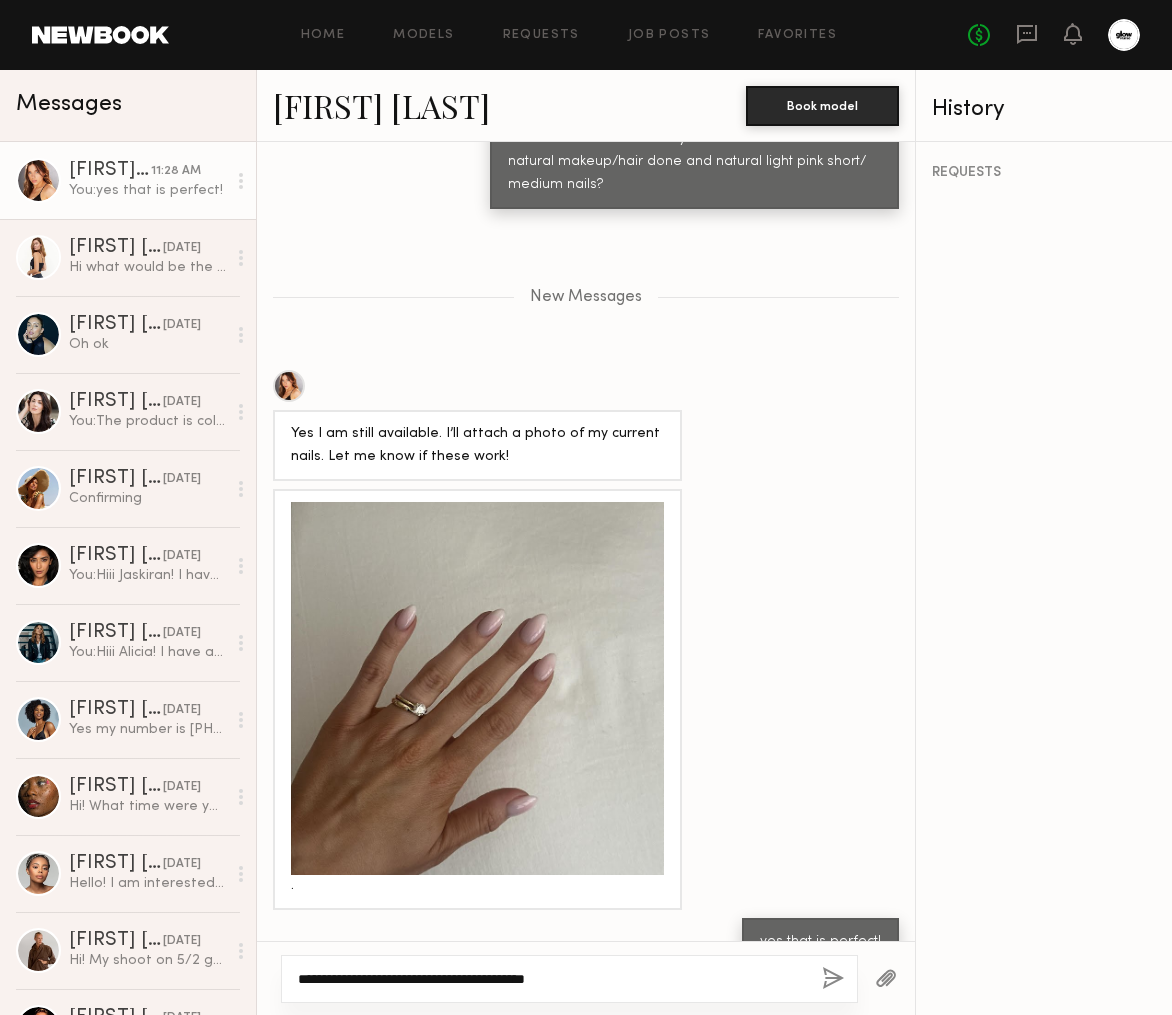 click on "**********" 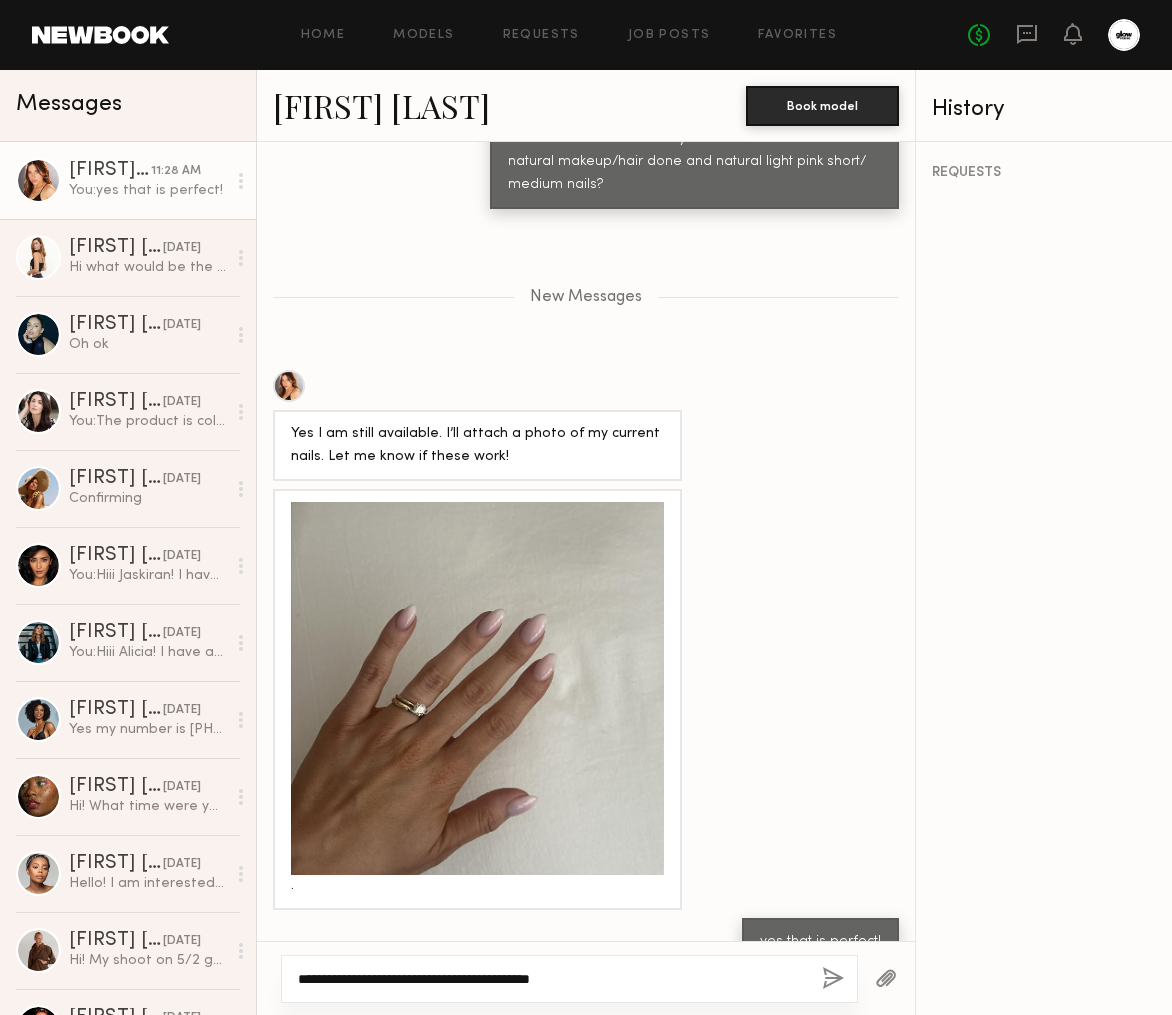 paste on "****" 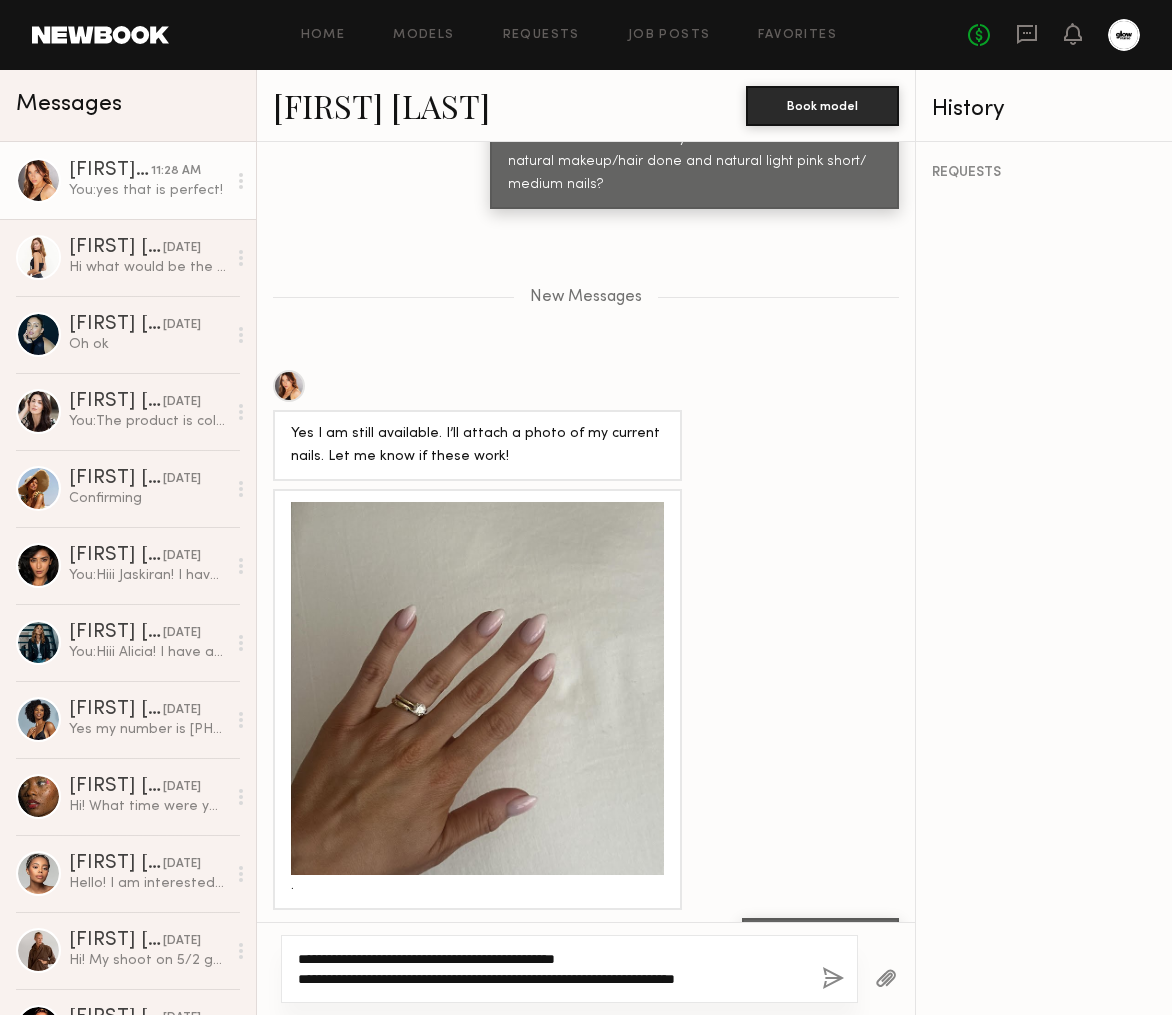 type on "**********" 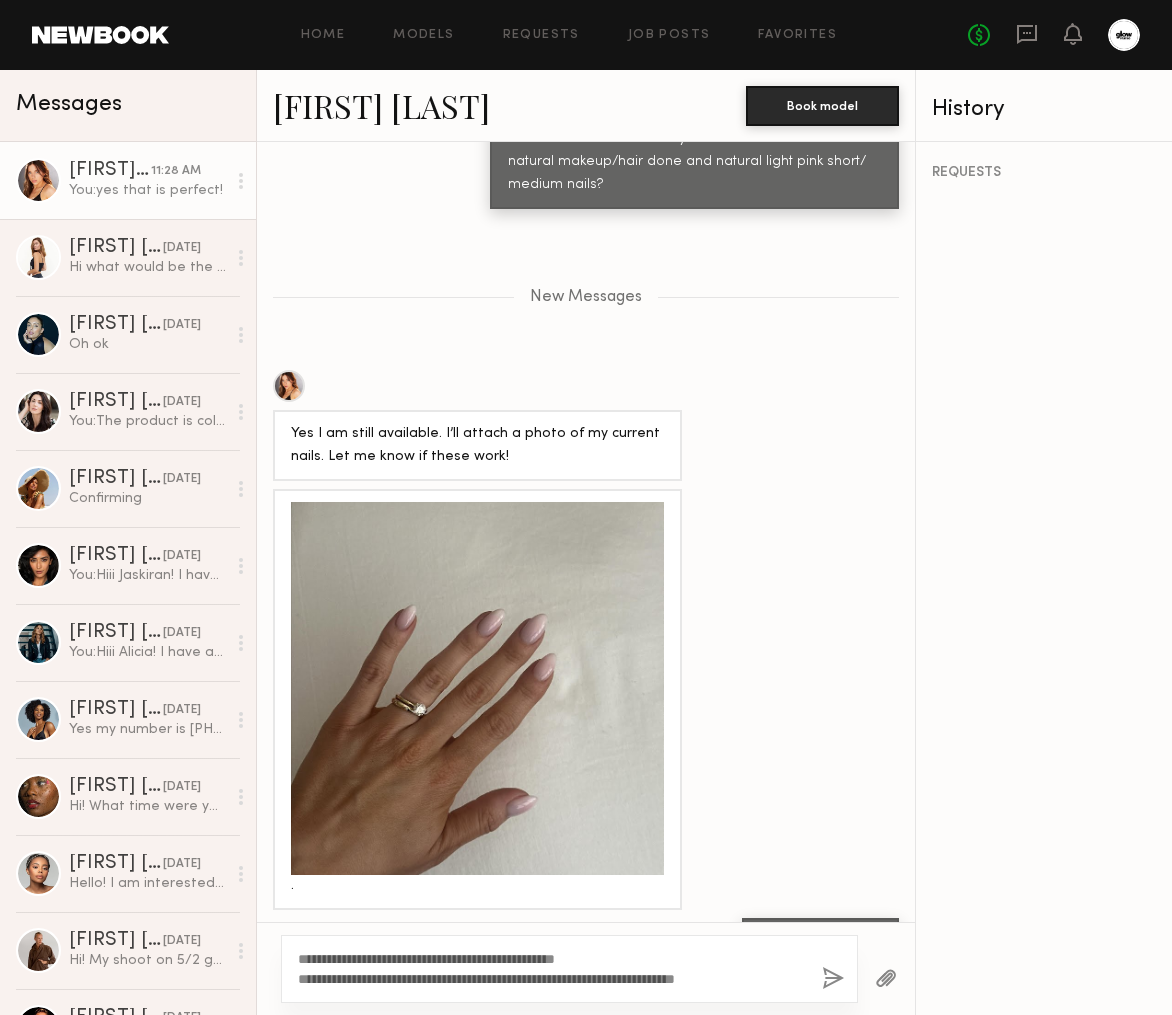 click 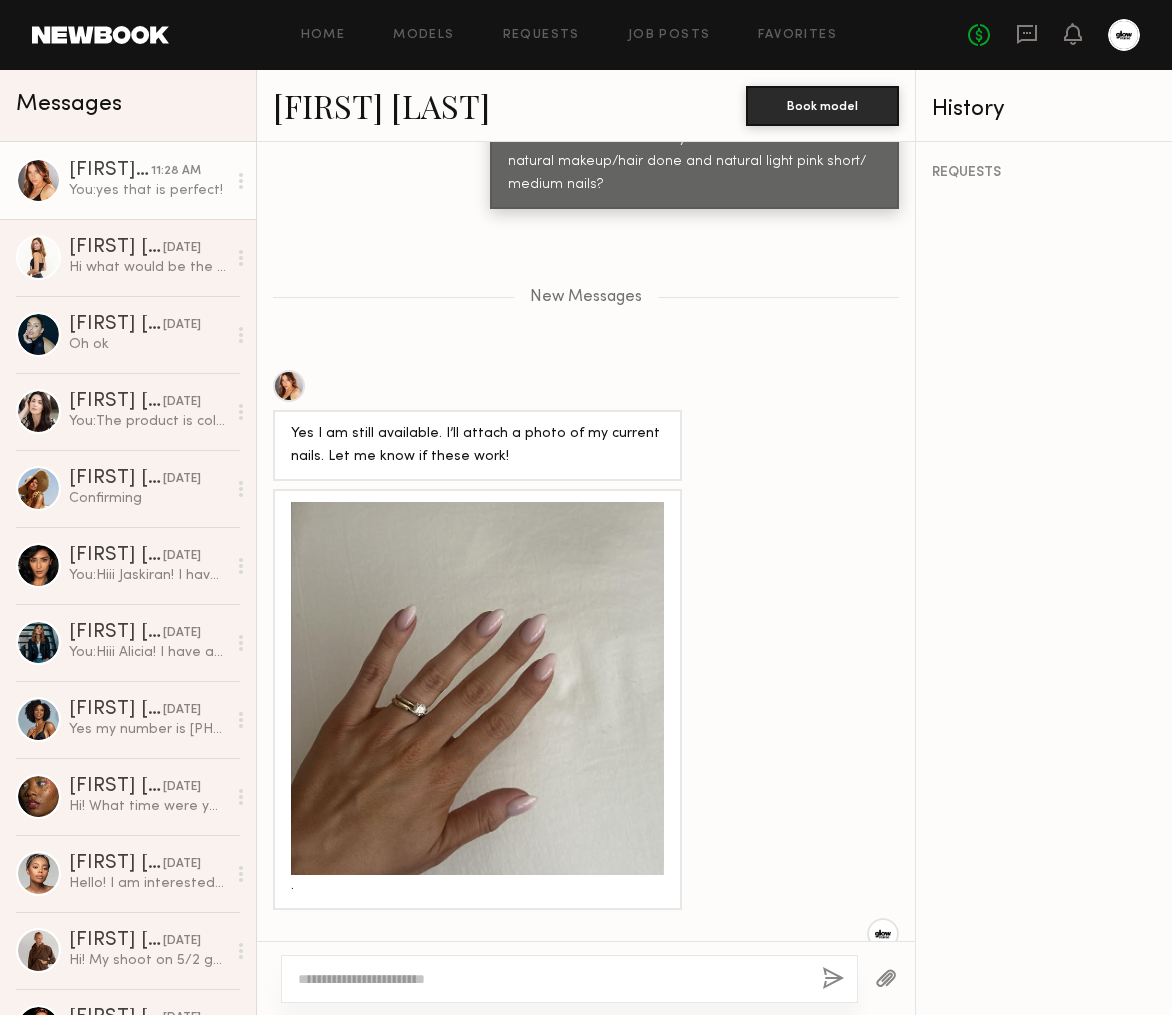 scroll, scrollTop: 1997, scrollLeft: 0, axis: vertical 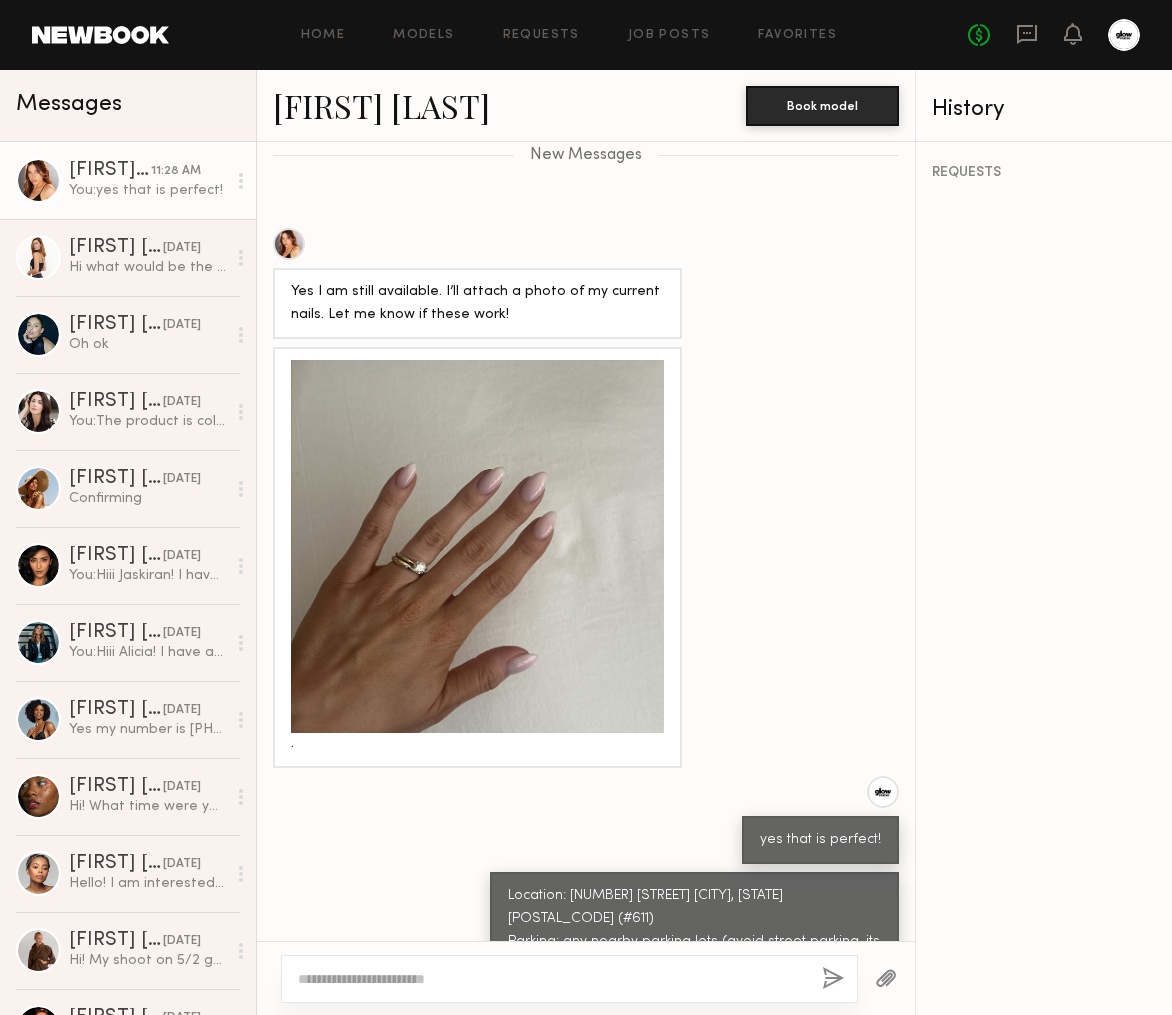 click 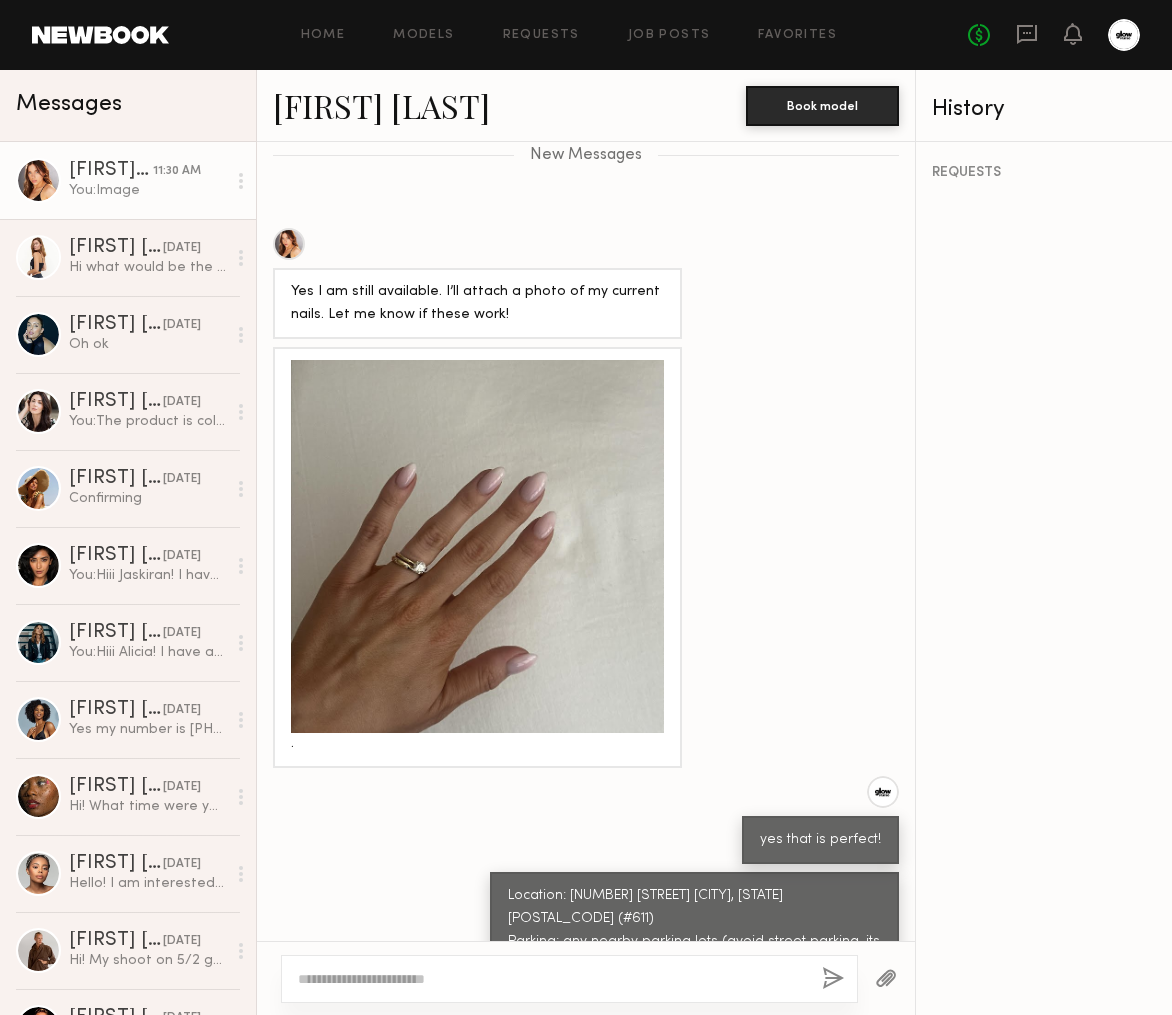 scroll, scrollTop: 2403, scrollLeft: 0, axis: vertical 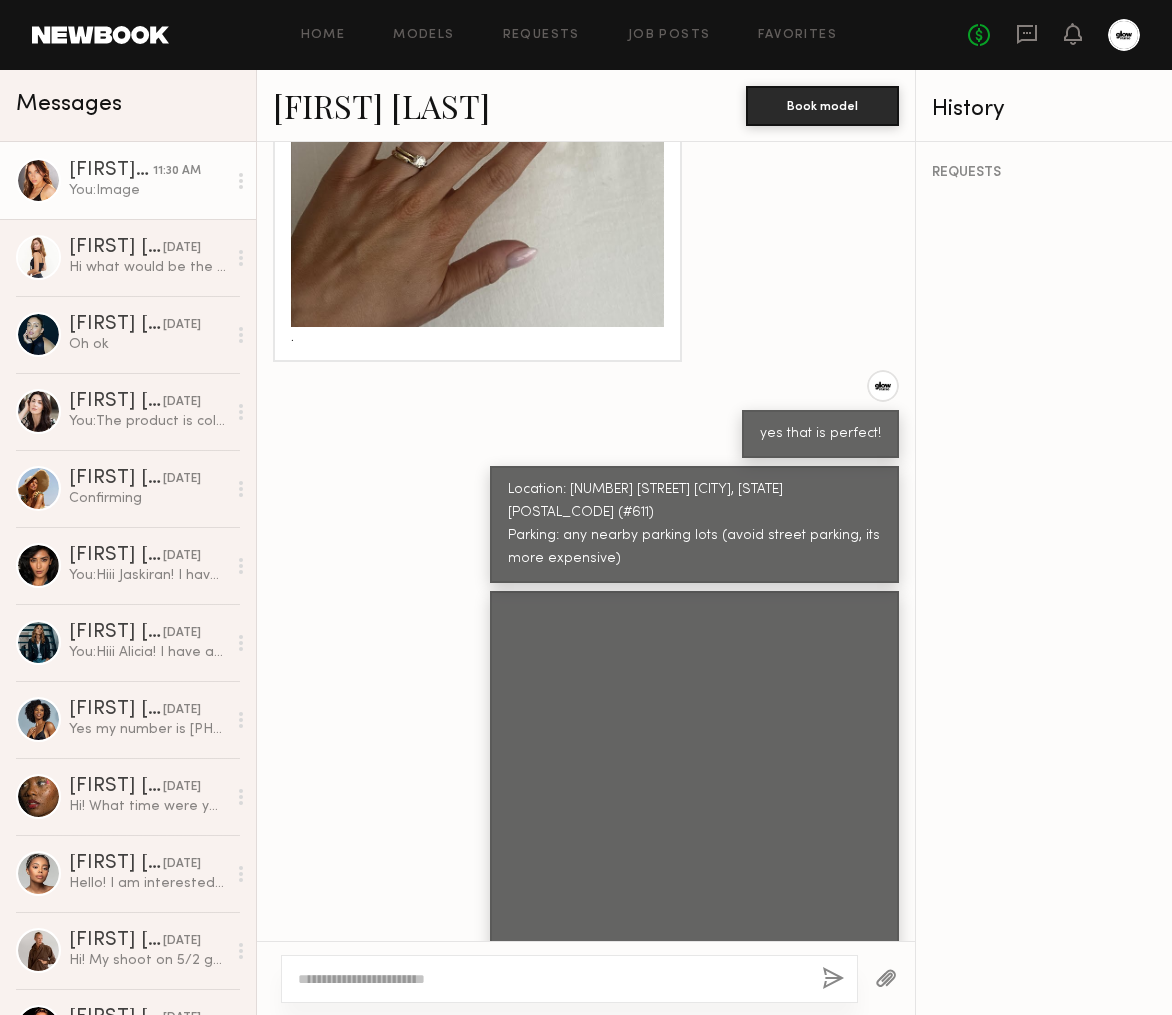 click 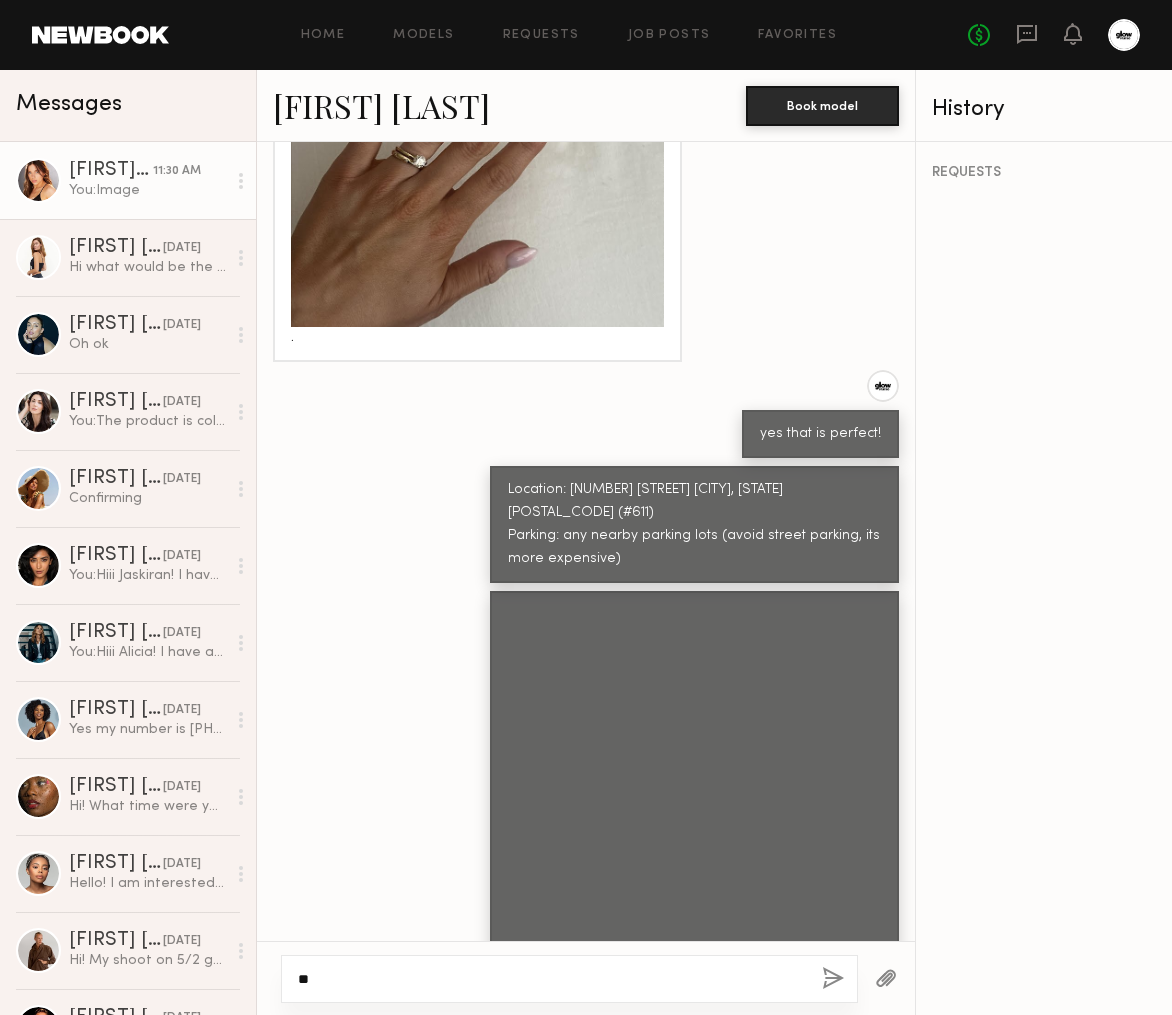 type on "*" 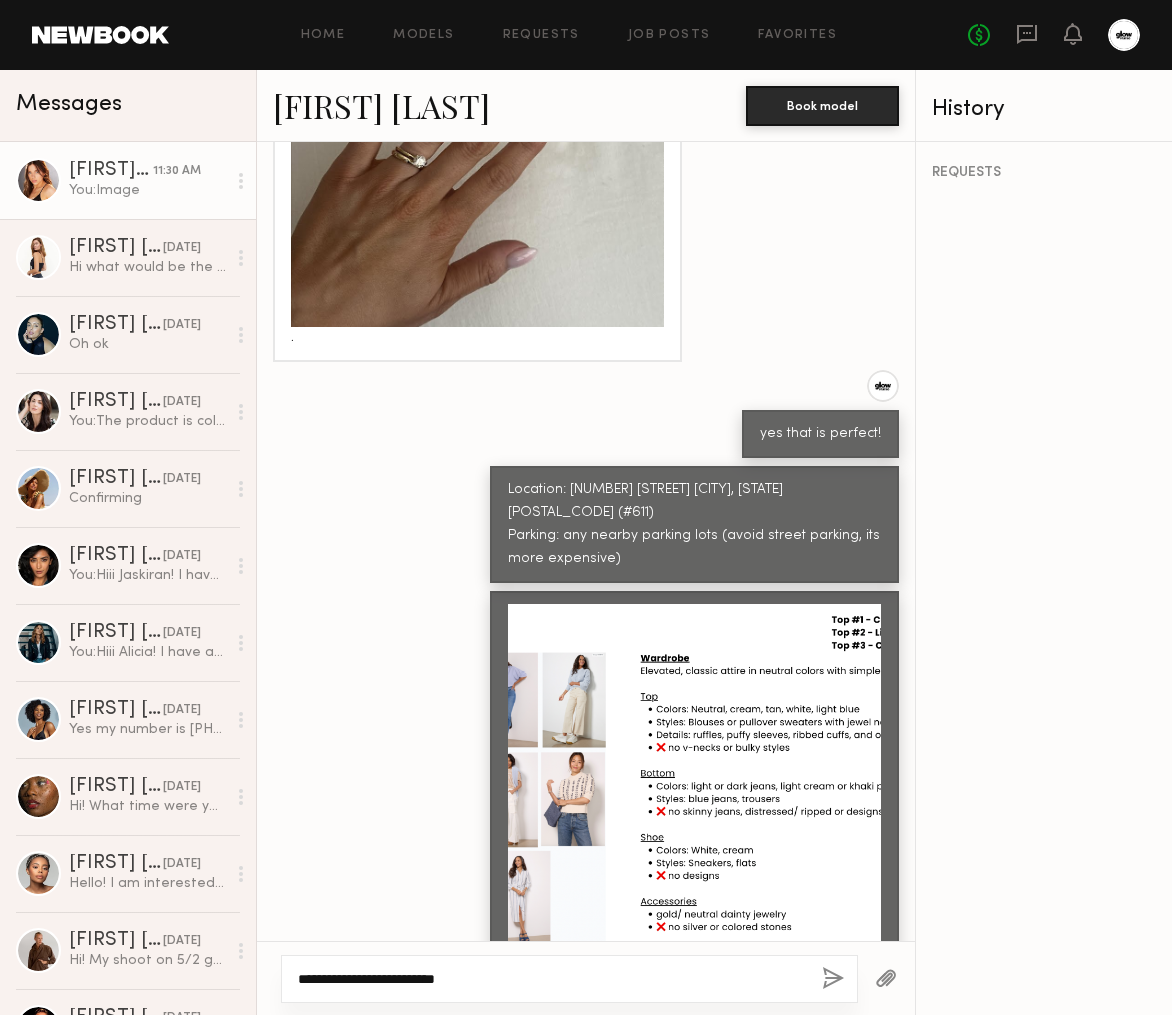 drag, startPoint x: 301, startPoint y: 976, endPoint x: 462, endPoint y: 976, distance: 161 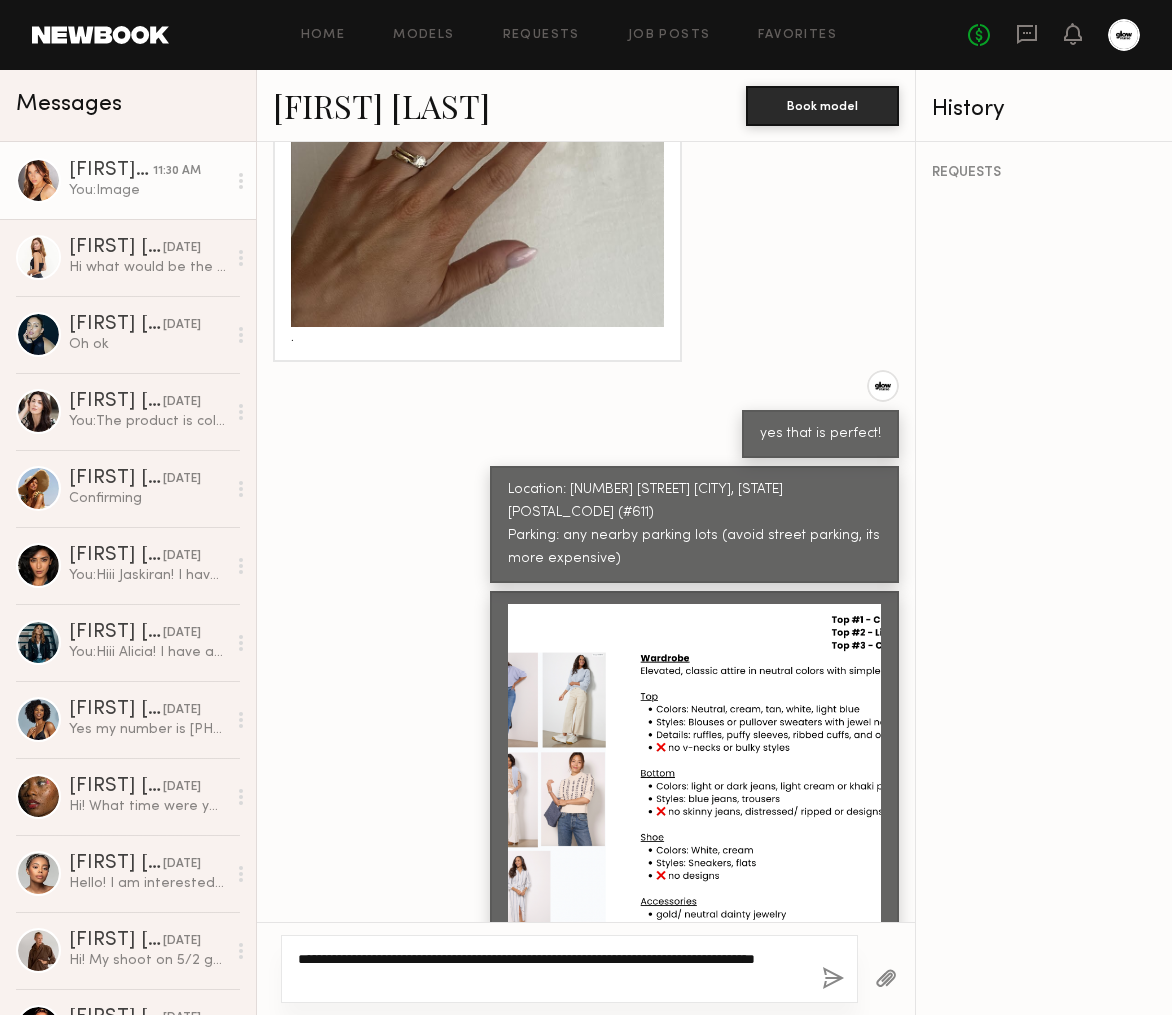 click on "**********" 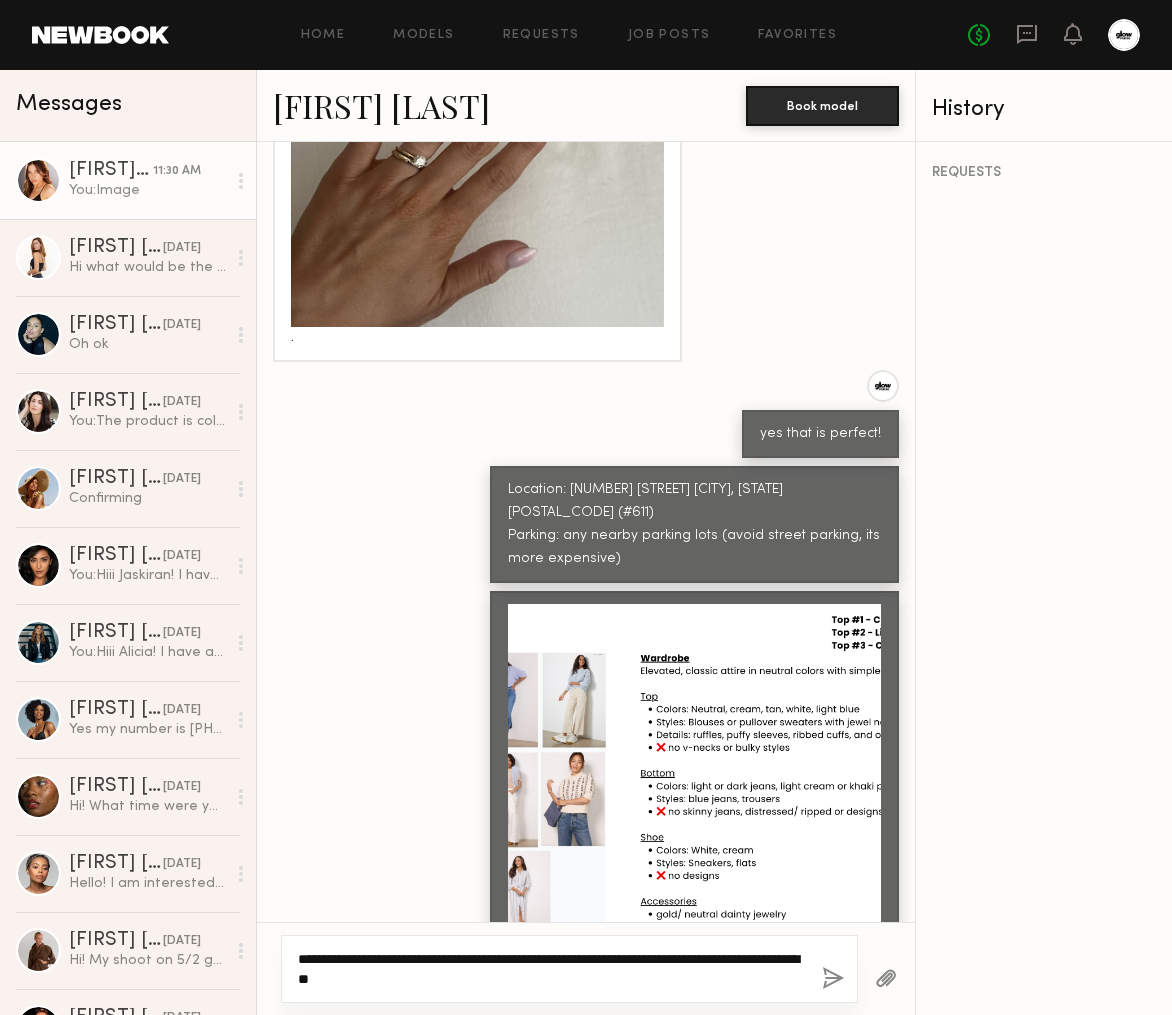 click on "**********" 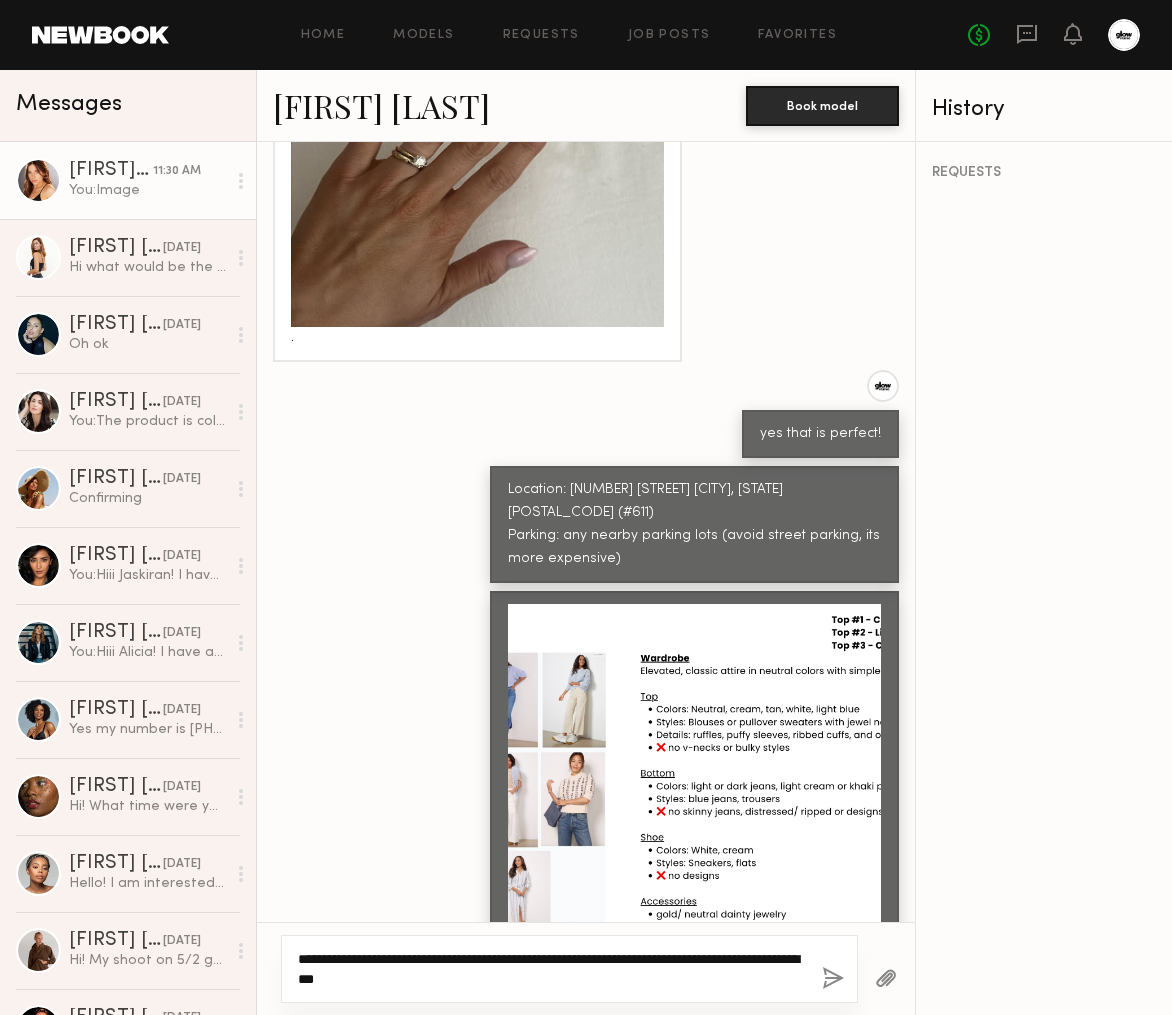 drag, startPoint x: 489, startPoint y: 975, endPoint x: 385, endPoint y: 978, distance: 104.04326 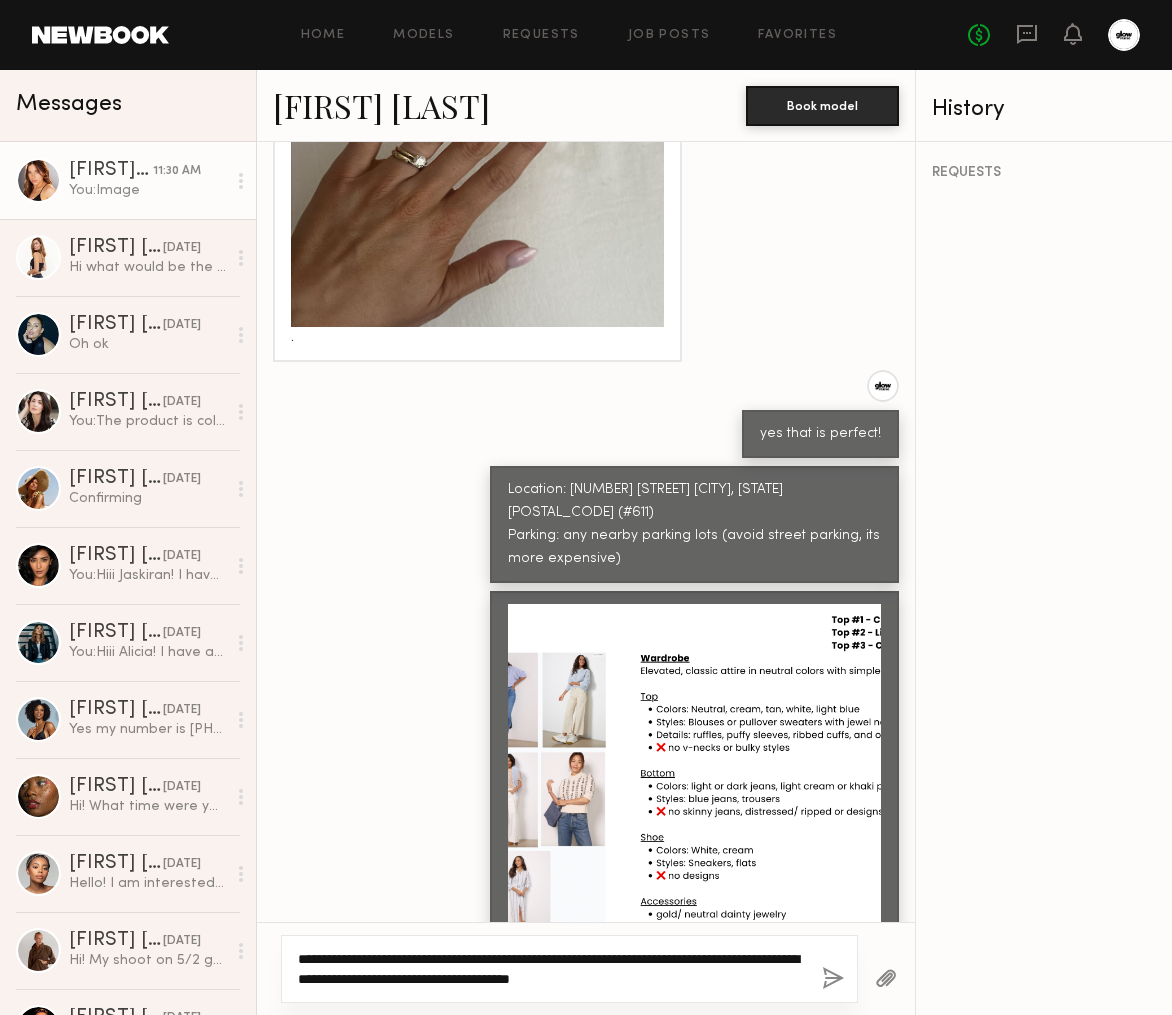 click on "**********" 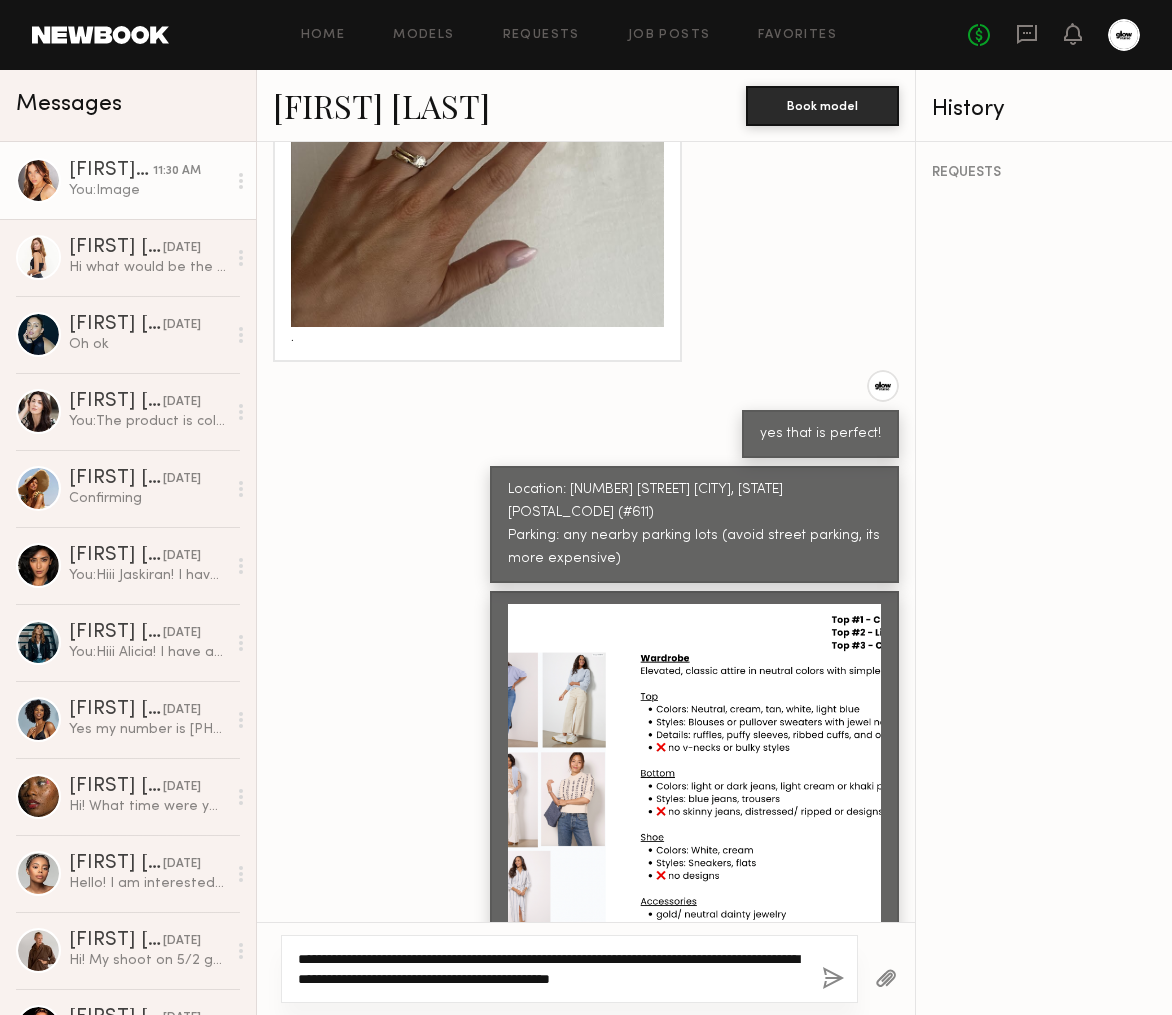 click on "**********" 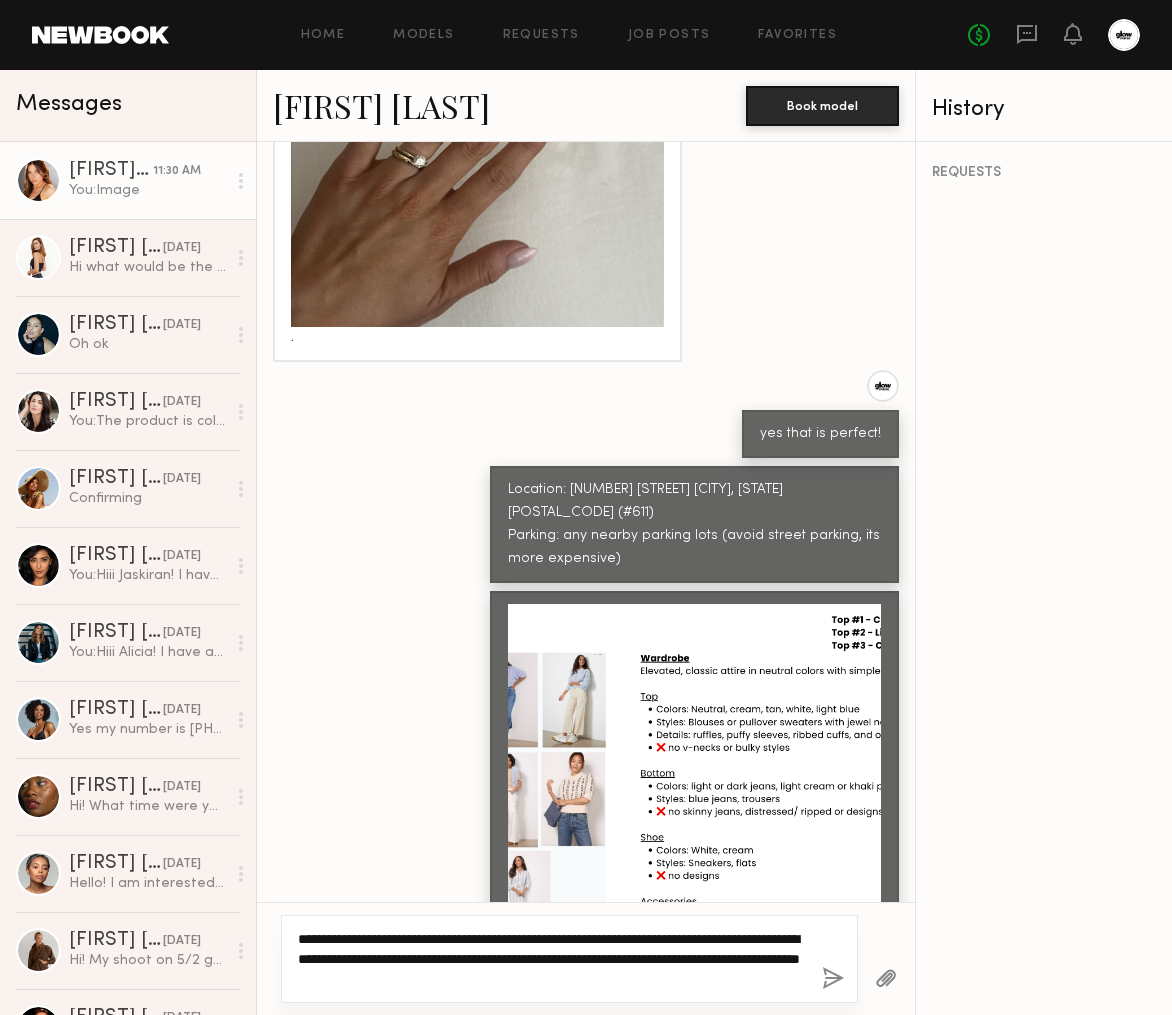 type on "**********" 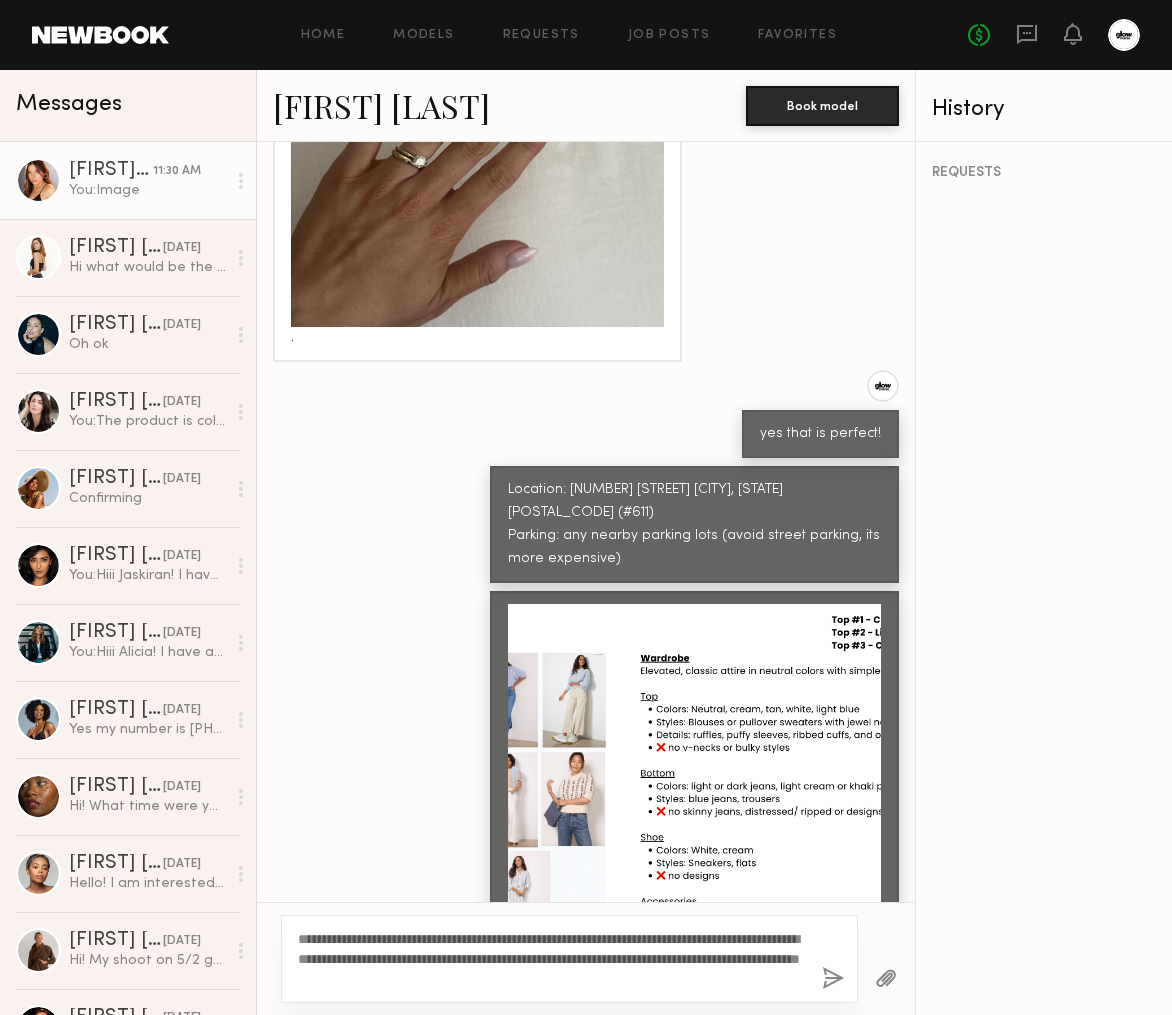 click 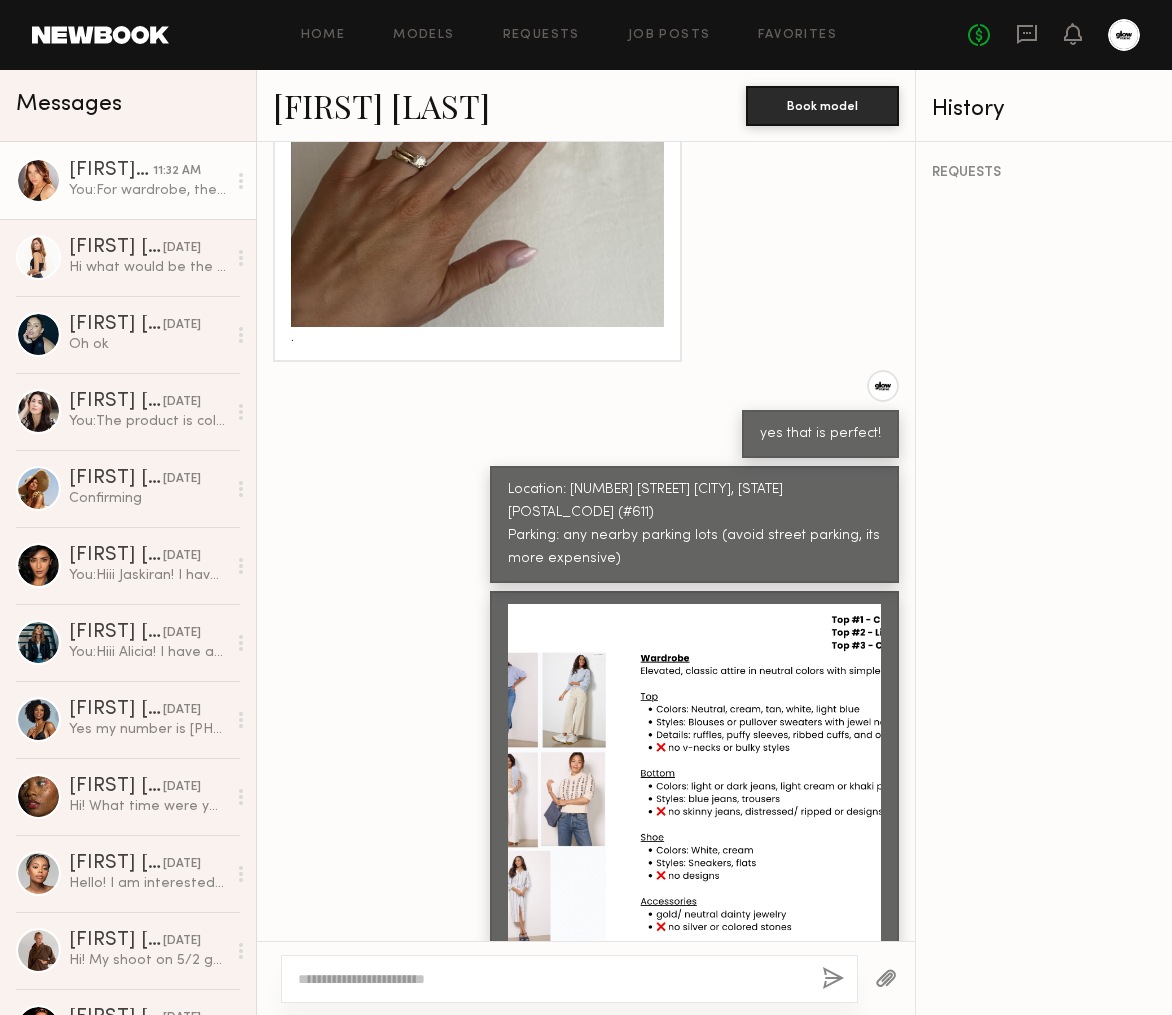 scroll, scrollTop: 2528, scrollLeft: 0, axis: vertical 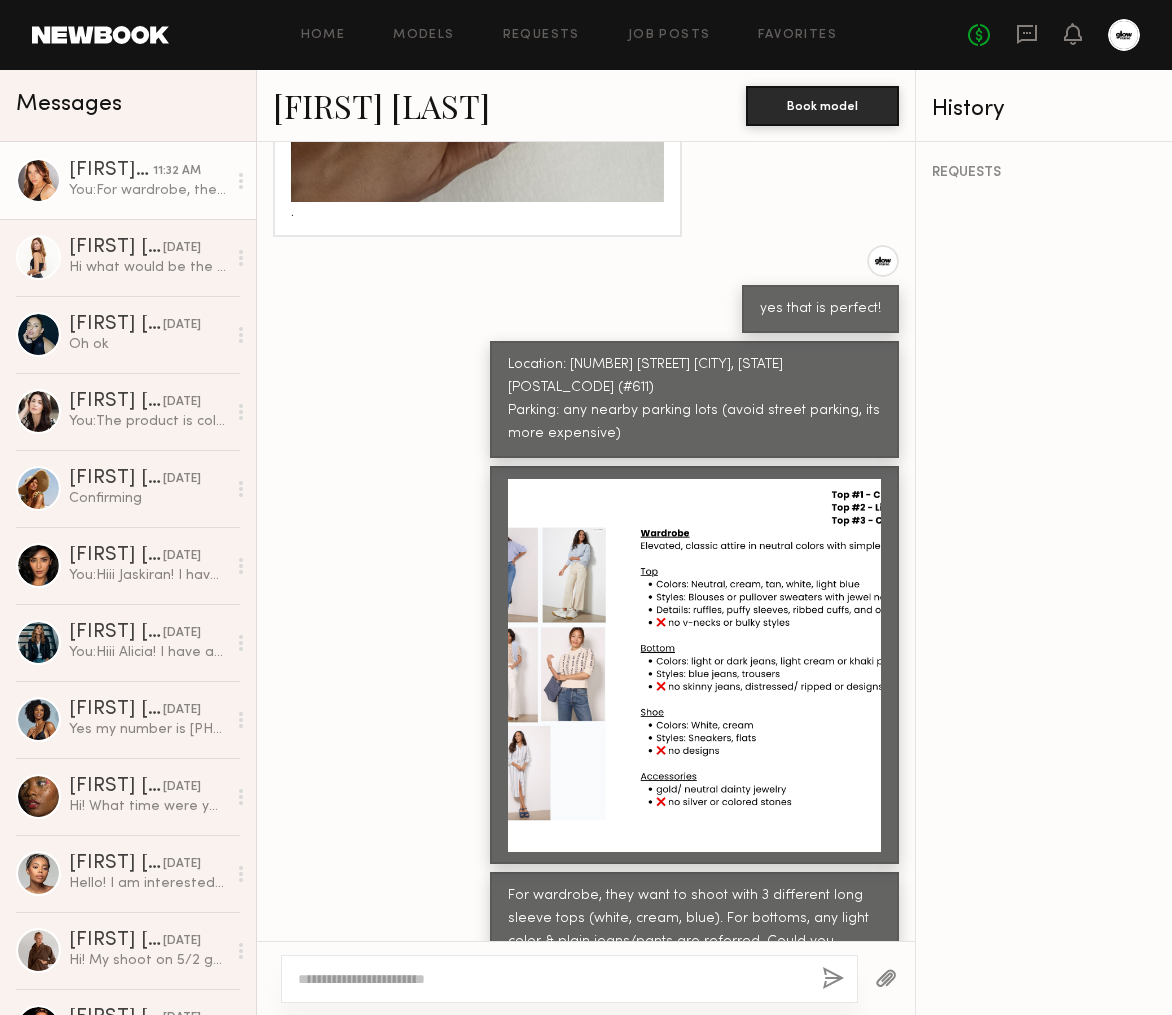 click 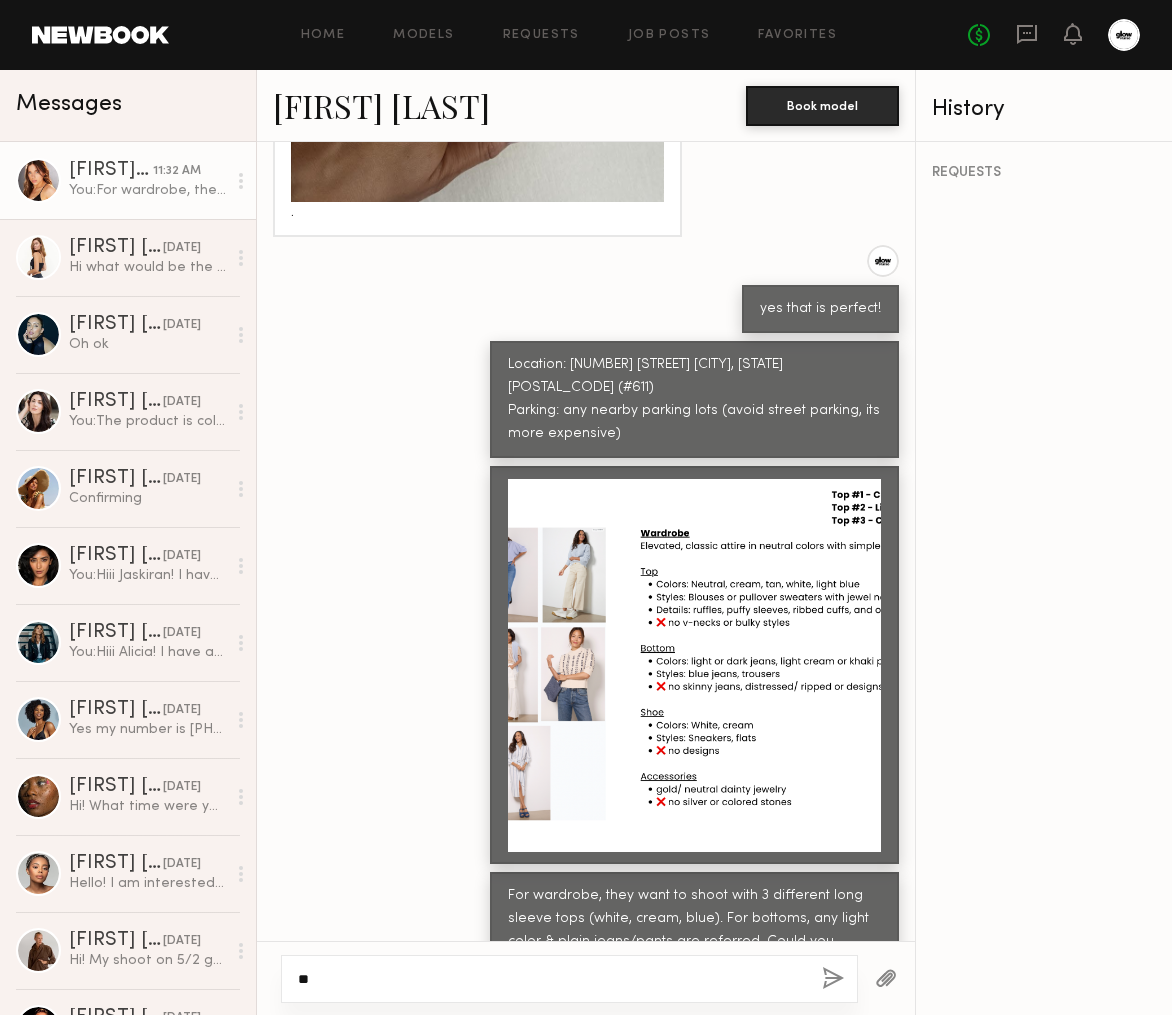 type on "*" 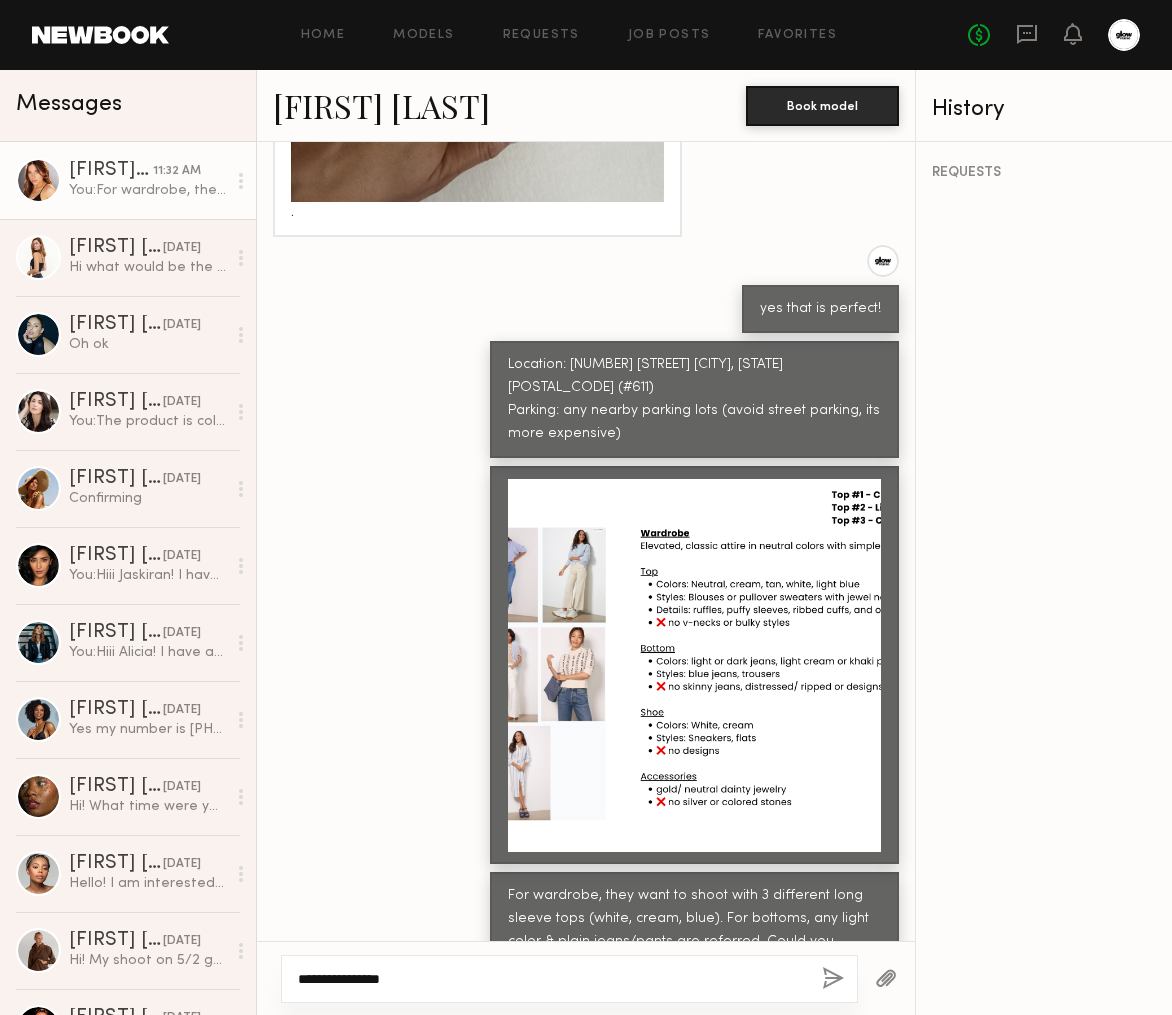 type on "**********" 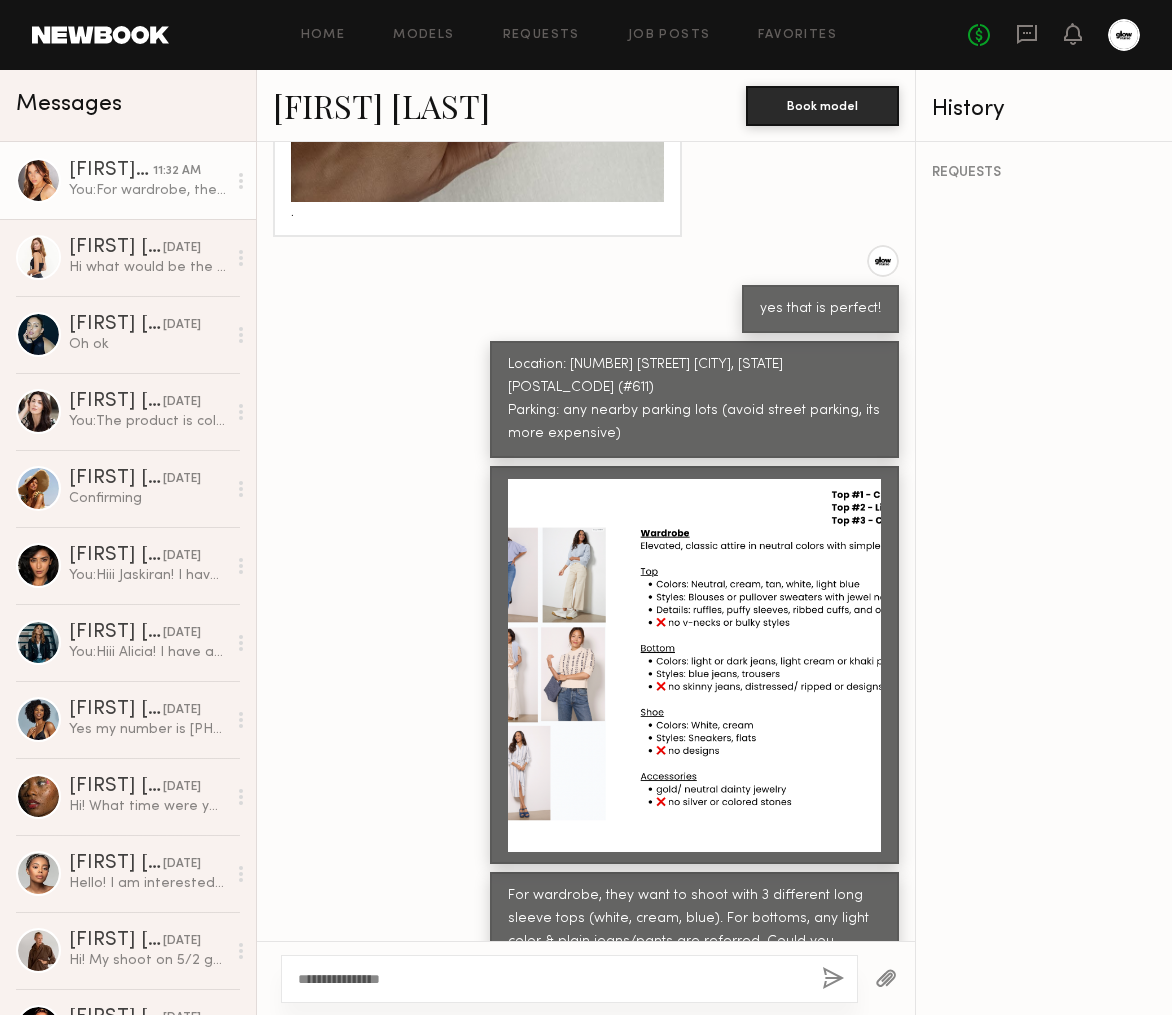 click on "**********" 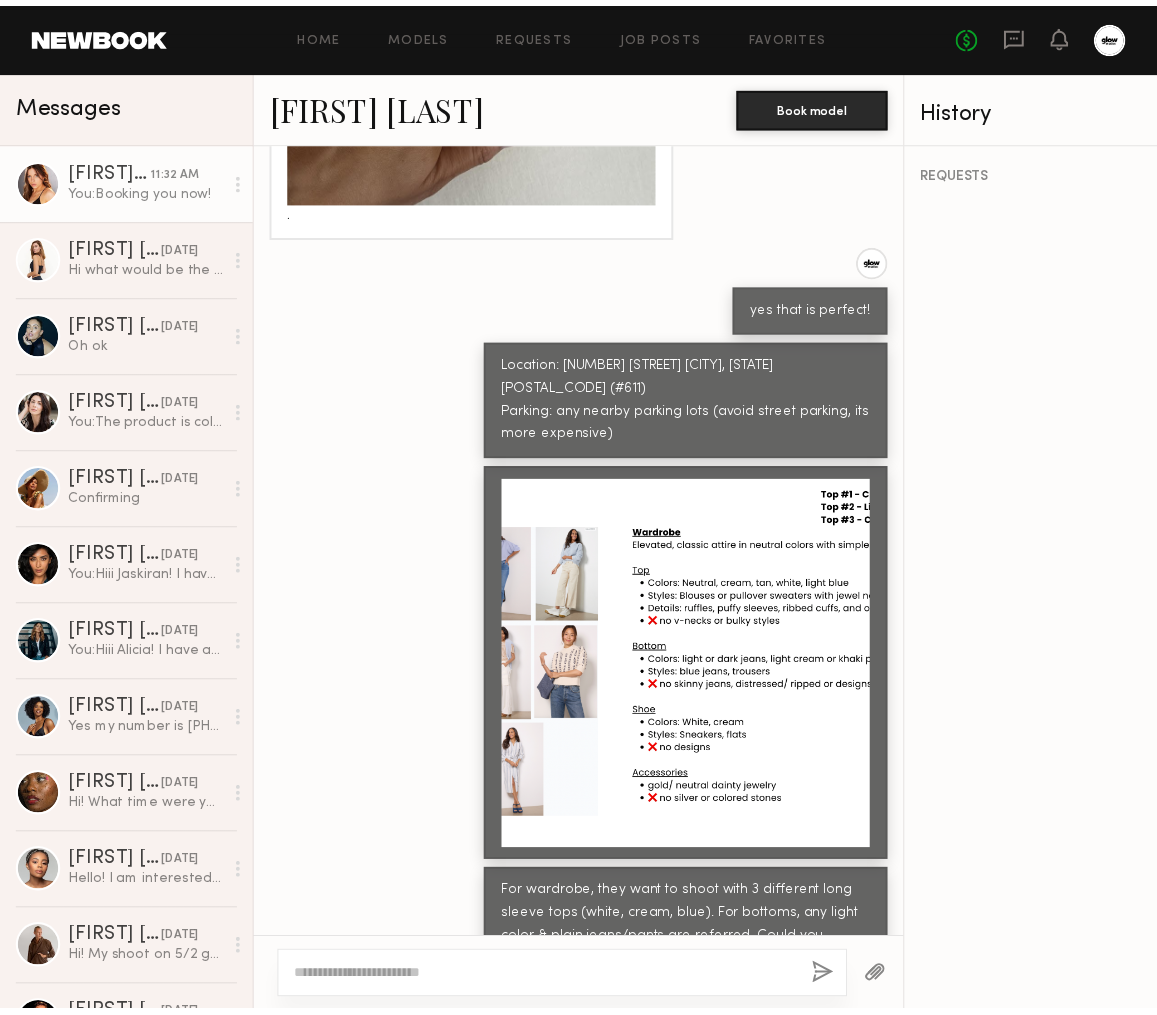 scroll, scrollTop: 2584, scrollLeft: 0, axis: vertical 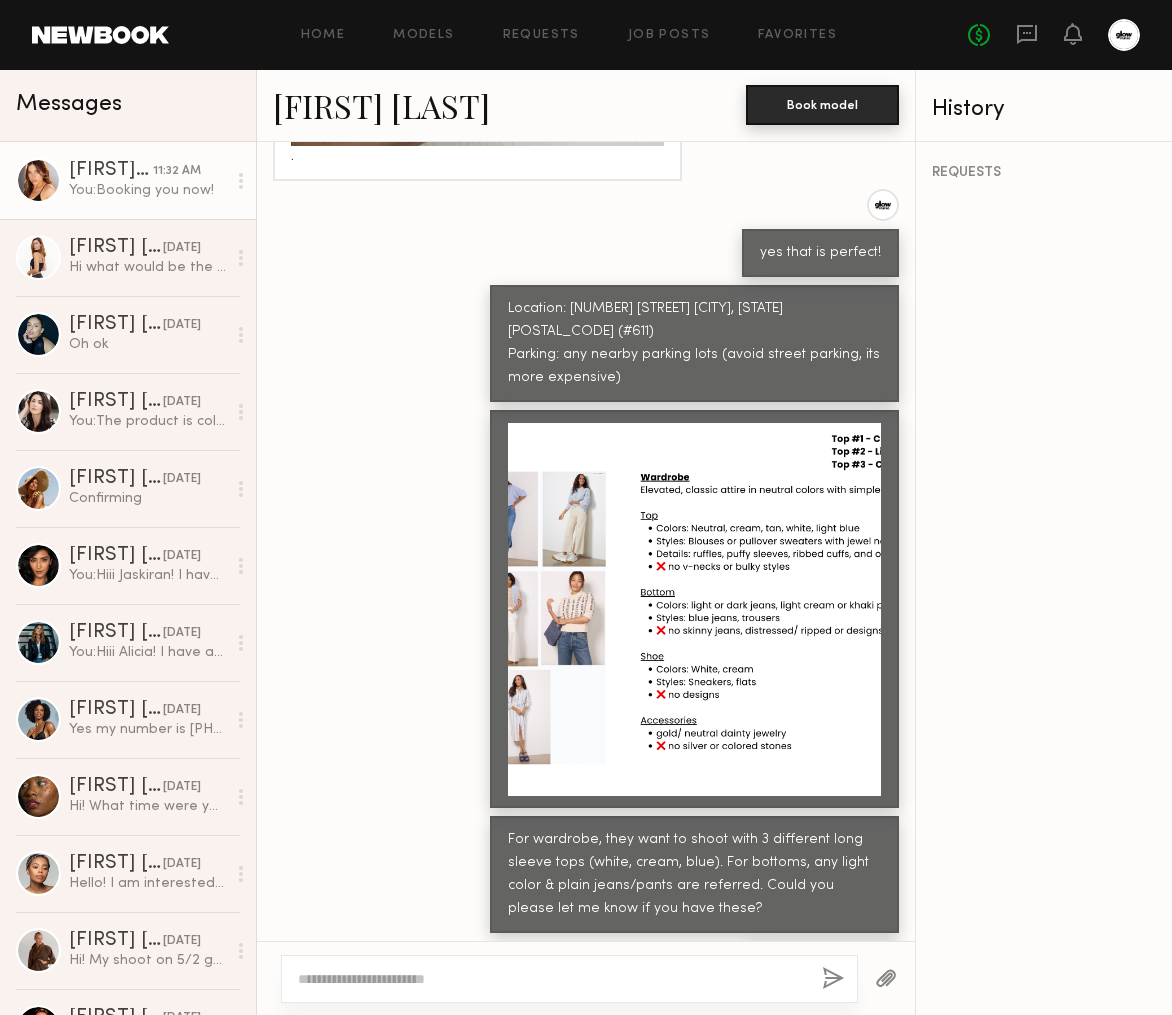 click on "Book model" 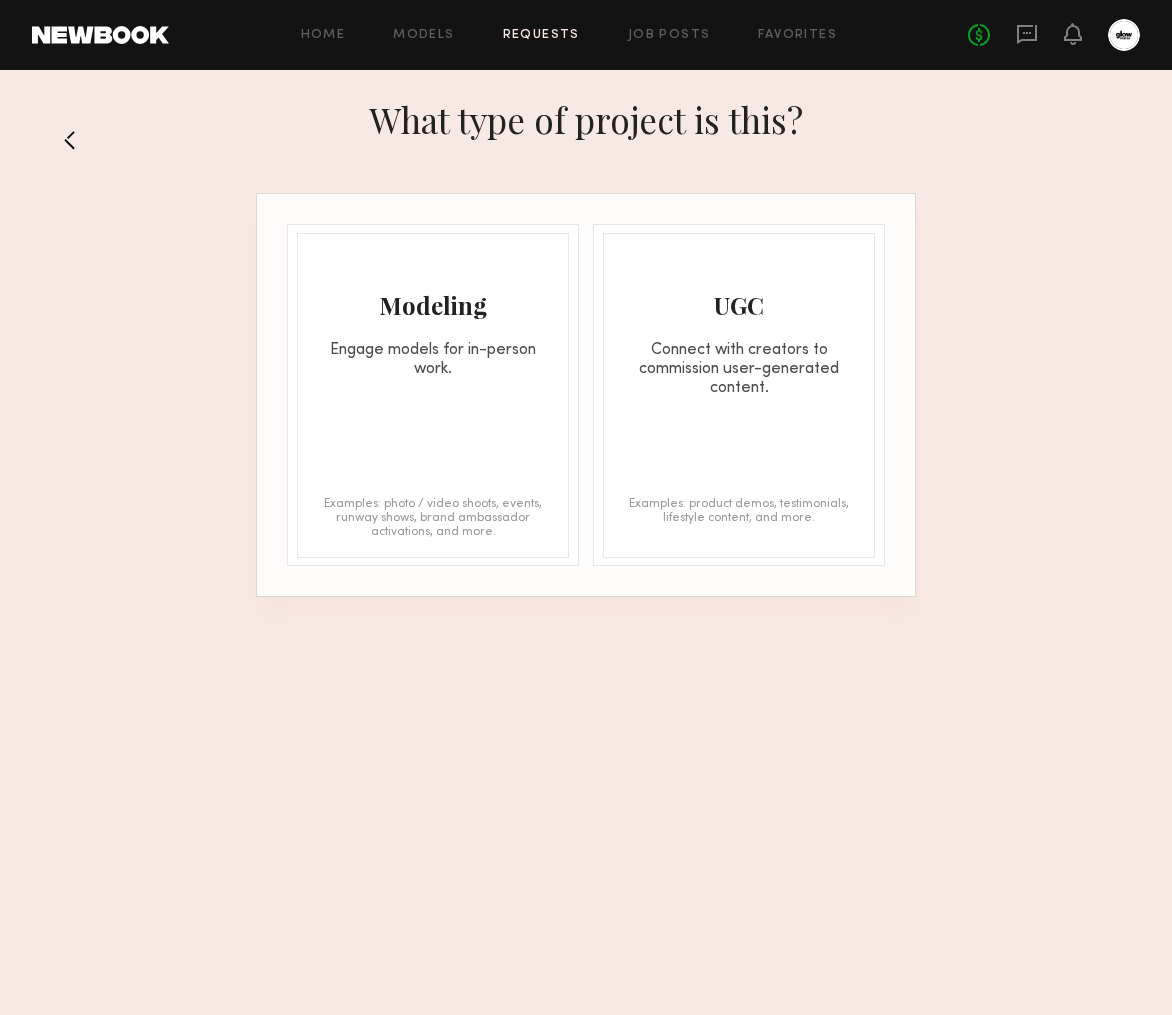 click on "Modeling Engage models for in-person work. Examples: photo / video shoots, events, runway shows, brand ambassador activations, and more." 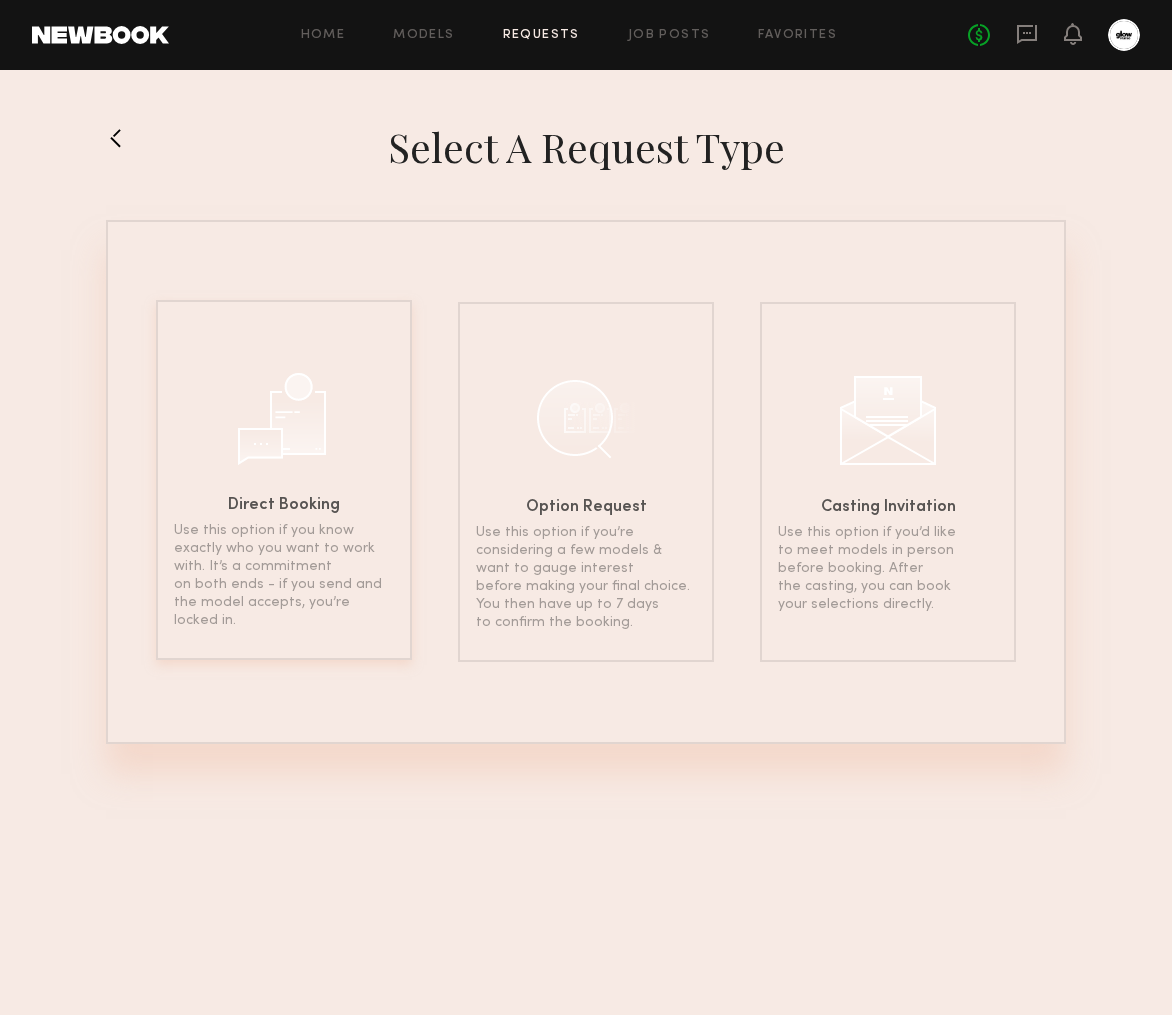 click on "Direct Booking Use this option if you know exactly who you want to work with. It’s a commitment on both ends - if you send and the model accepts, you’re locked in." 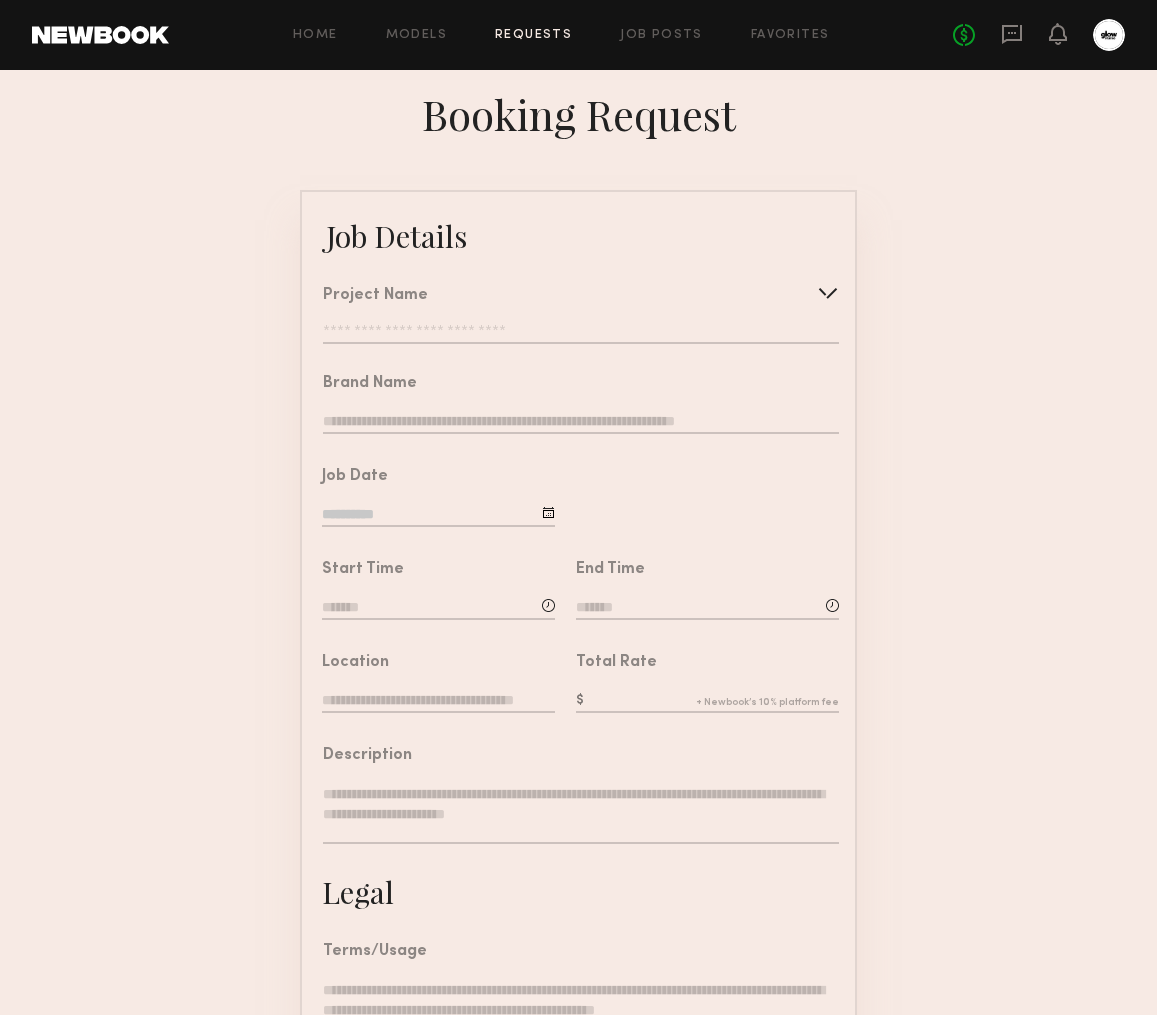 click 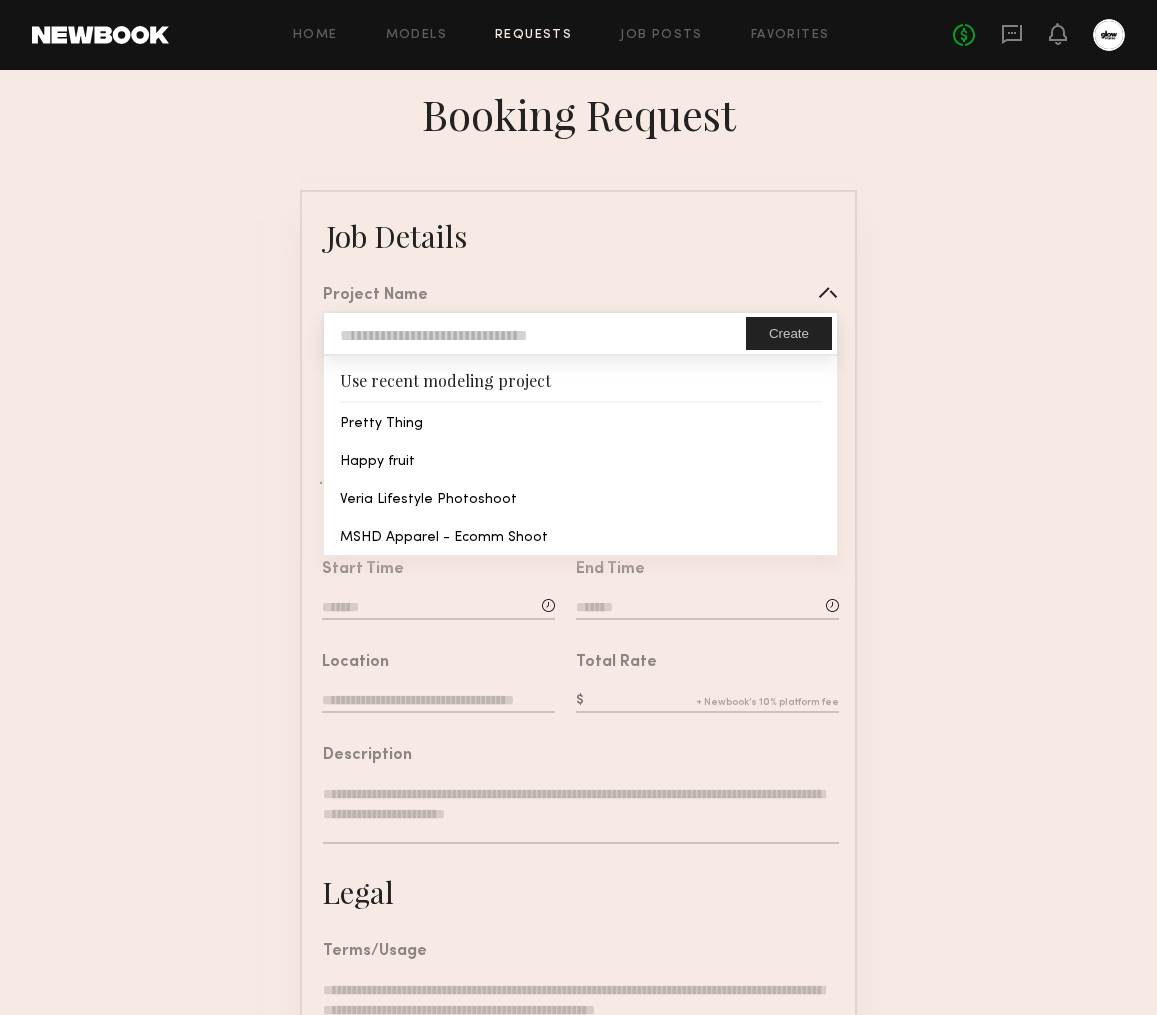 click 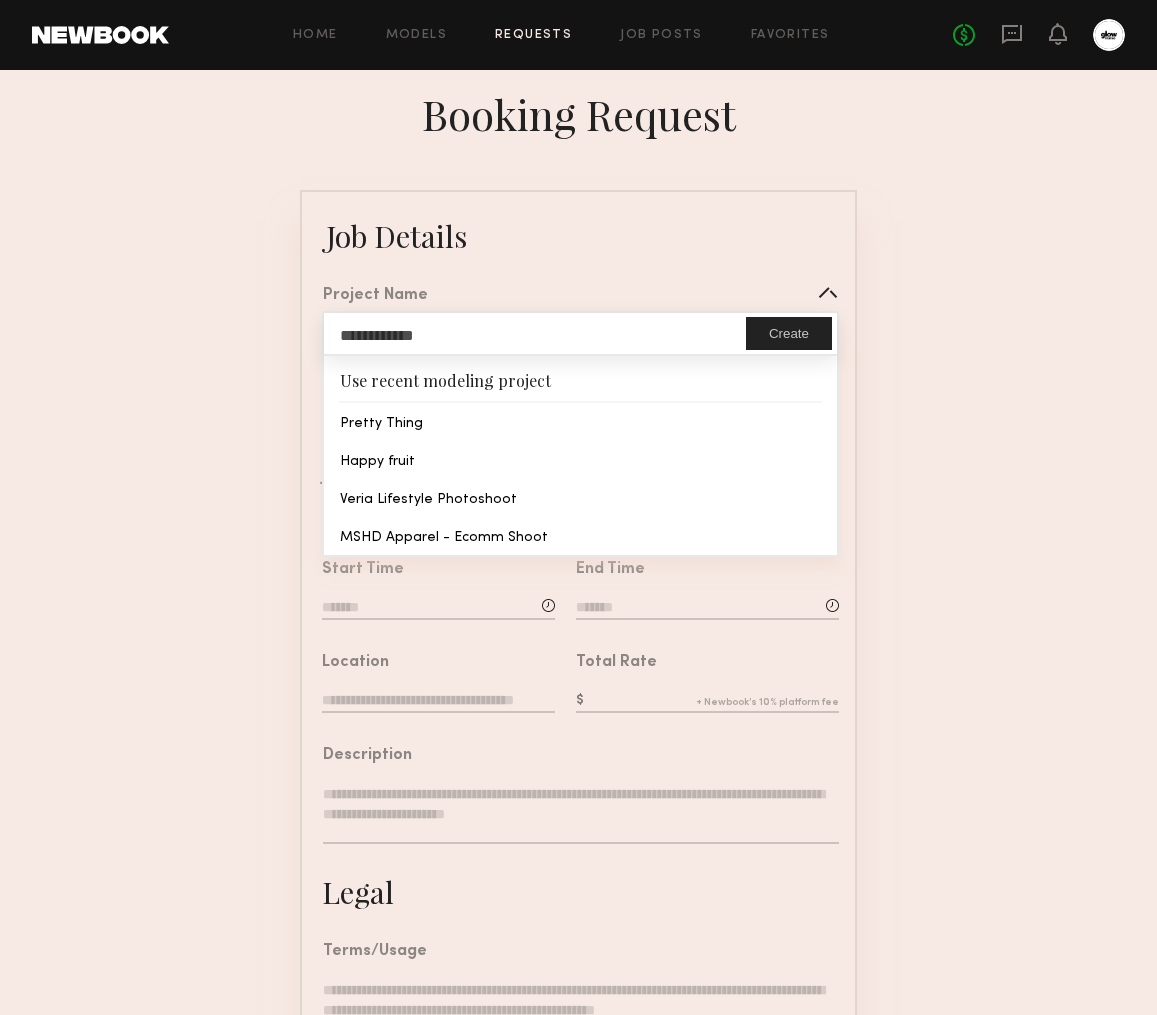 type on "**********" 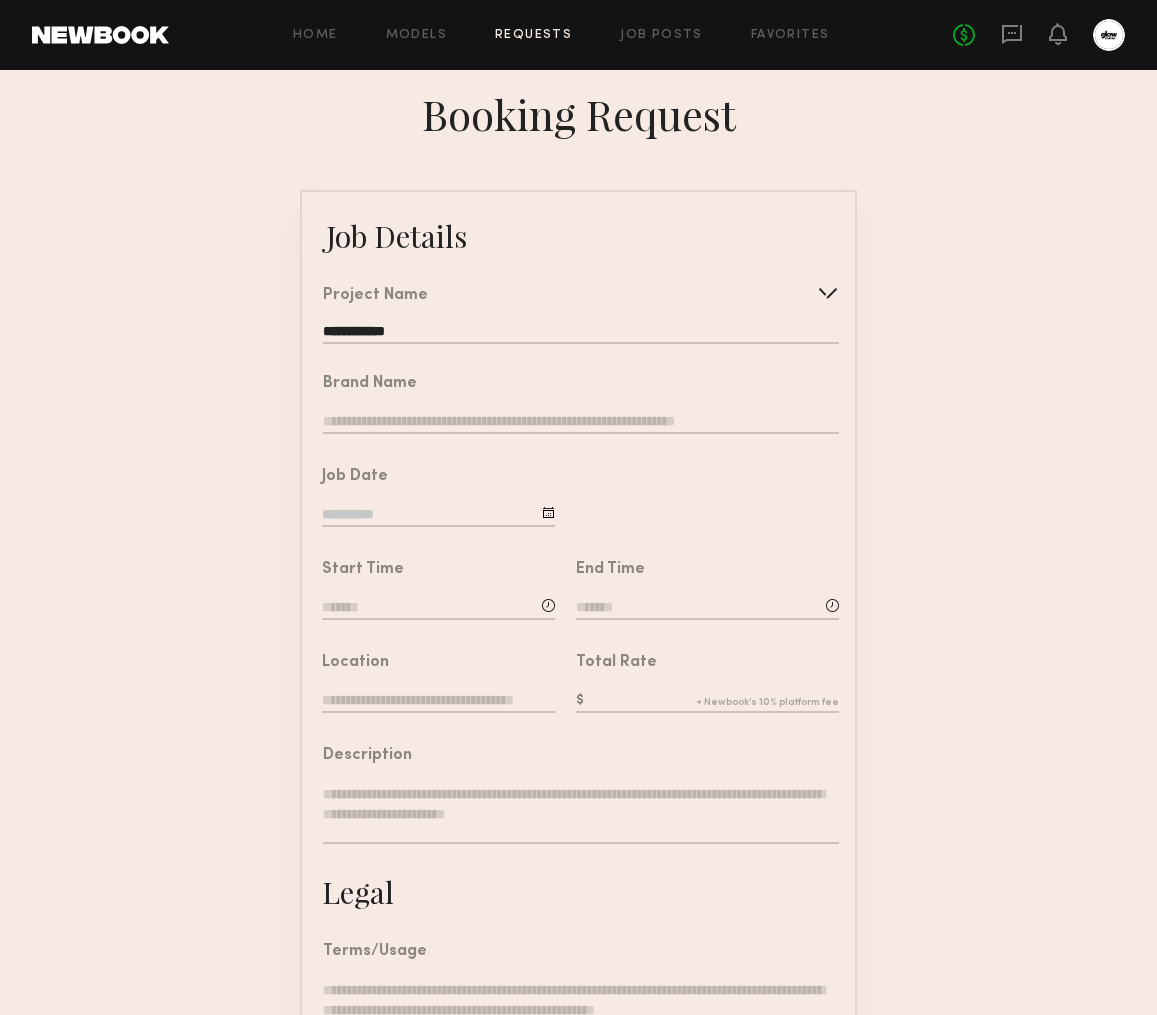 click 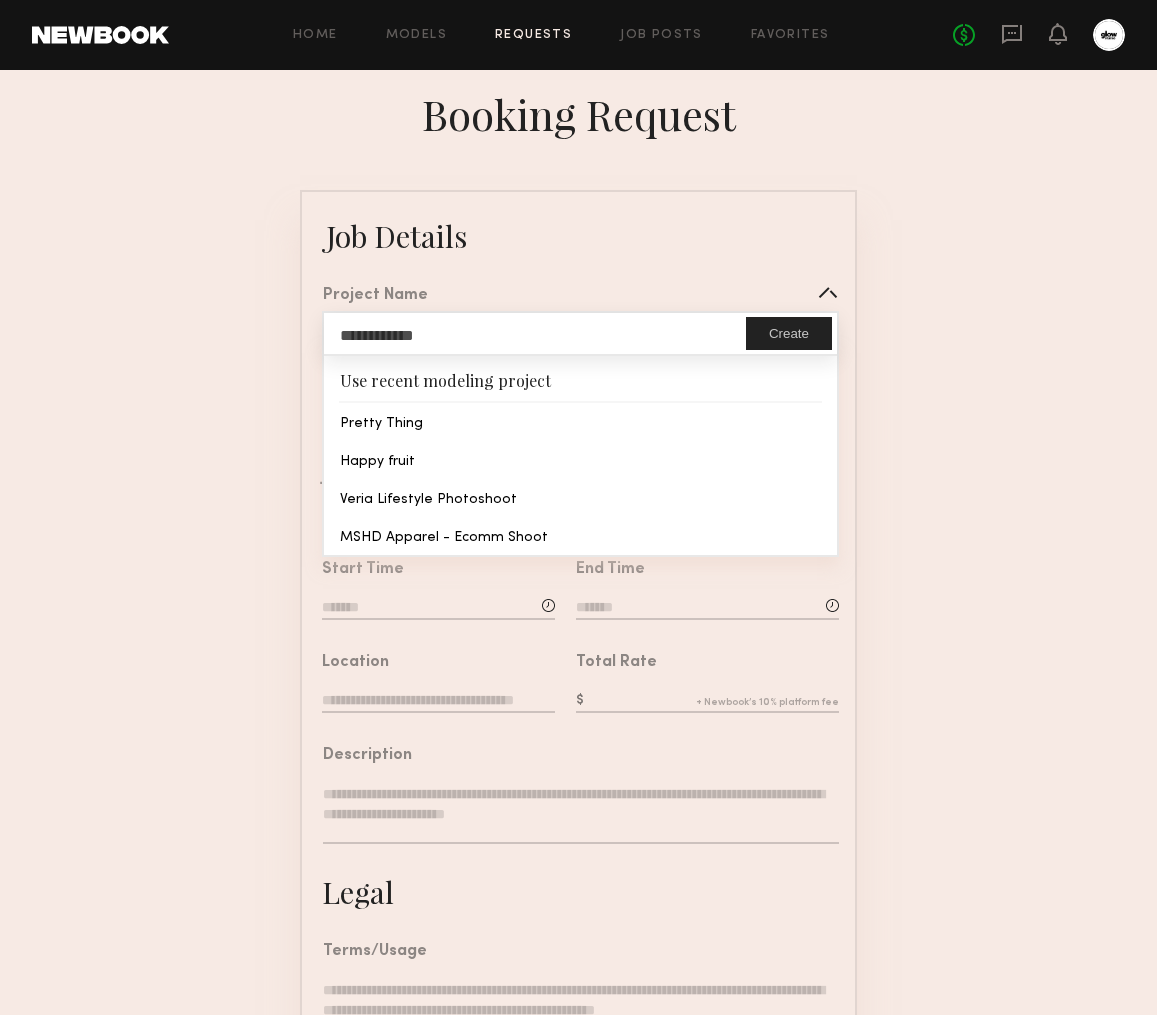 click on "**********" 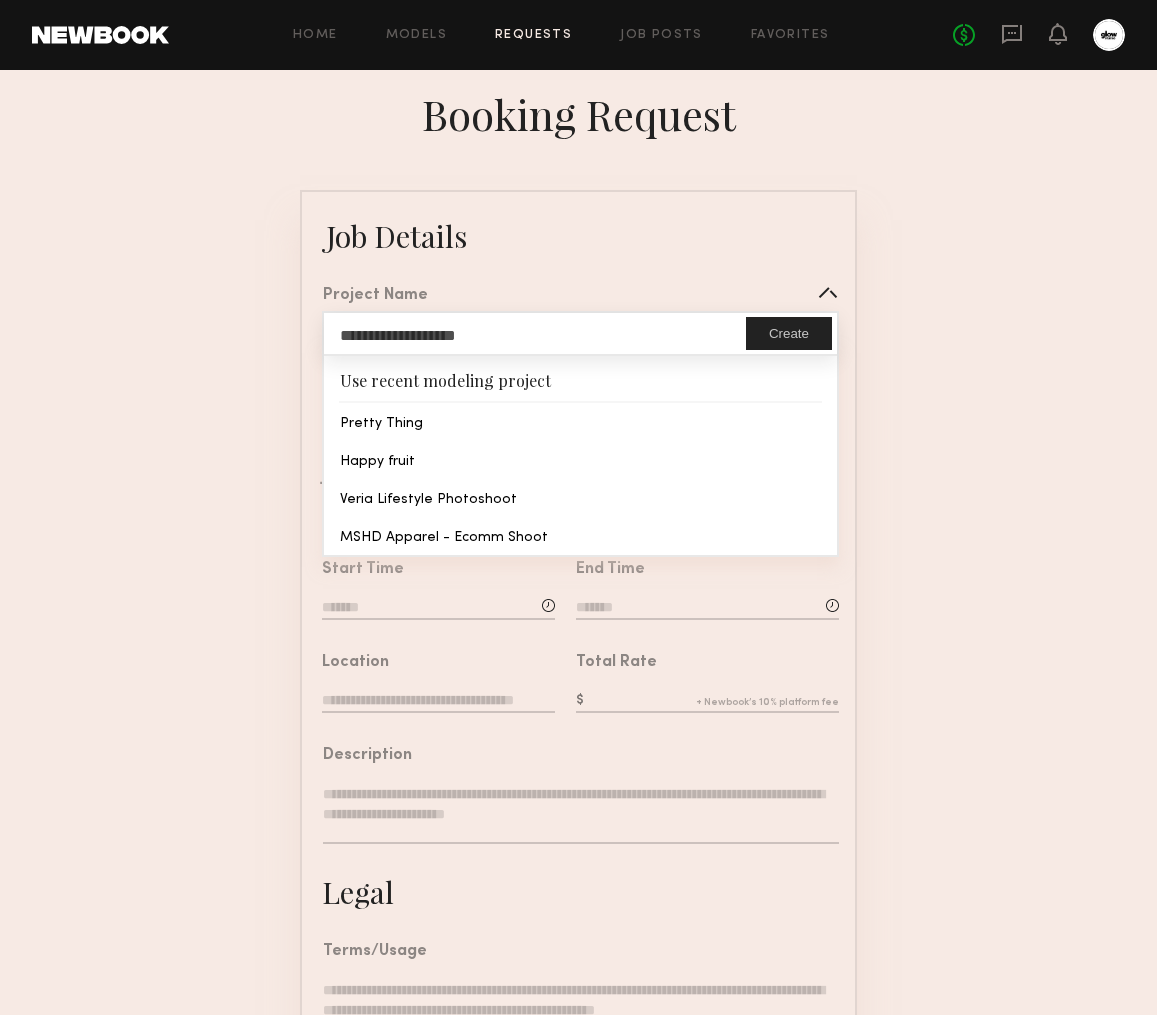 type on "**********" 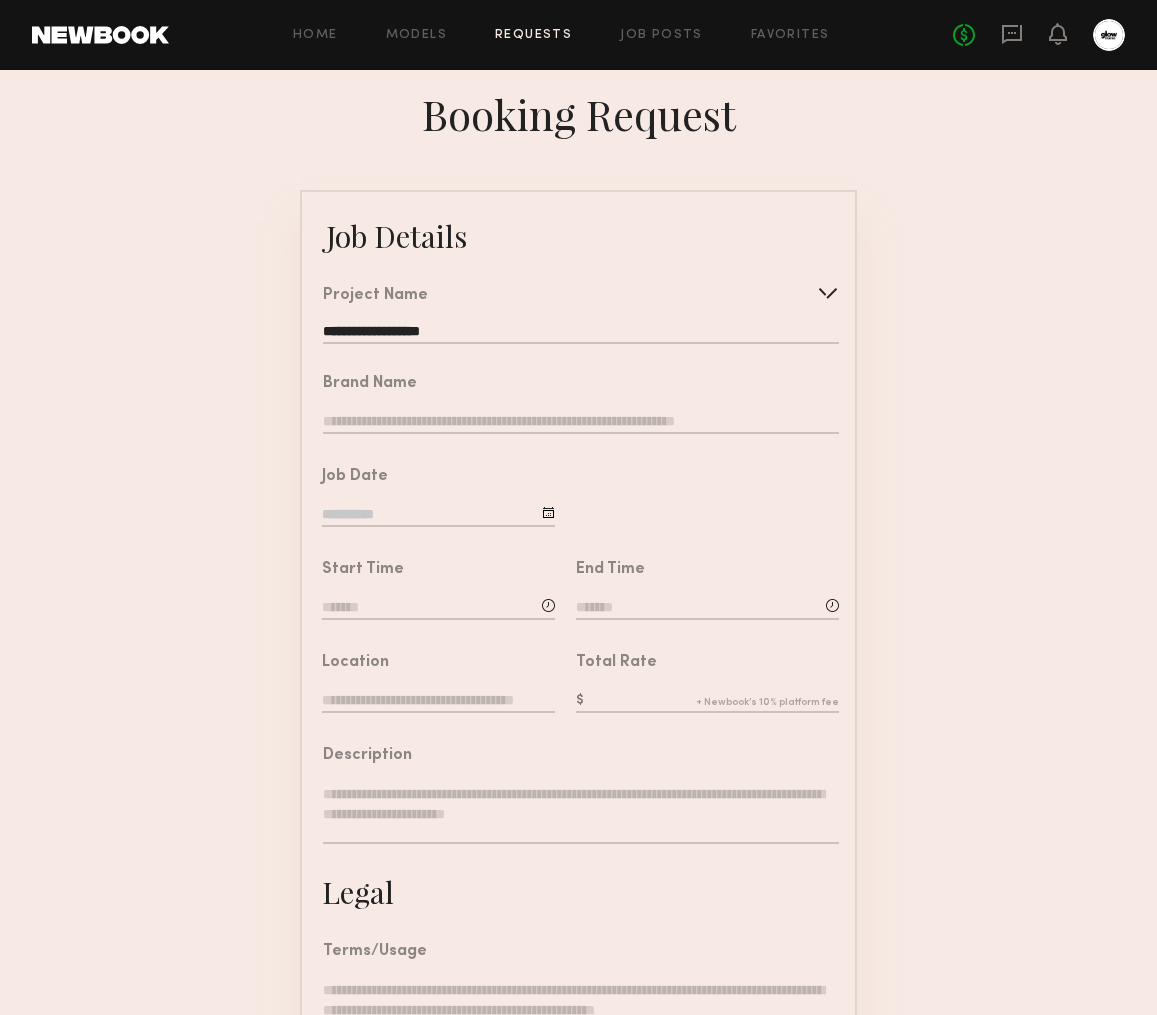 click on "**********" 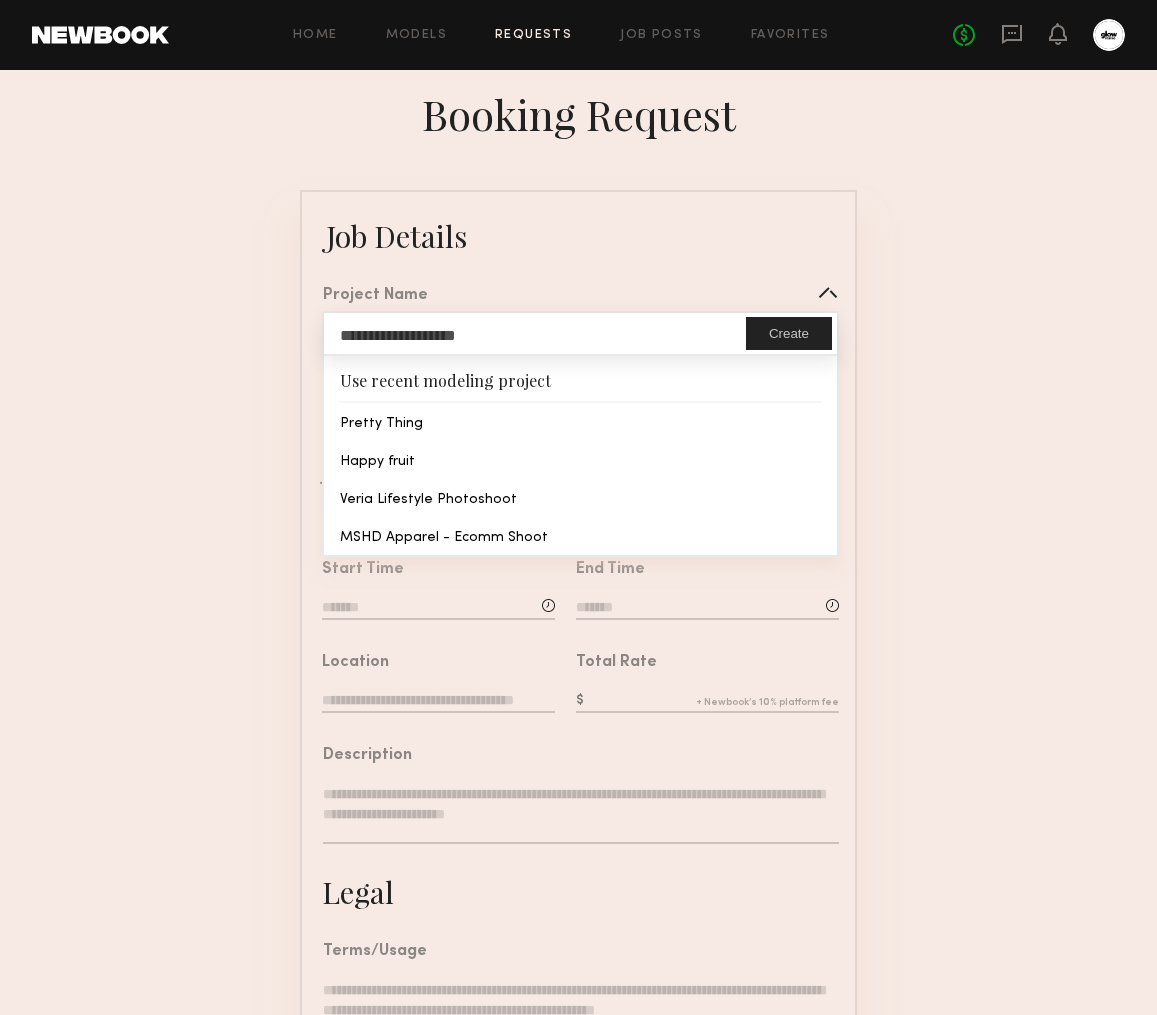 click on "**********" 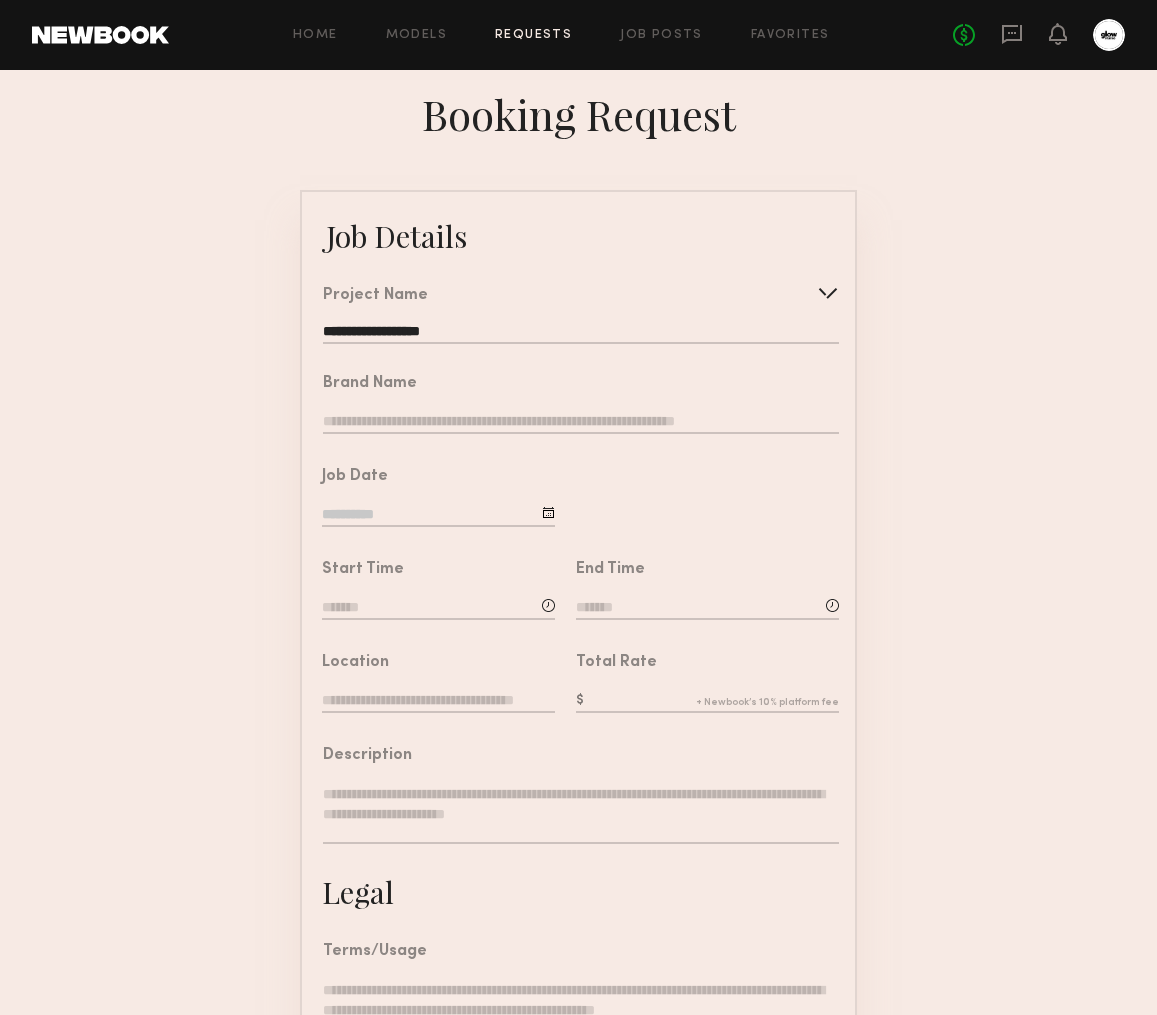click on "**********" 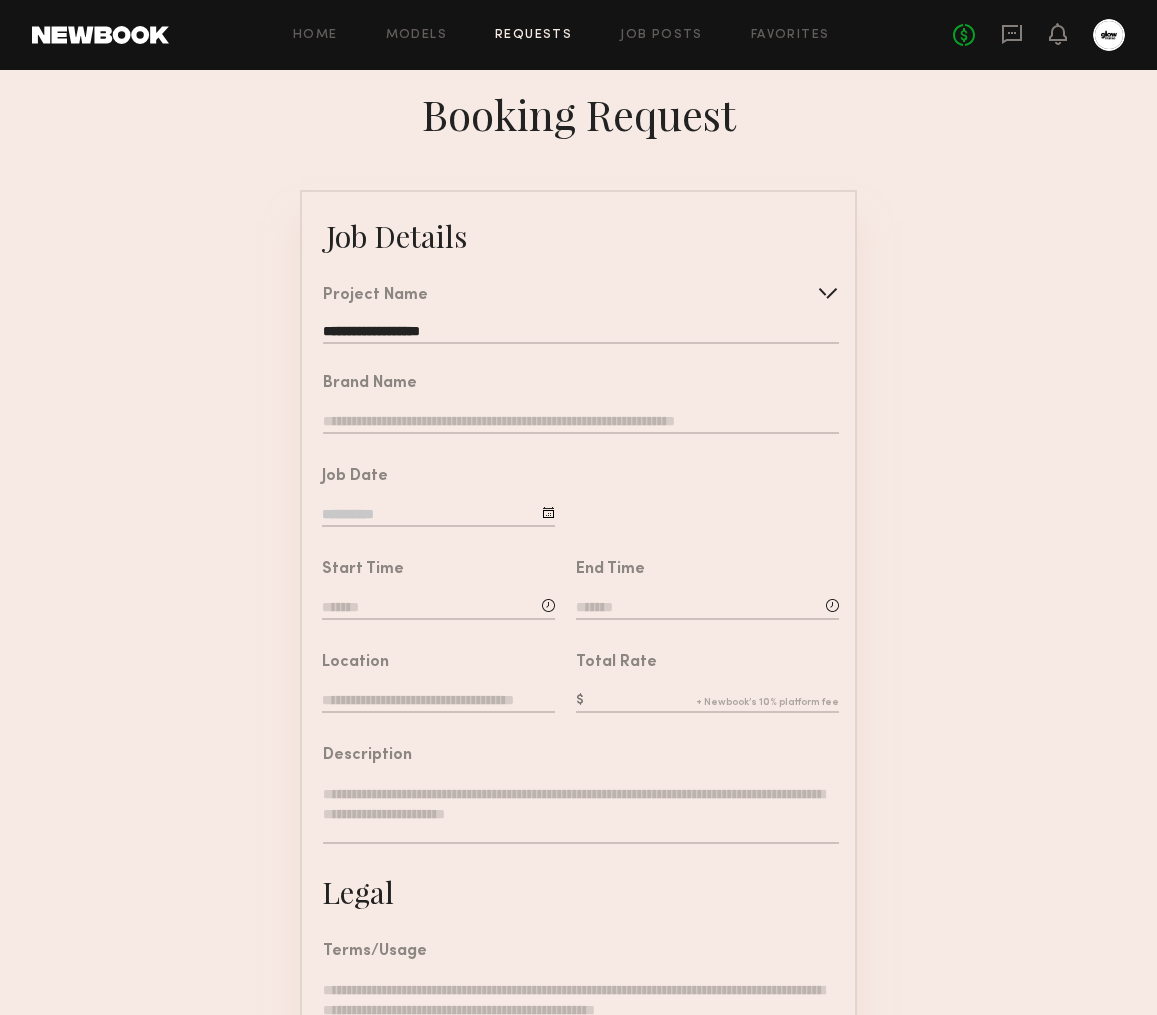 click on "Brand Name" 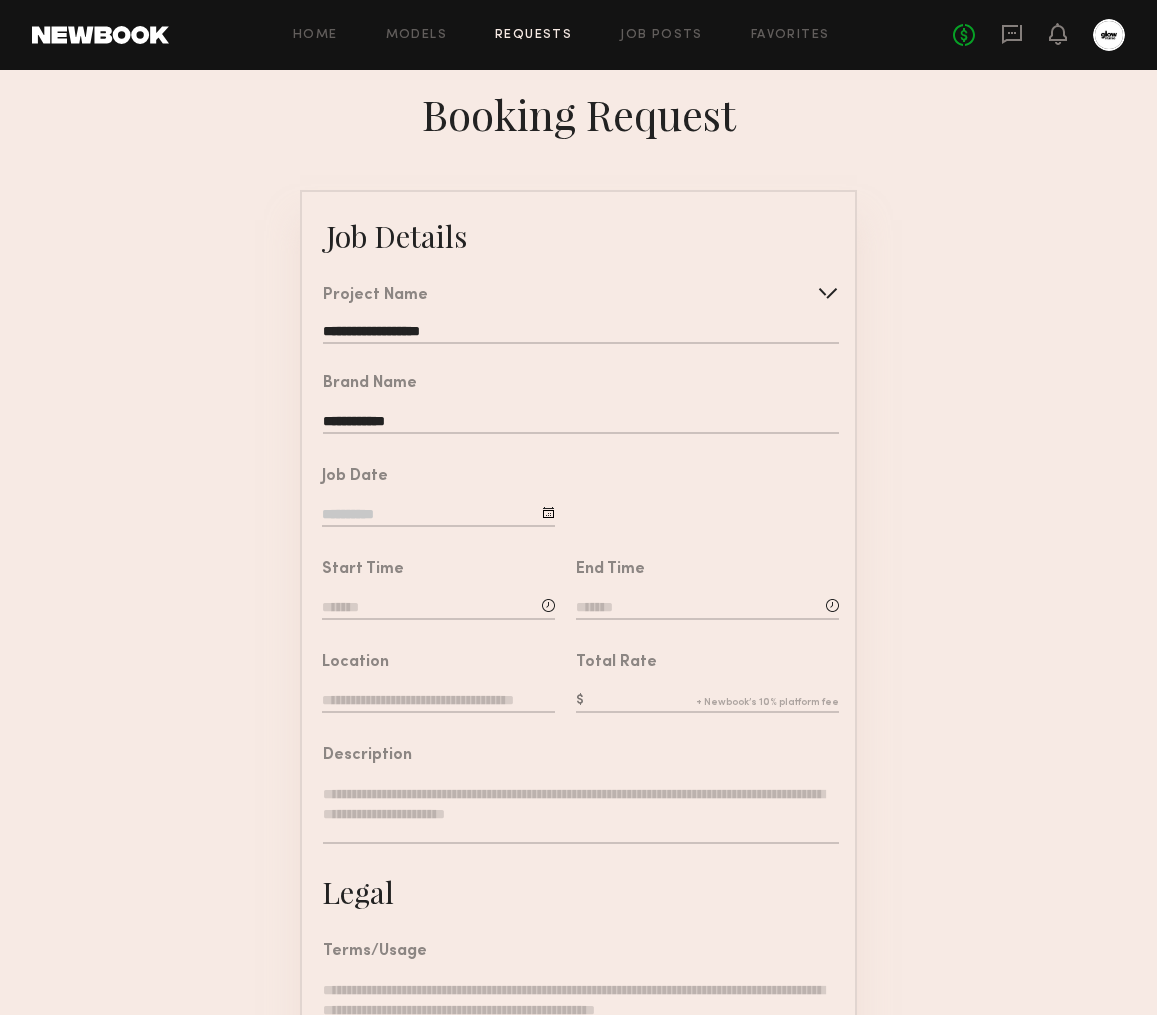 type on "**********" 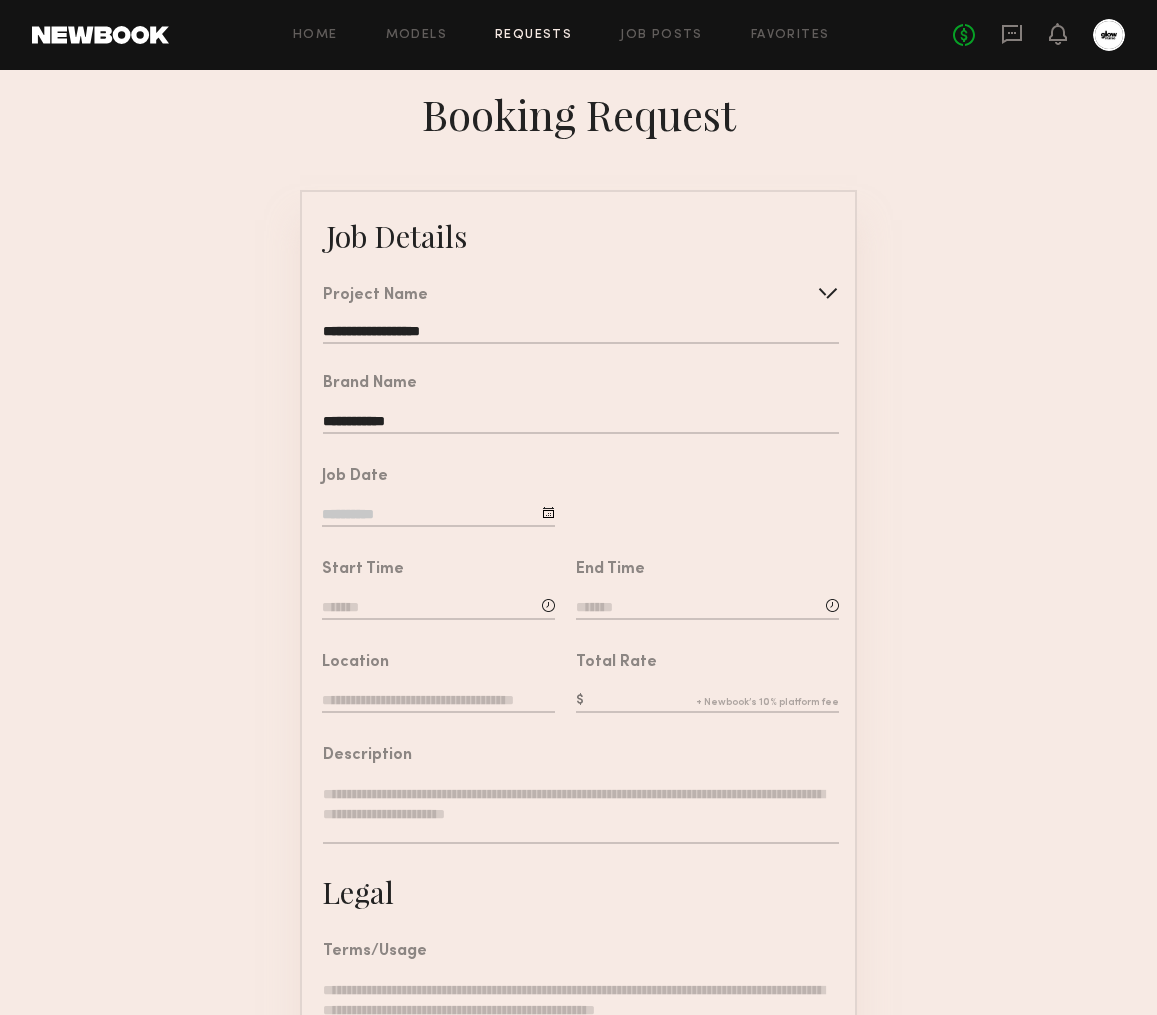click 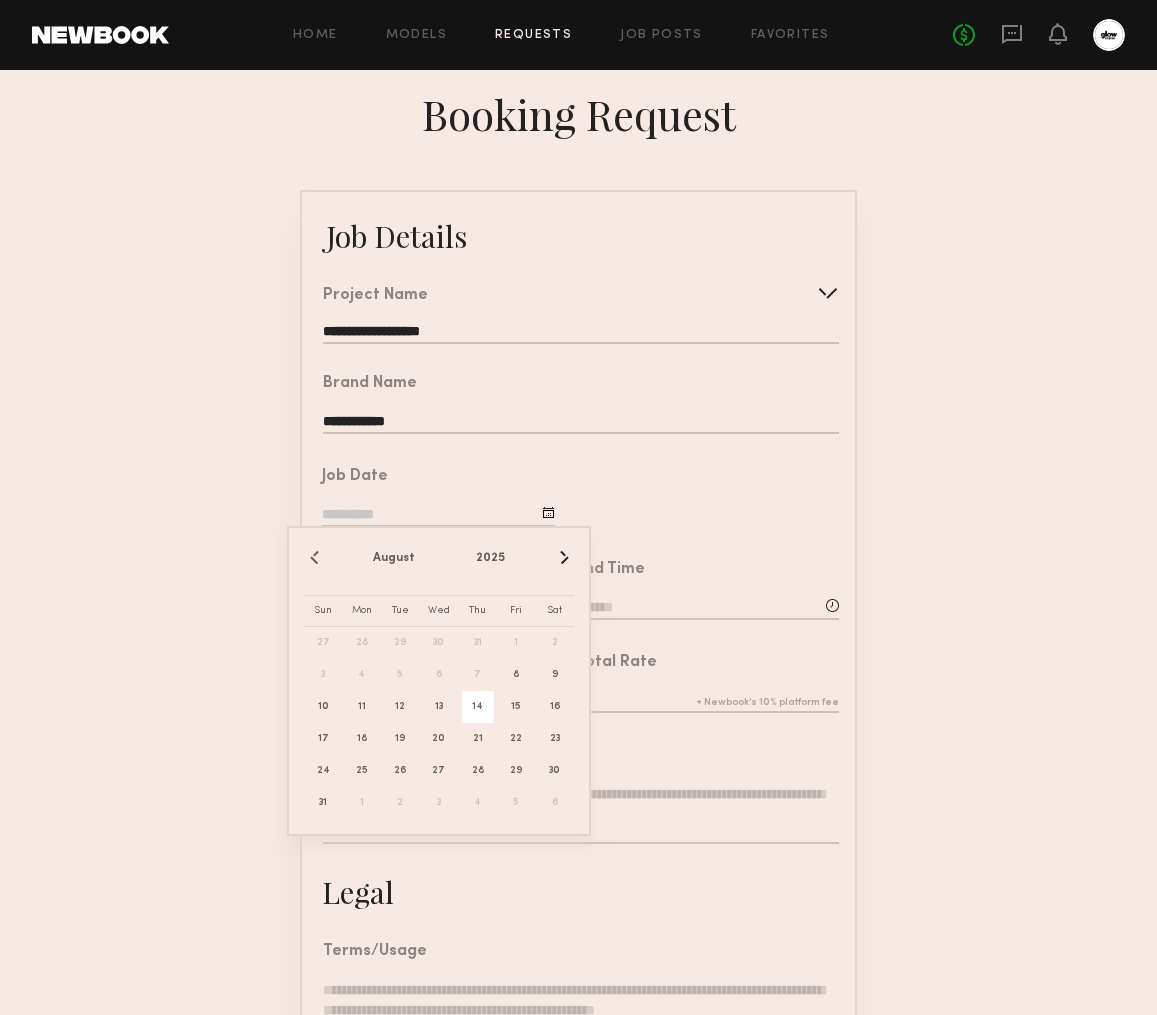 click on "14" 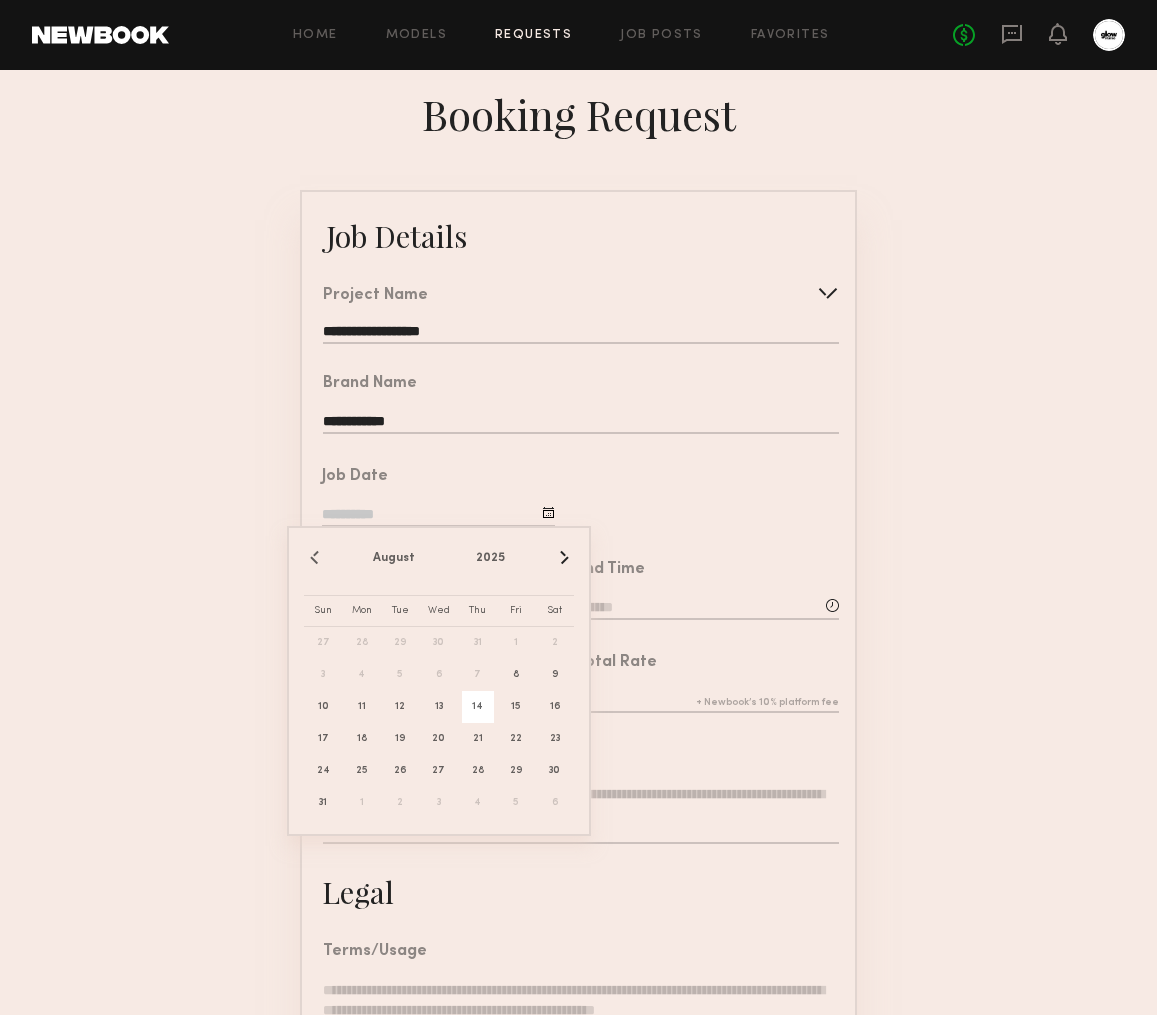 type on "**********" 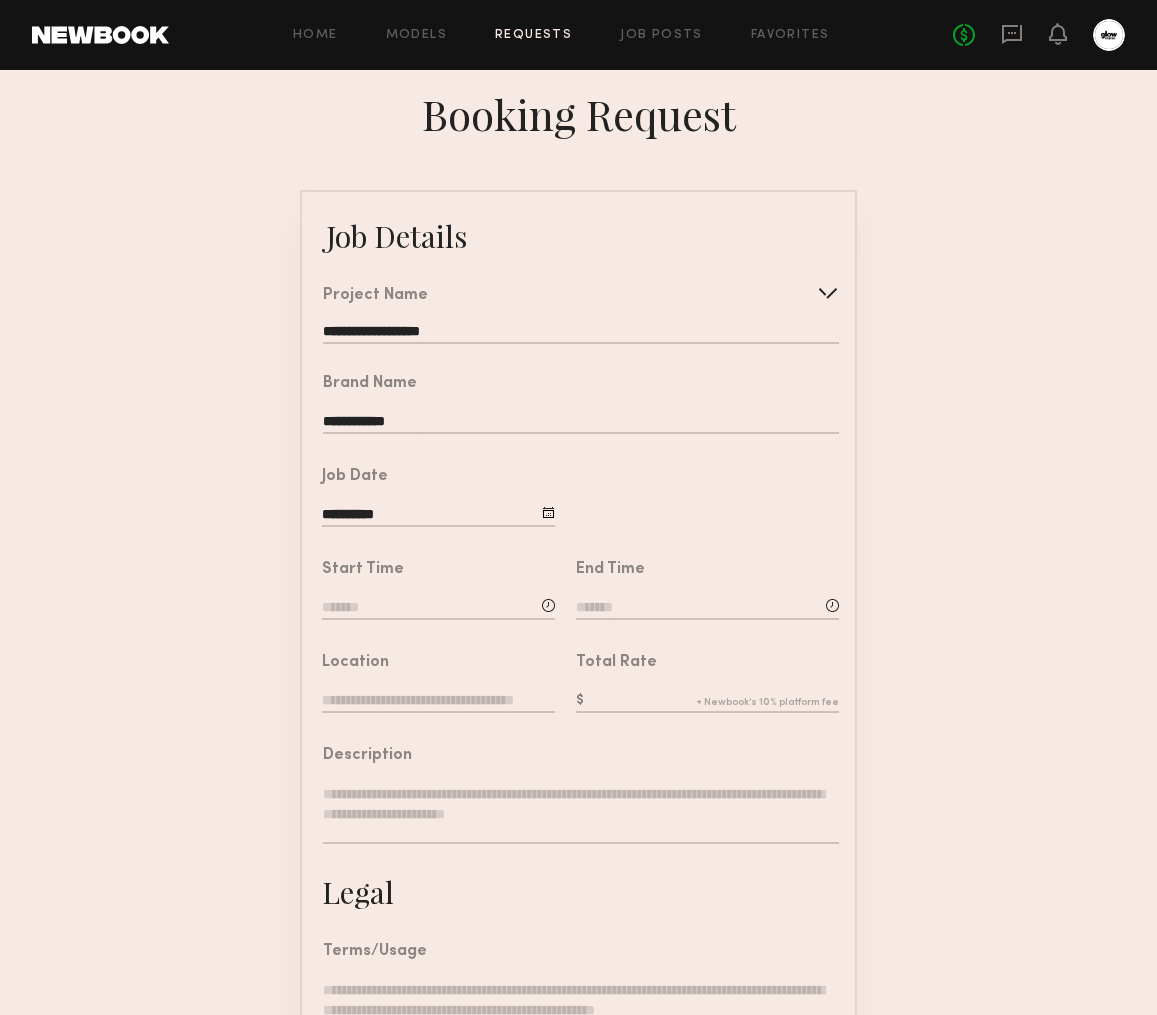 click 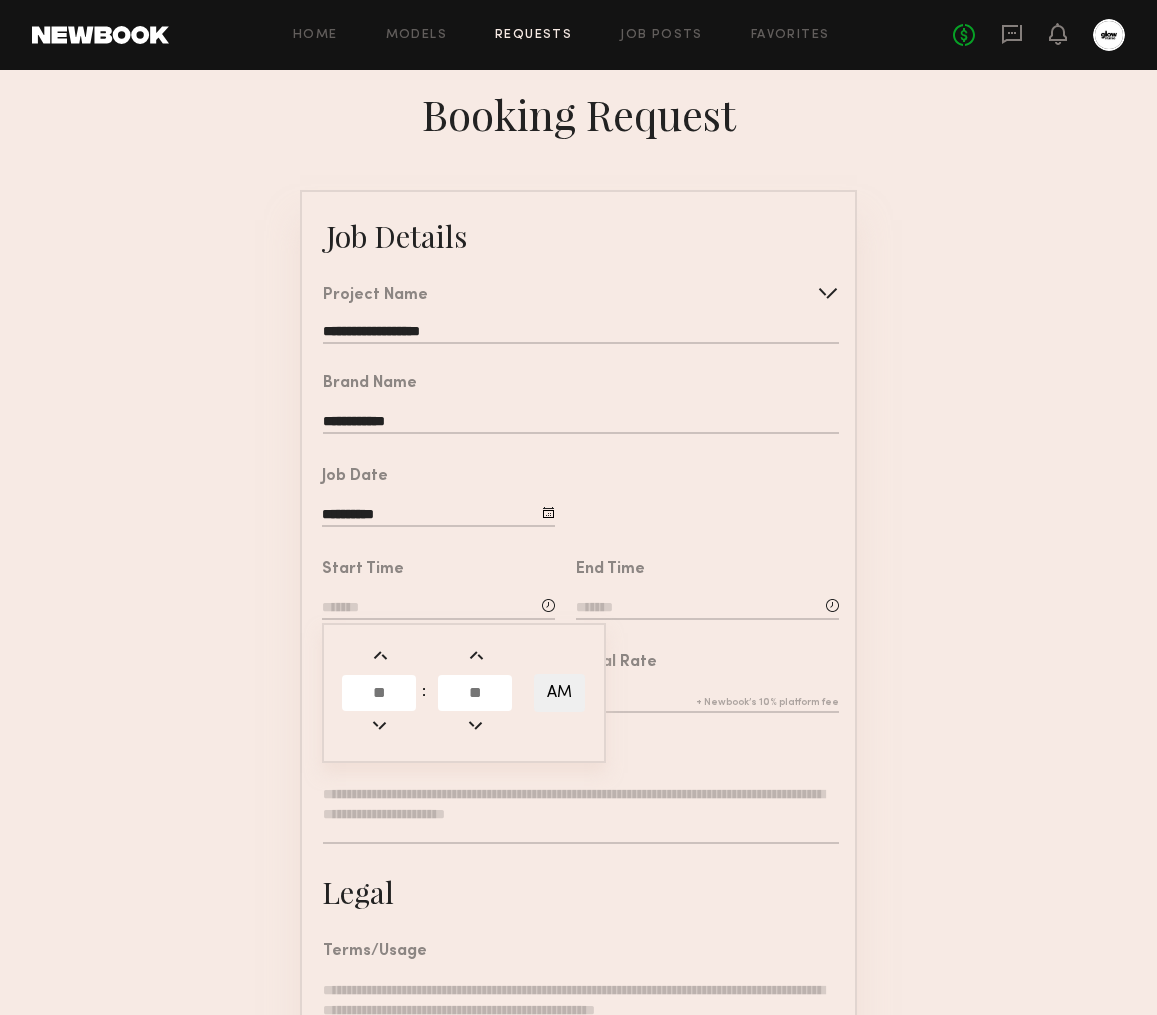 click 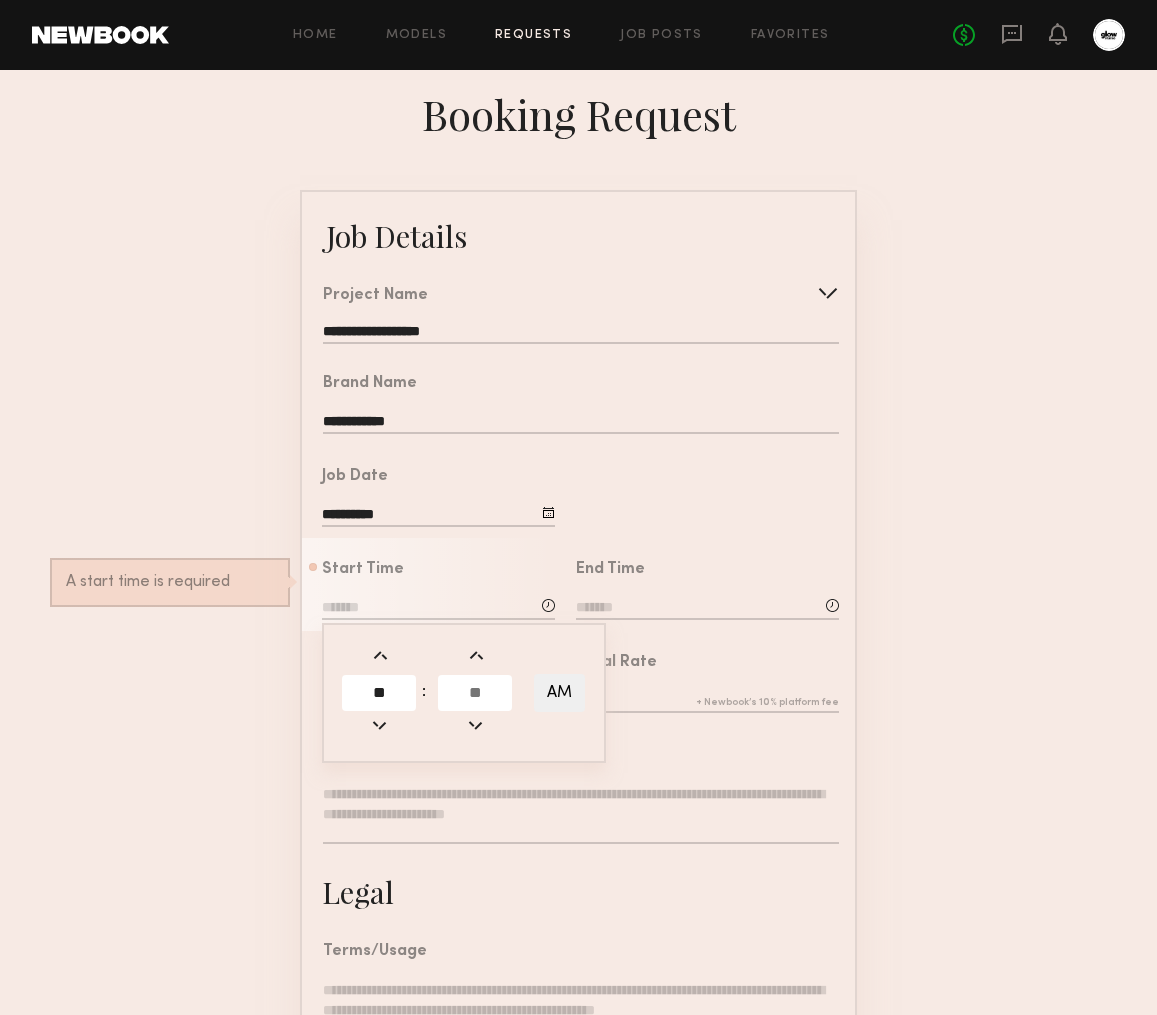 type on "**" 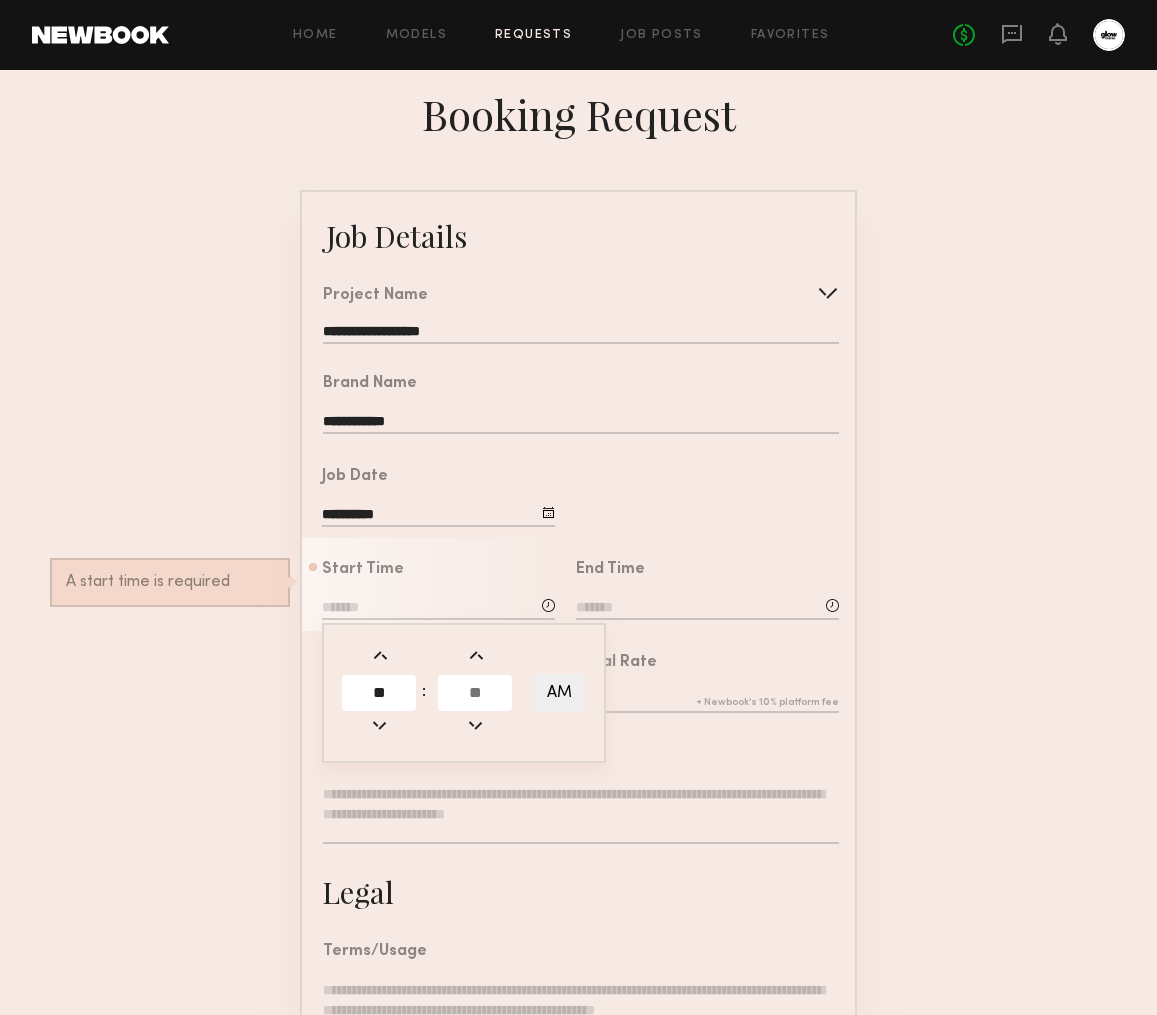 click 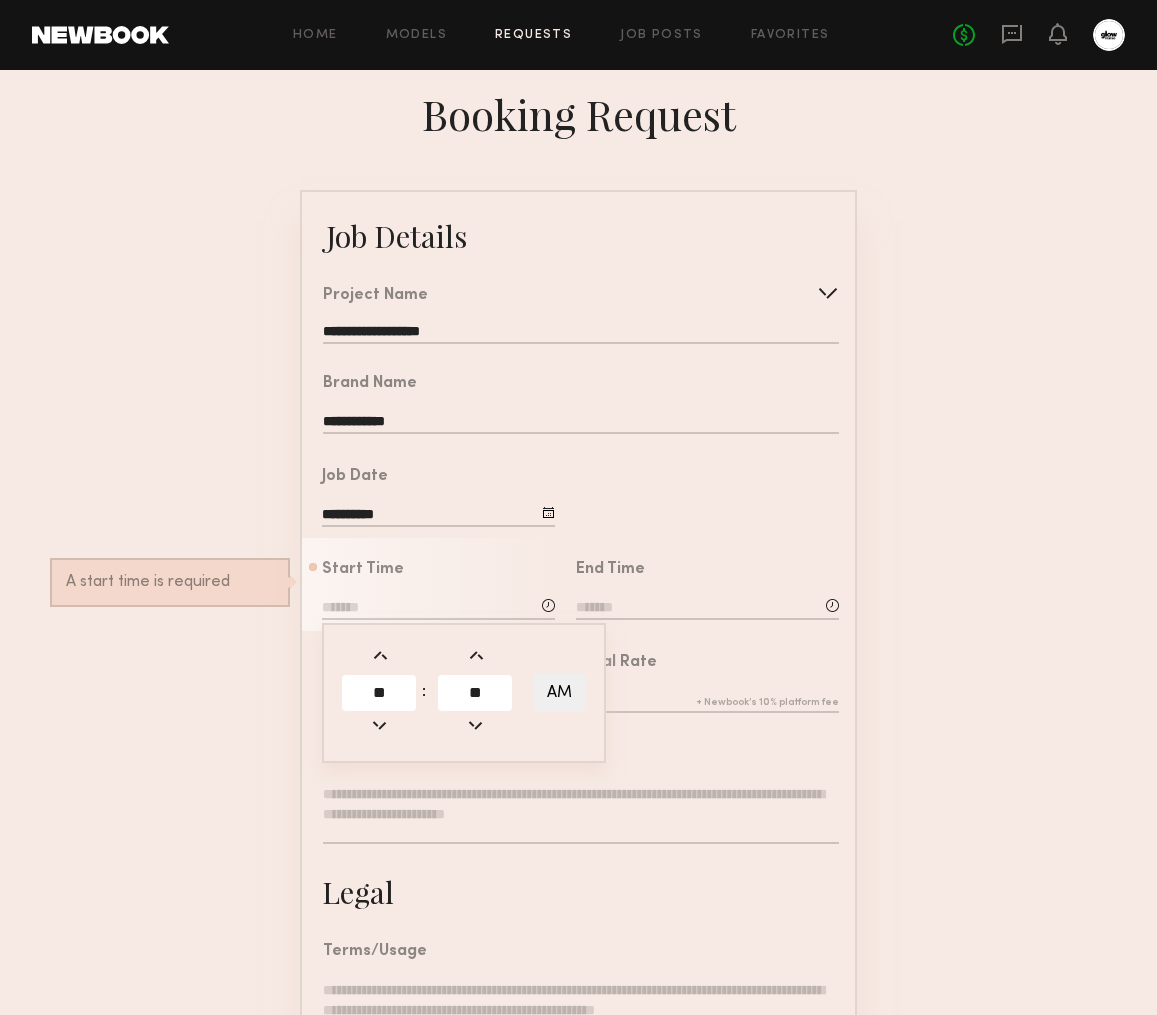 type on "**" 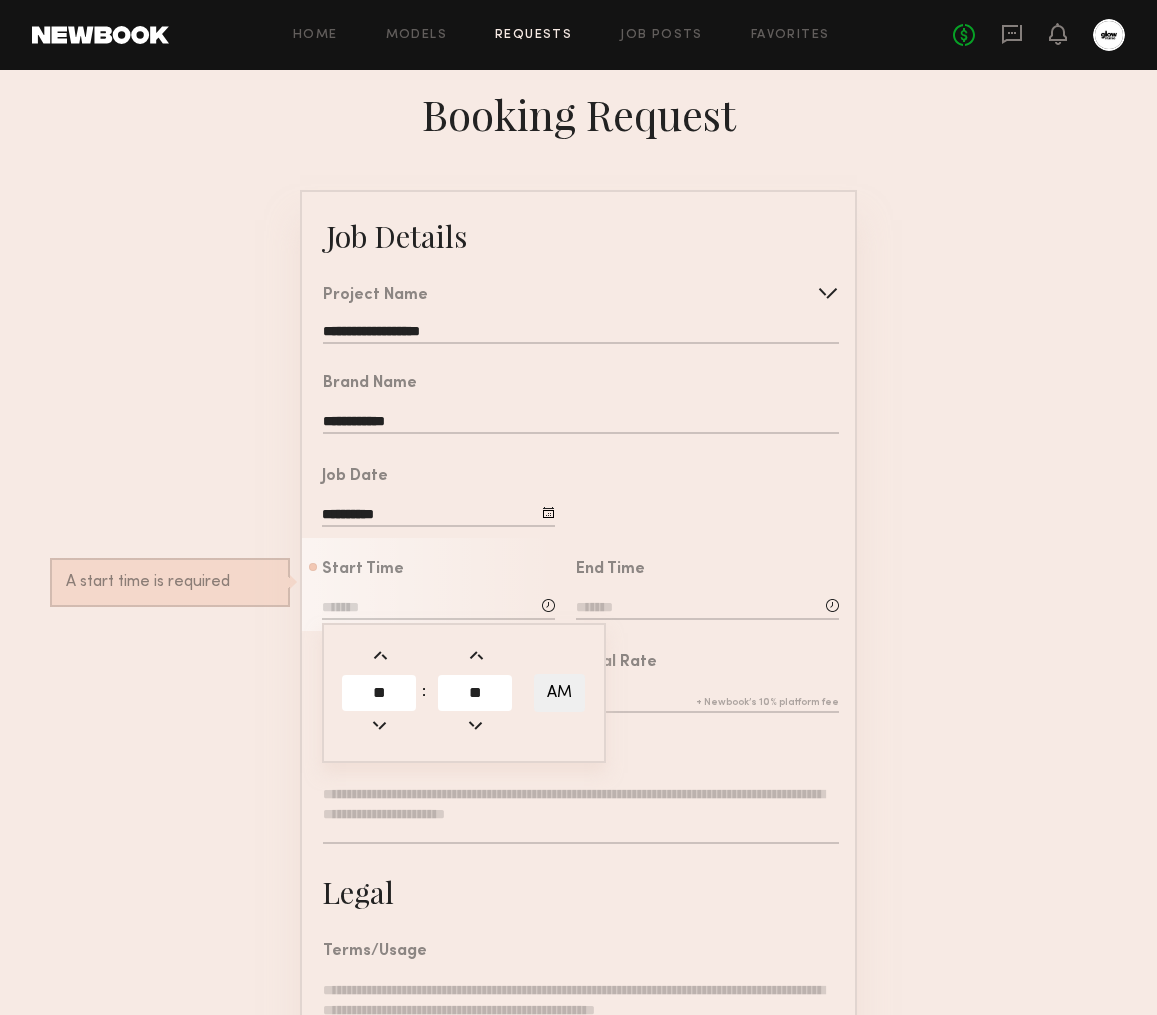 type on "********" 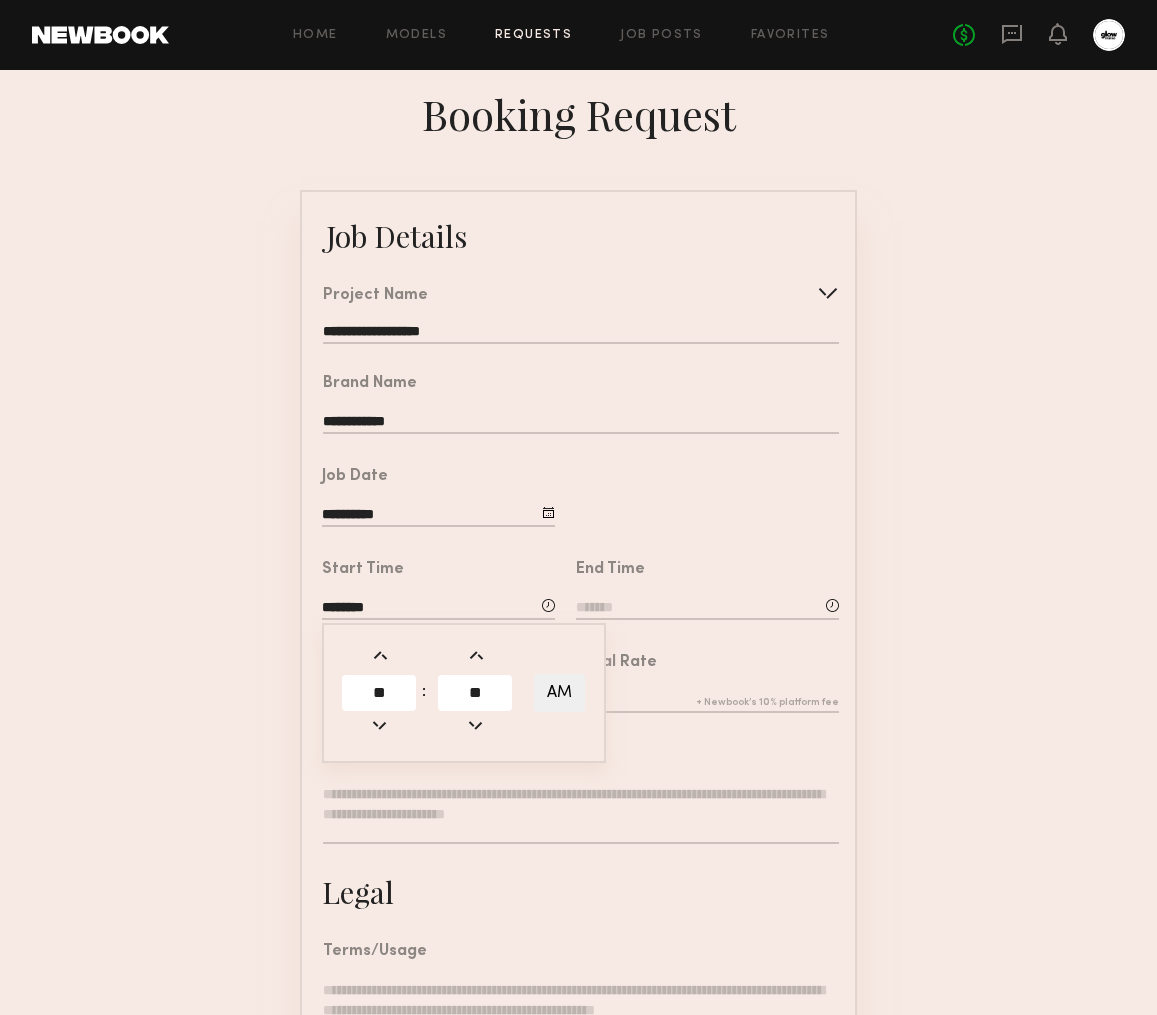 click 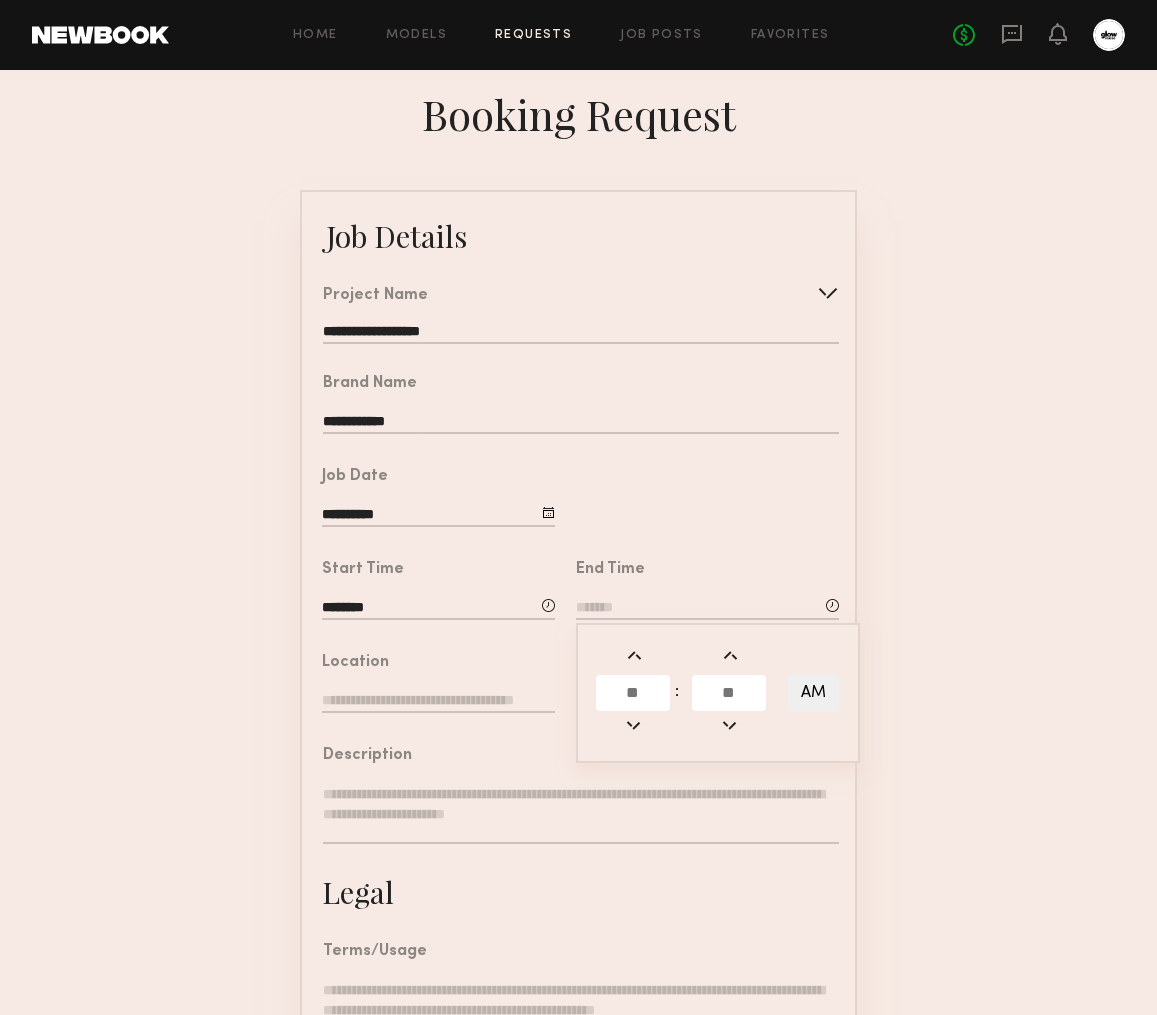 click 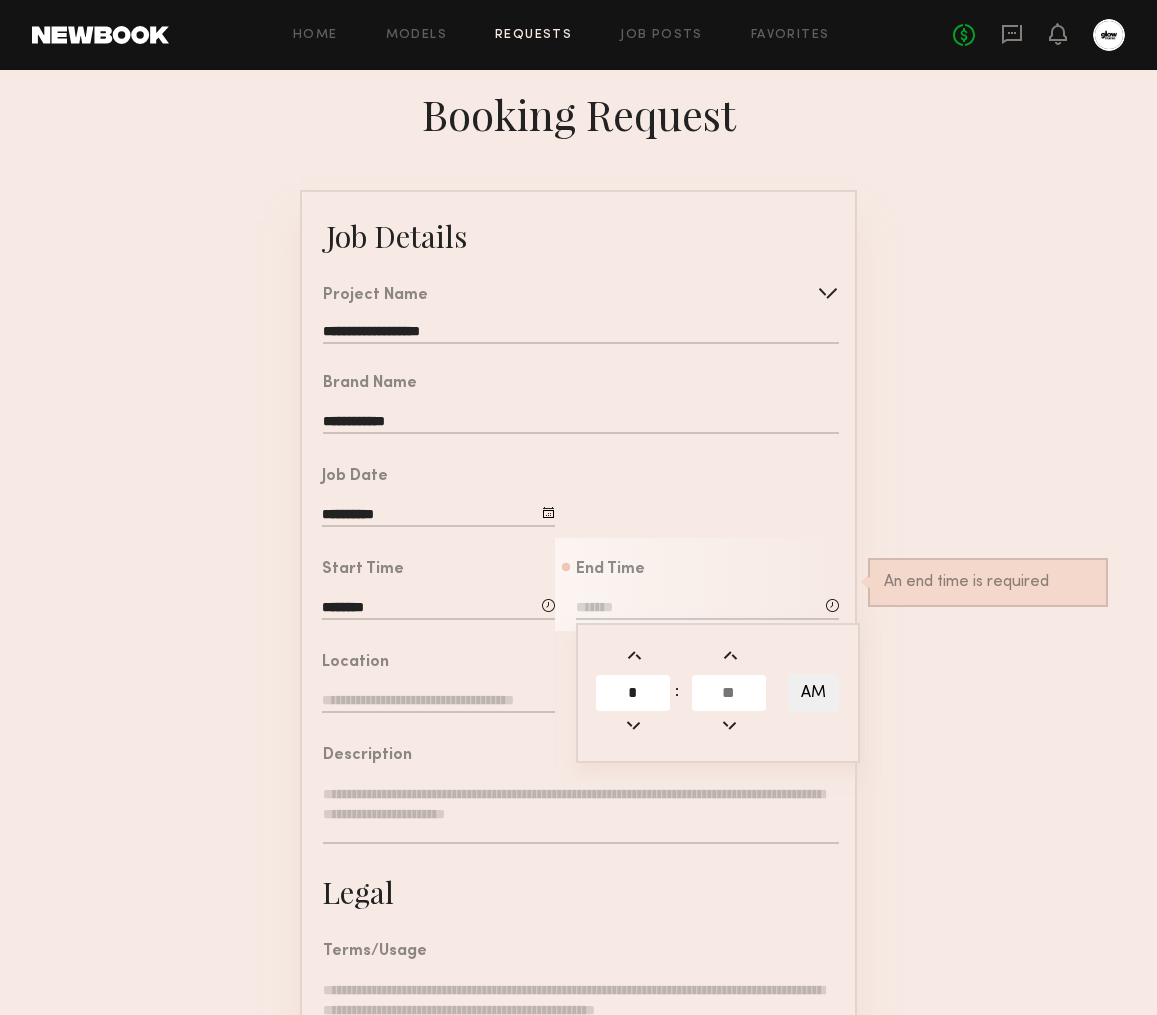 type on "*" 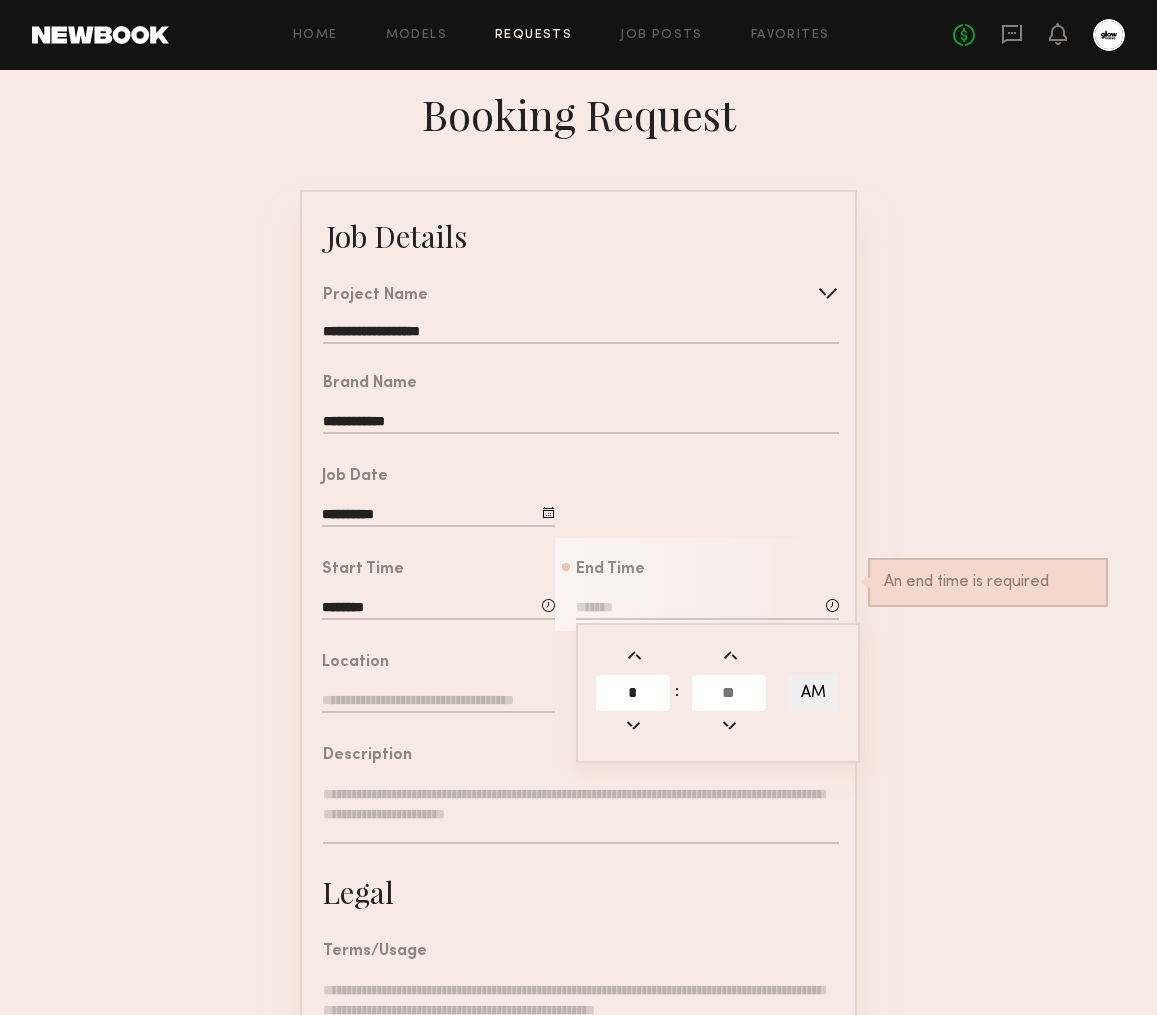 click 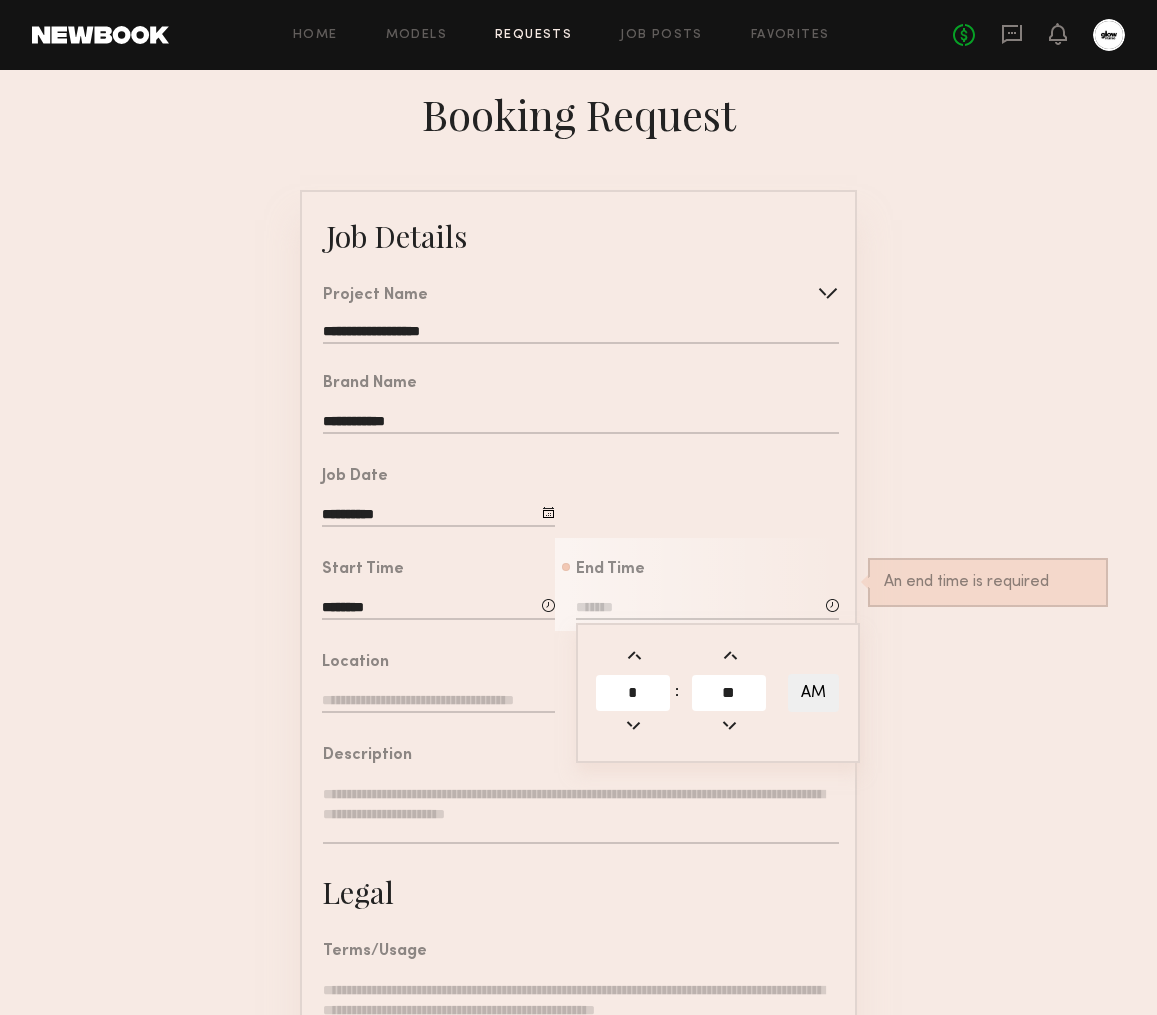 type on "**" 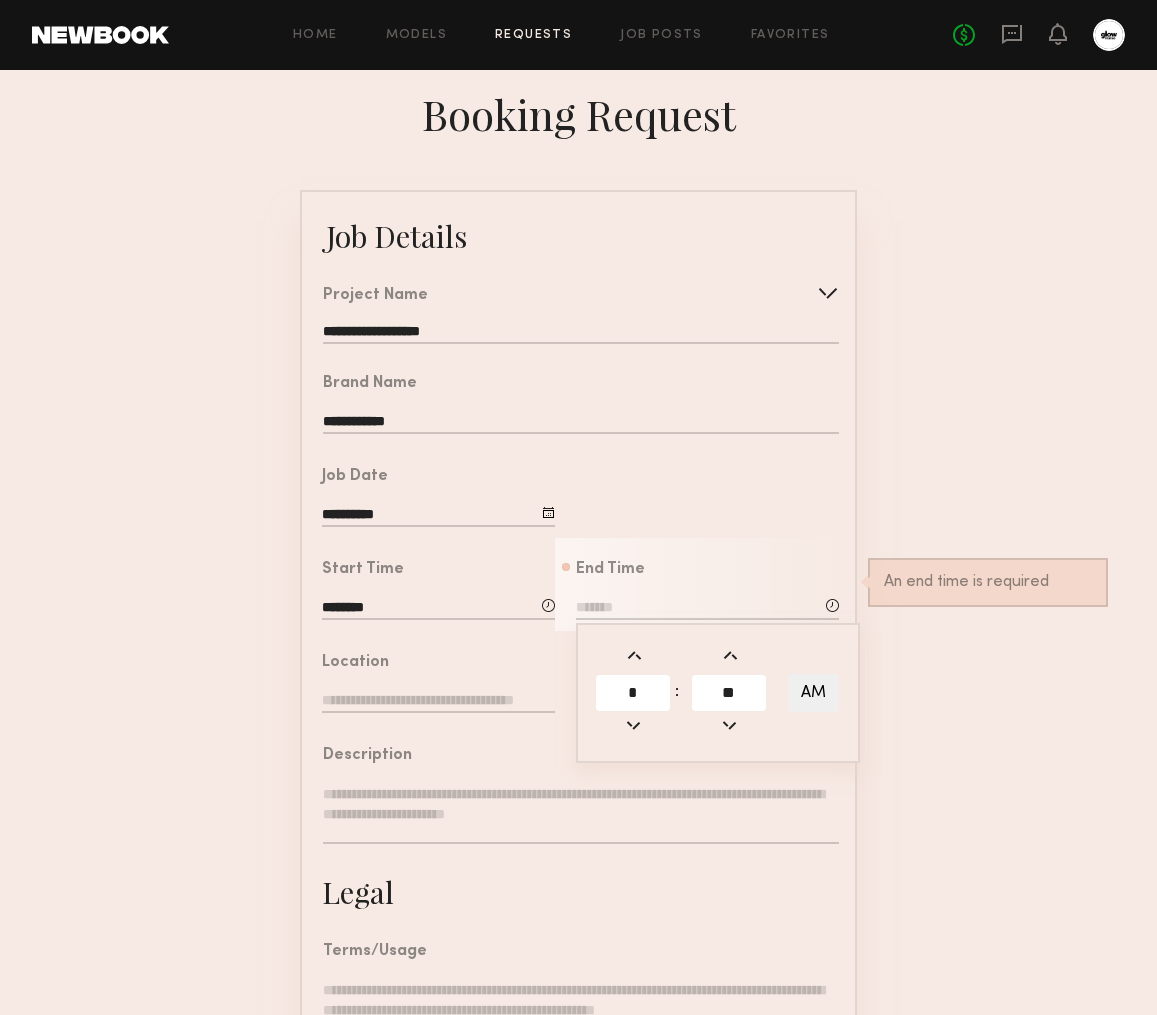 type on "*******" 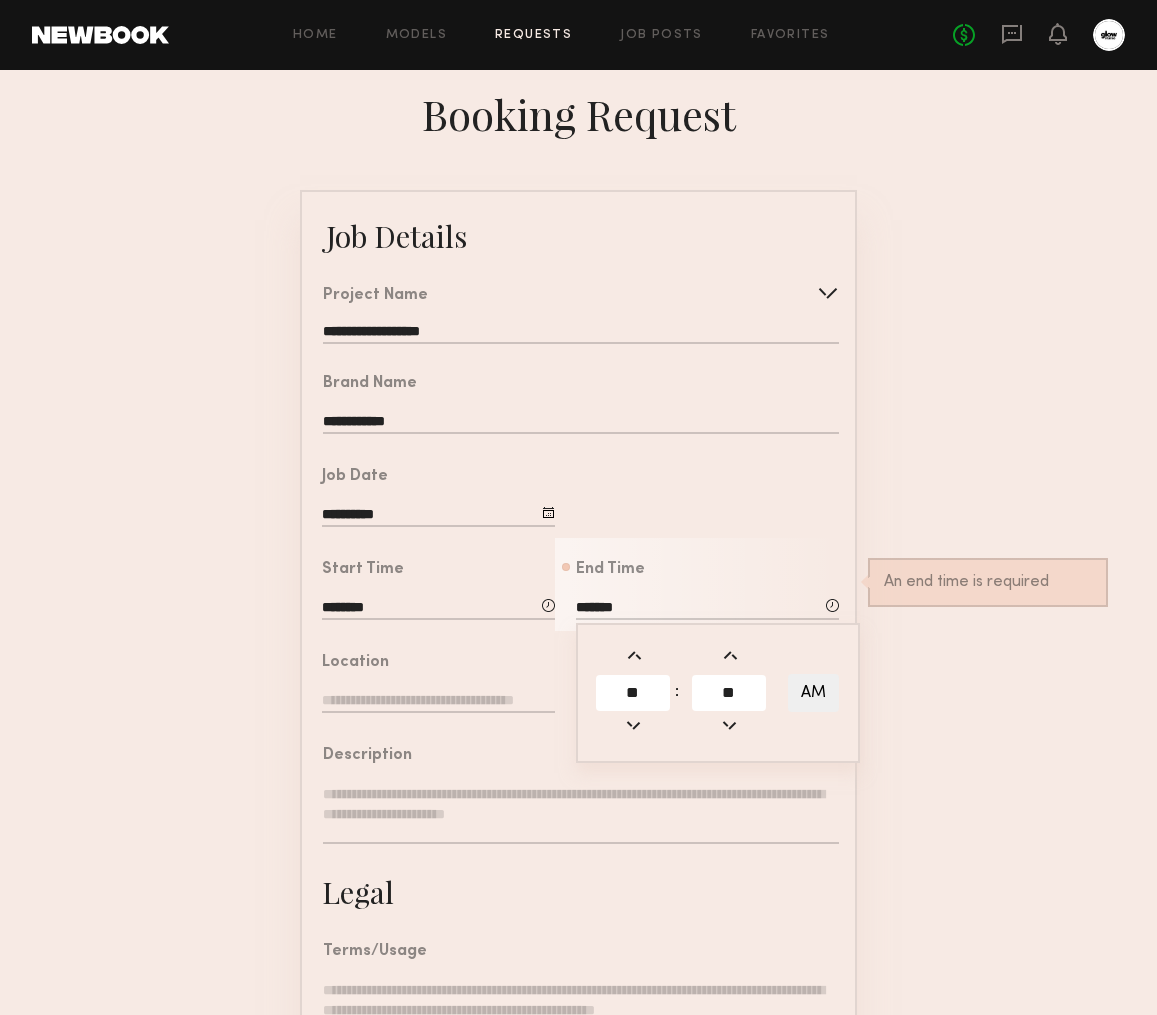 click on "AM" 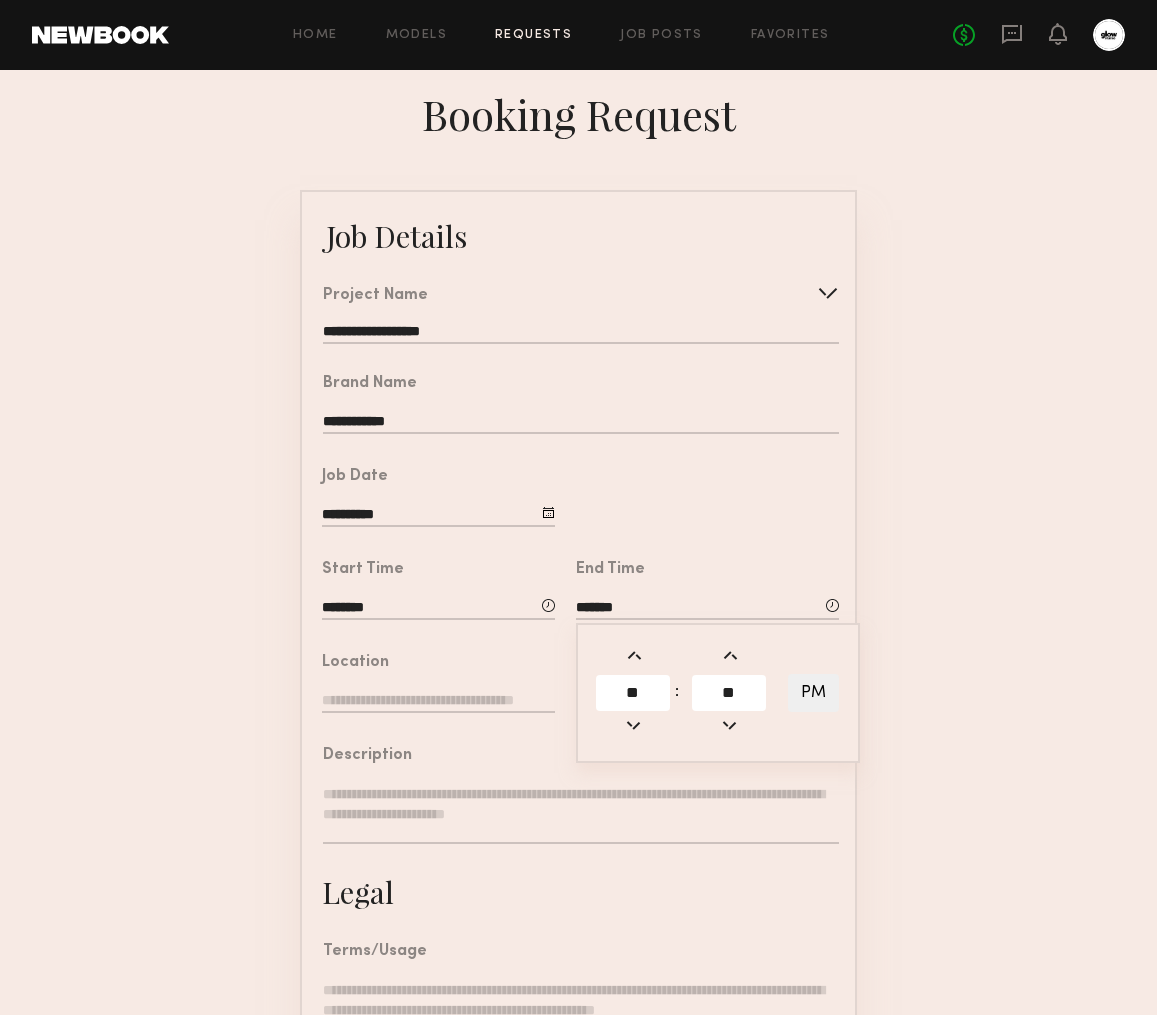 click on "**********" 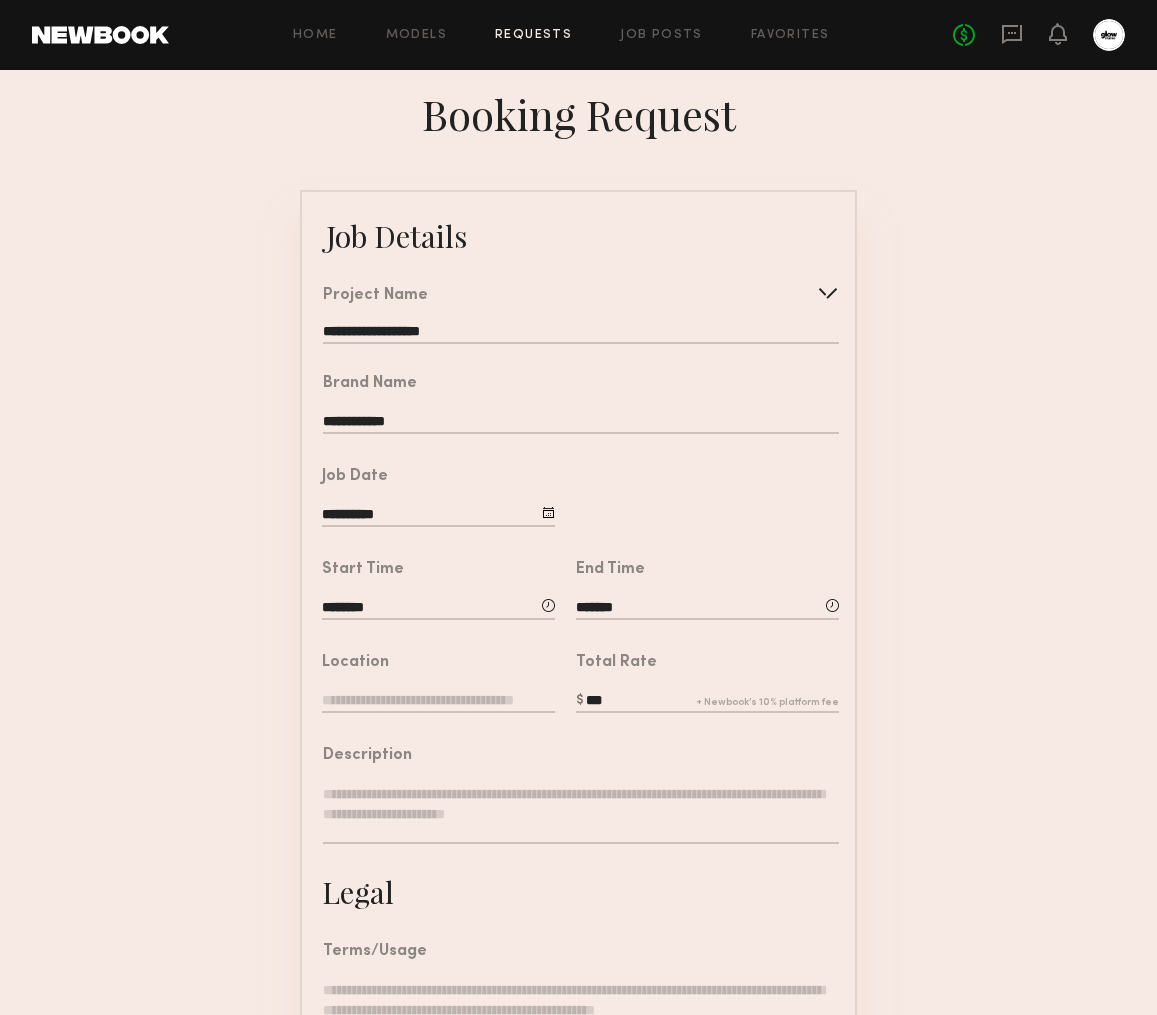 scroll, scrollTop: 76, scrollLeft: 0, axis: vertical 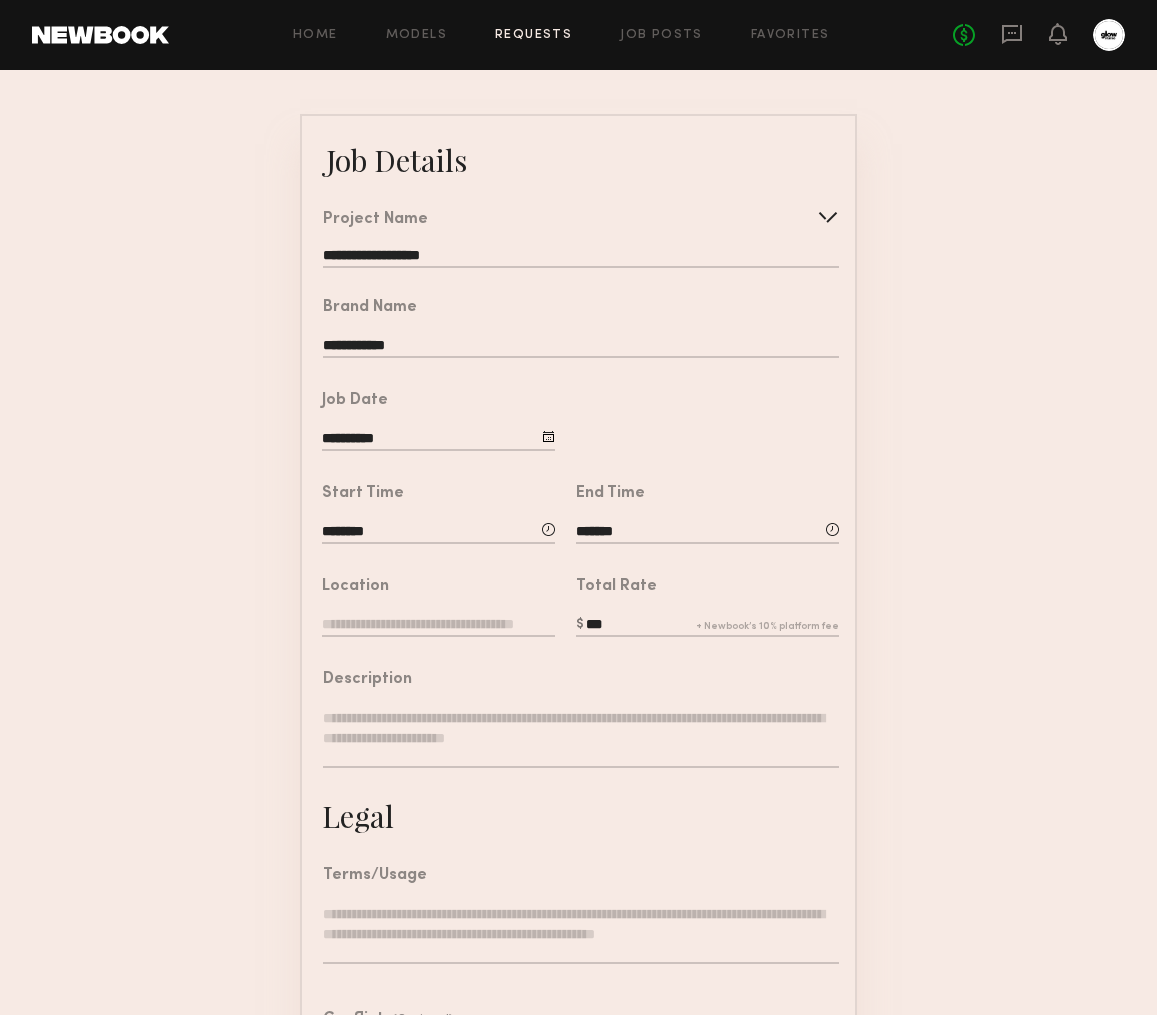 click 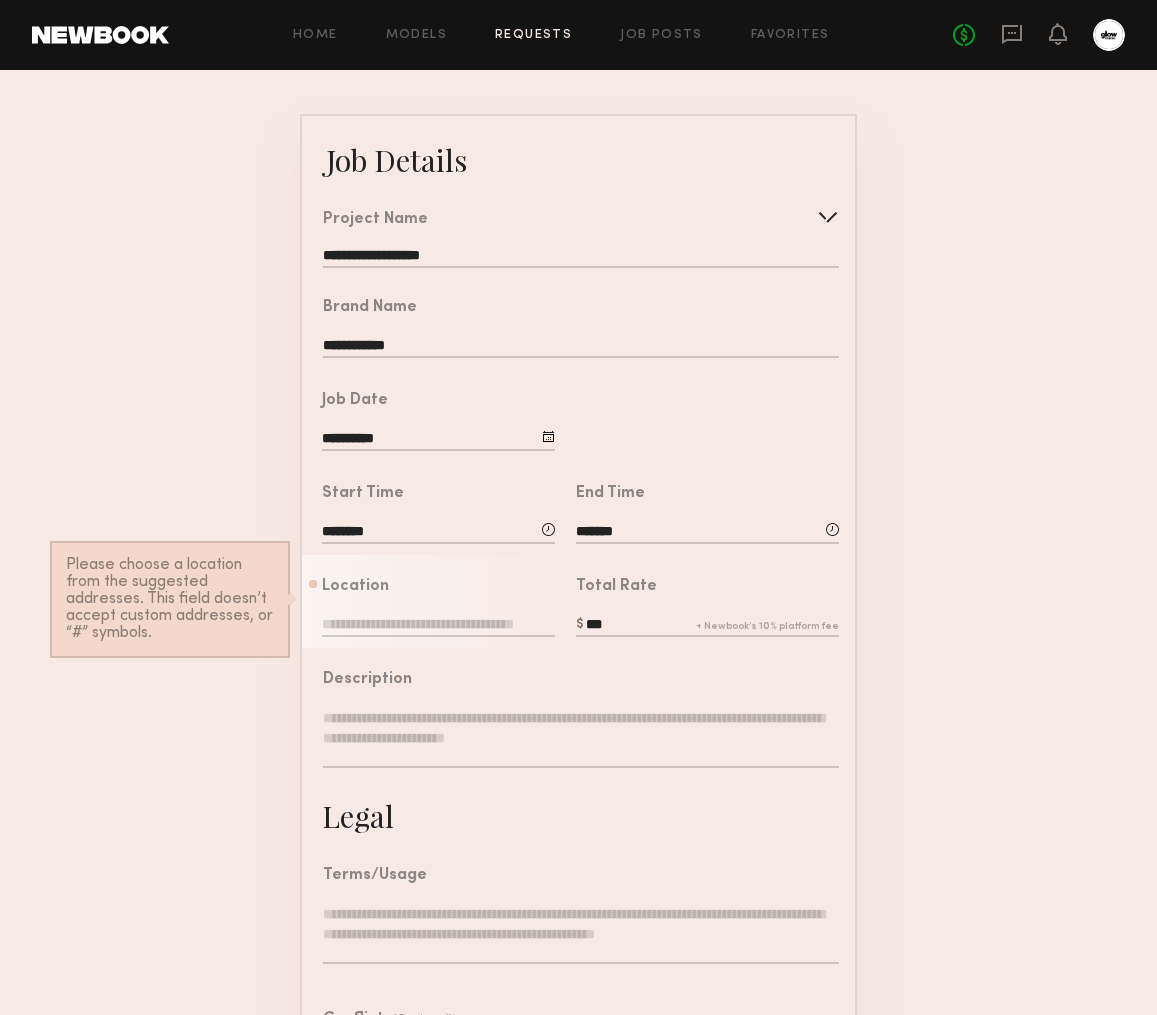 click 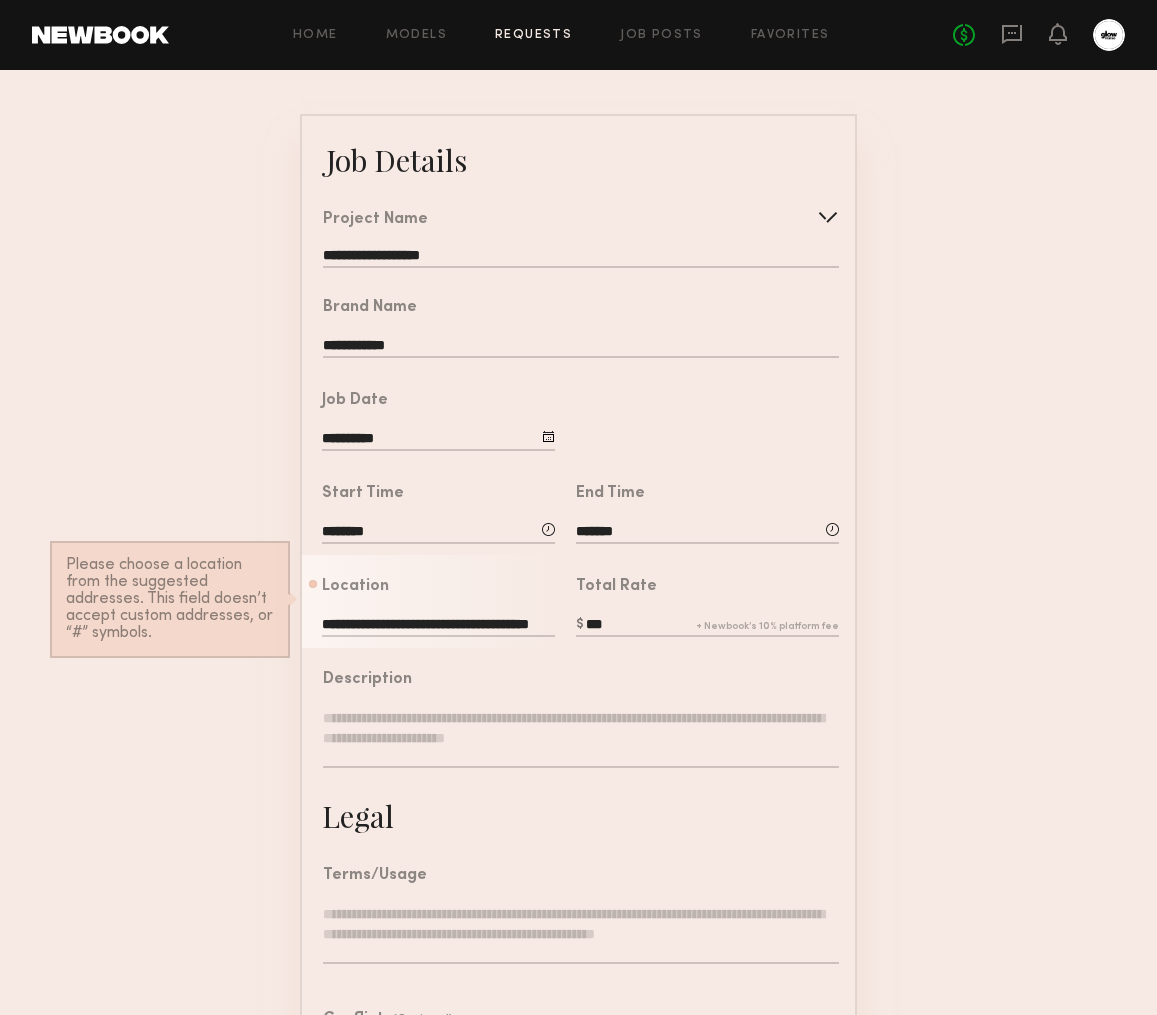 scroll, scrollTop: 0, scrollLeft: 25, axis: horizontal 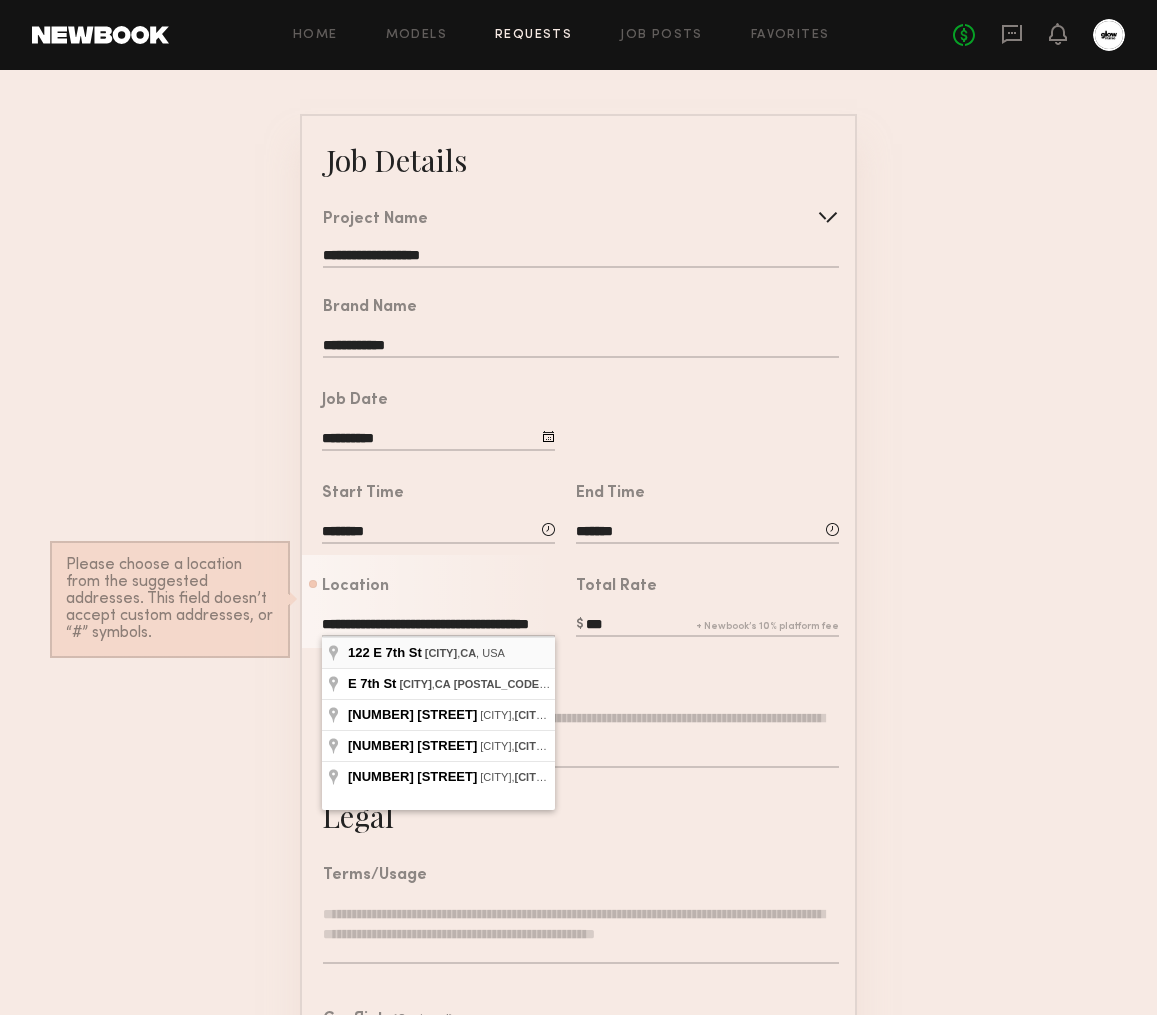 type on "**********" 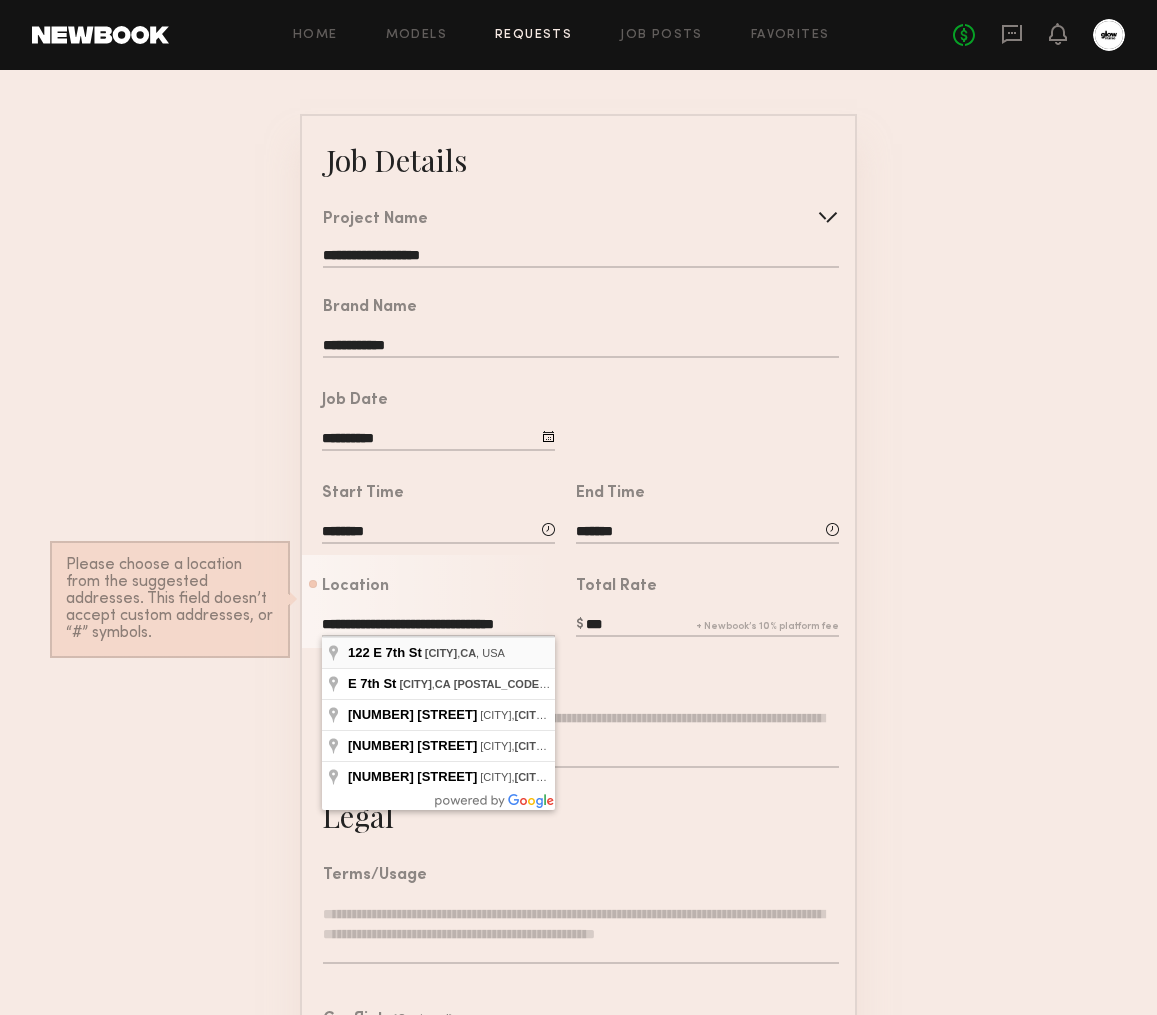 scroll, scrollTop: 0, scrollLeft: 0, axis: both 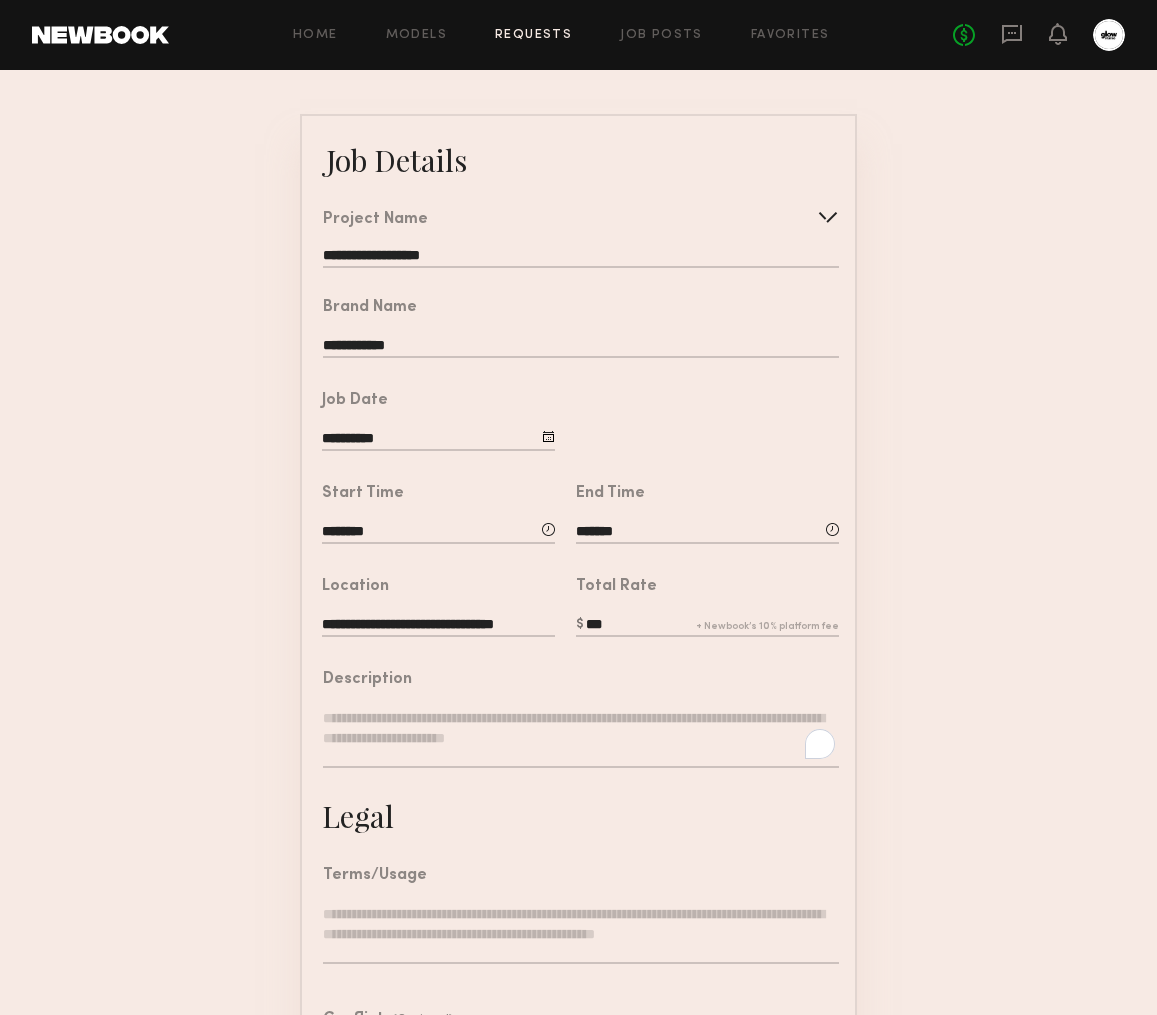 click 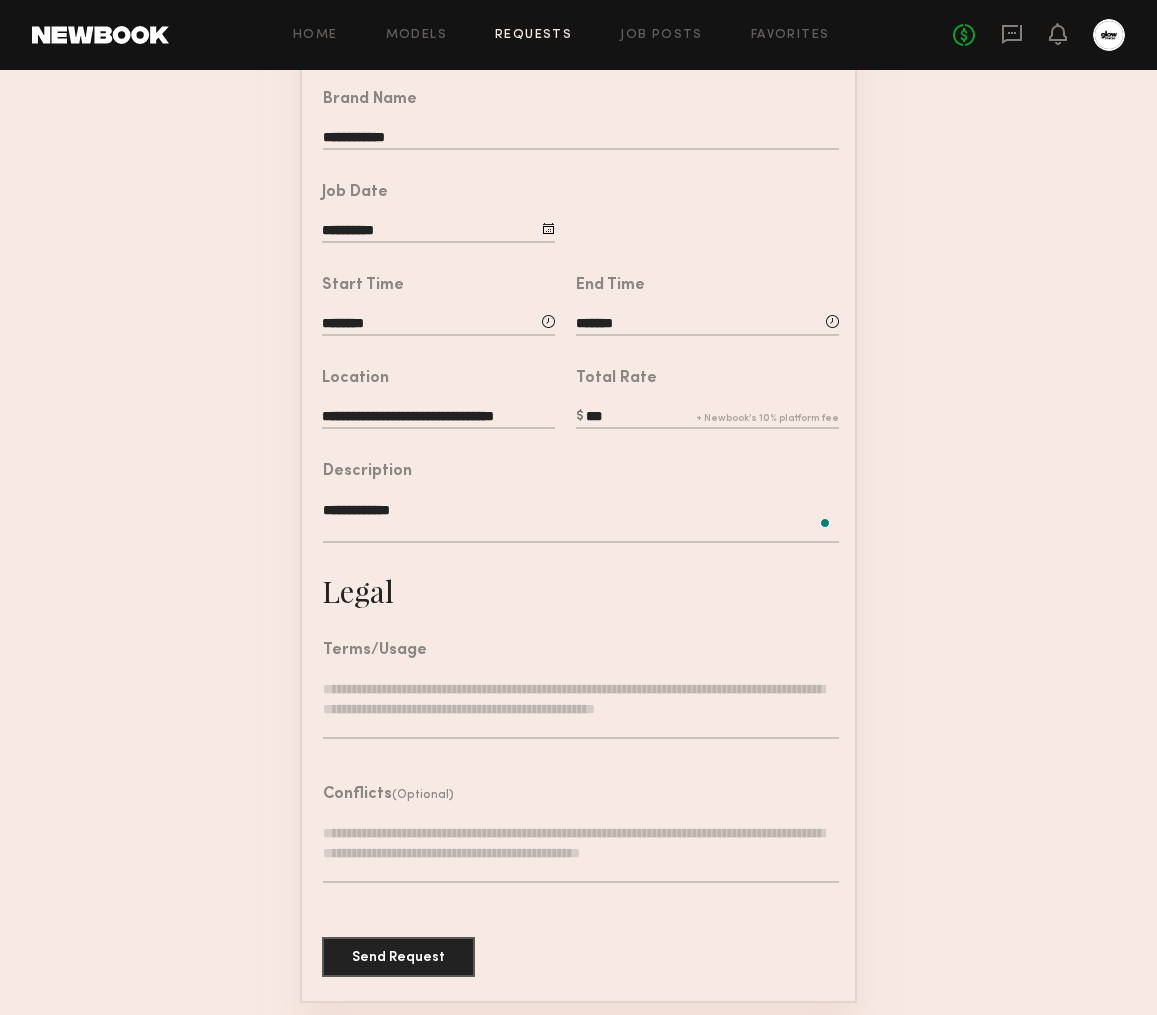 type on "**********" 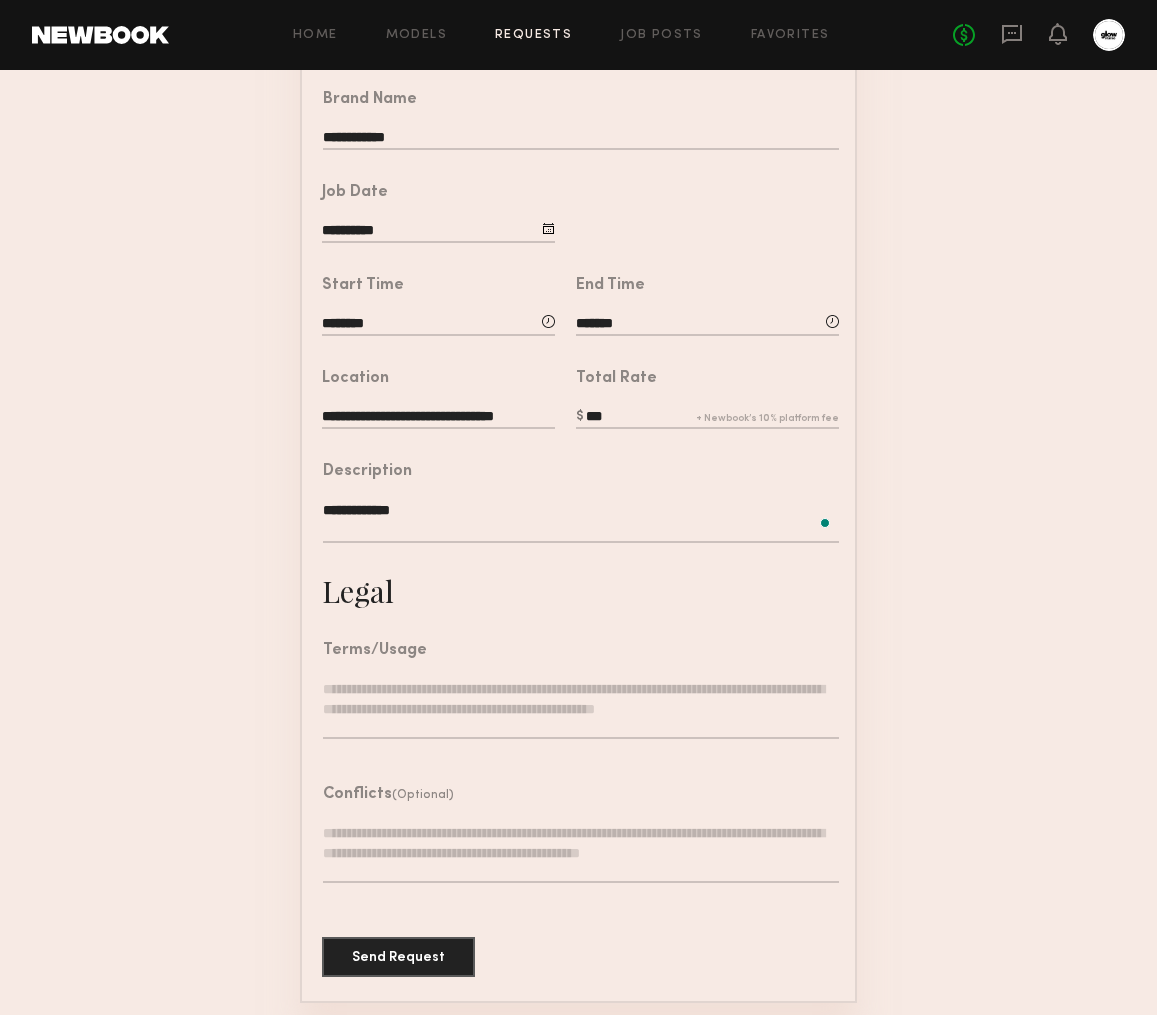 click 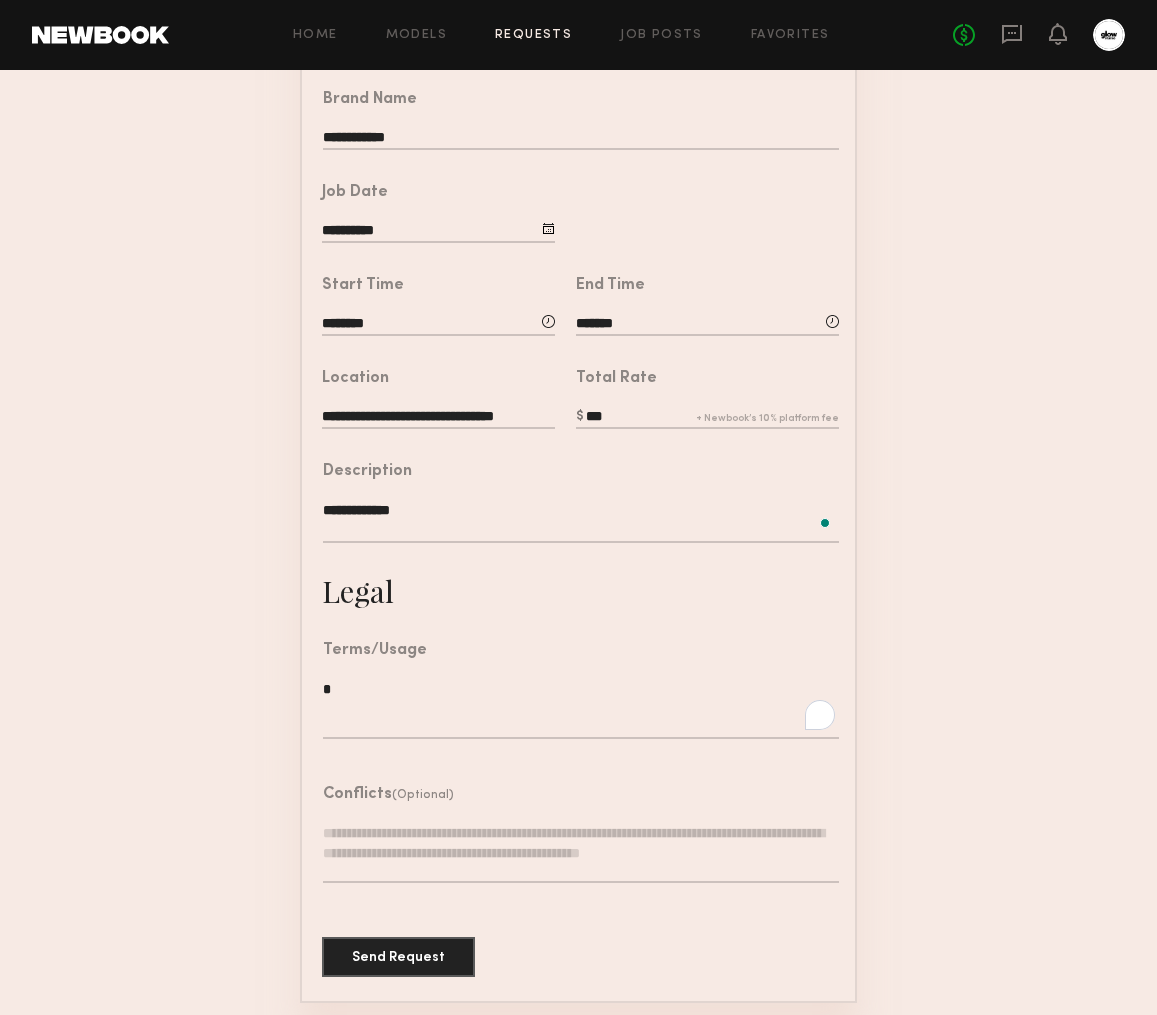 scroll, scrollTop: 267, scrollLeft: 0, axis: vertical 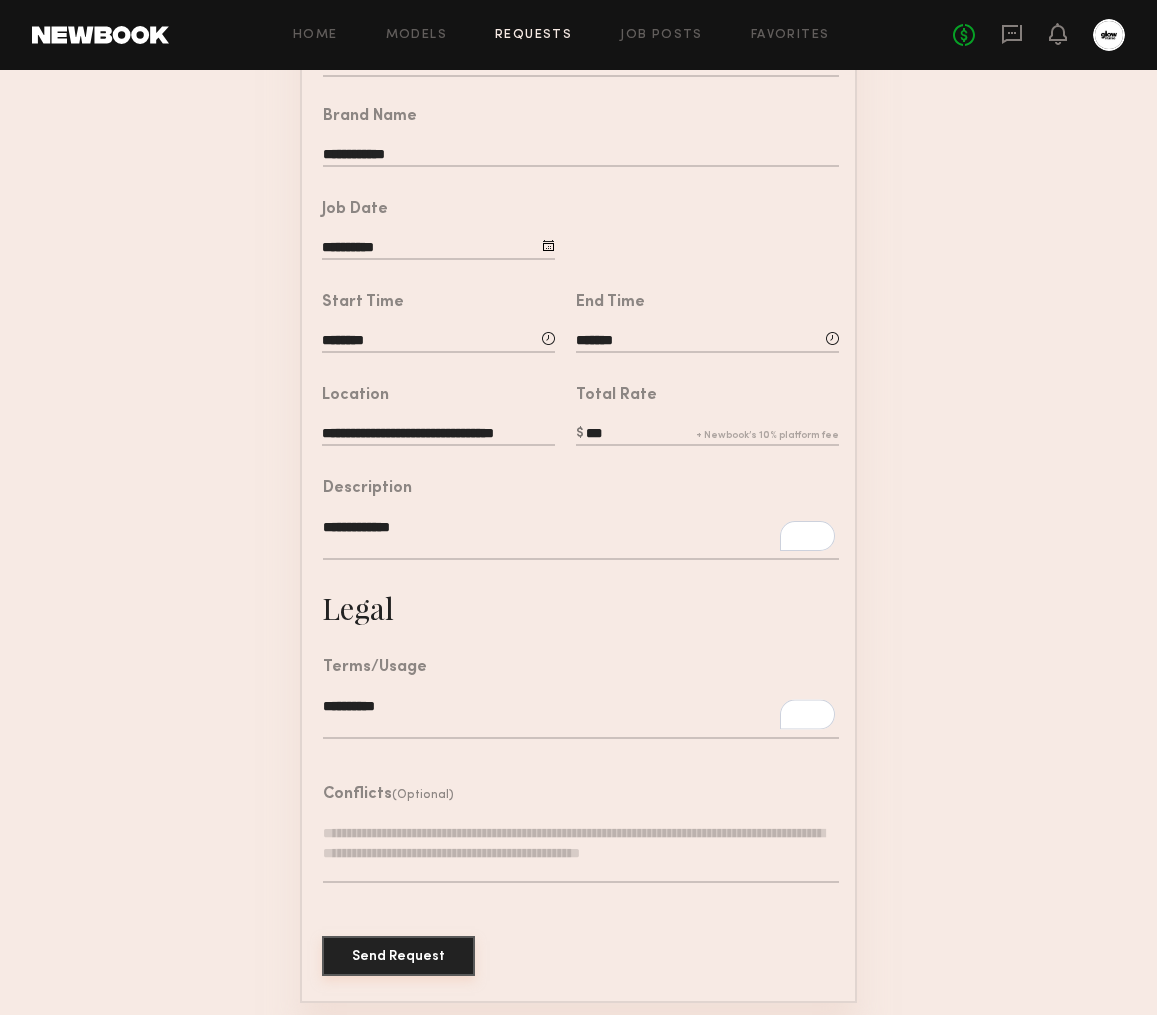 type on "**********" 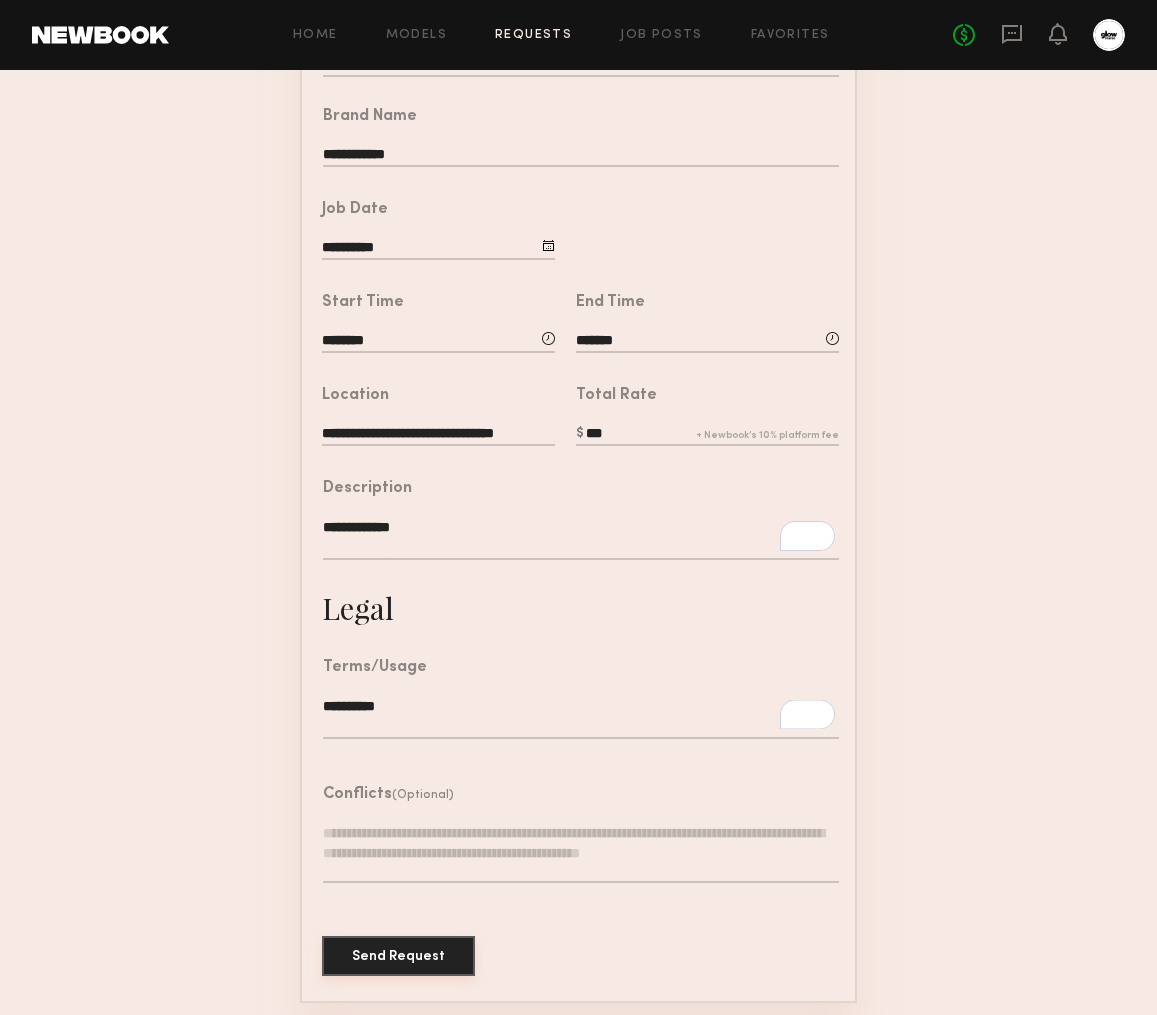 click on "Send Request" 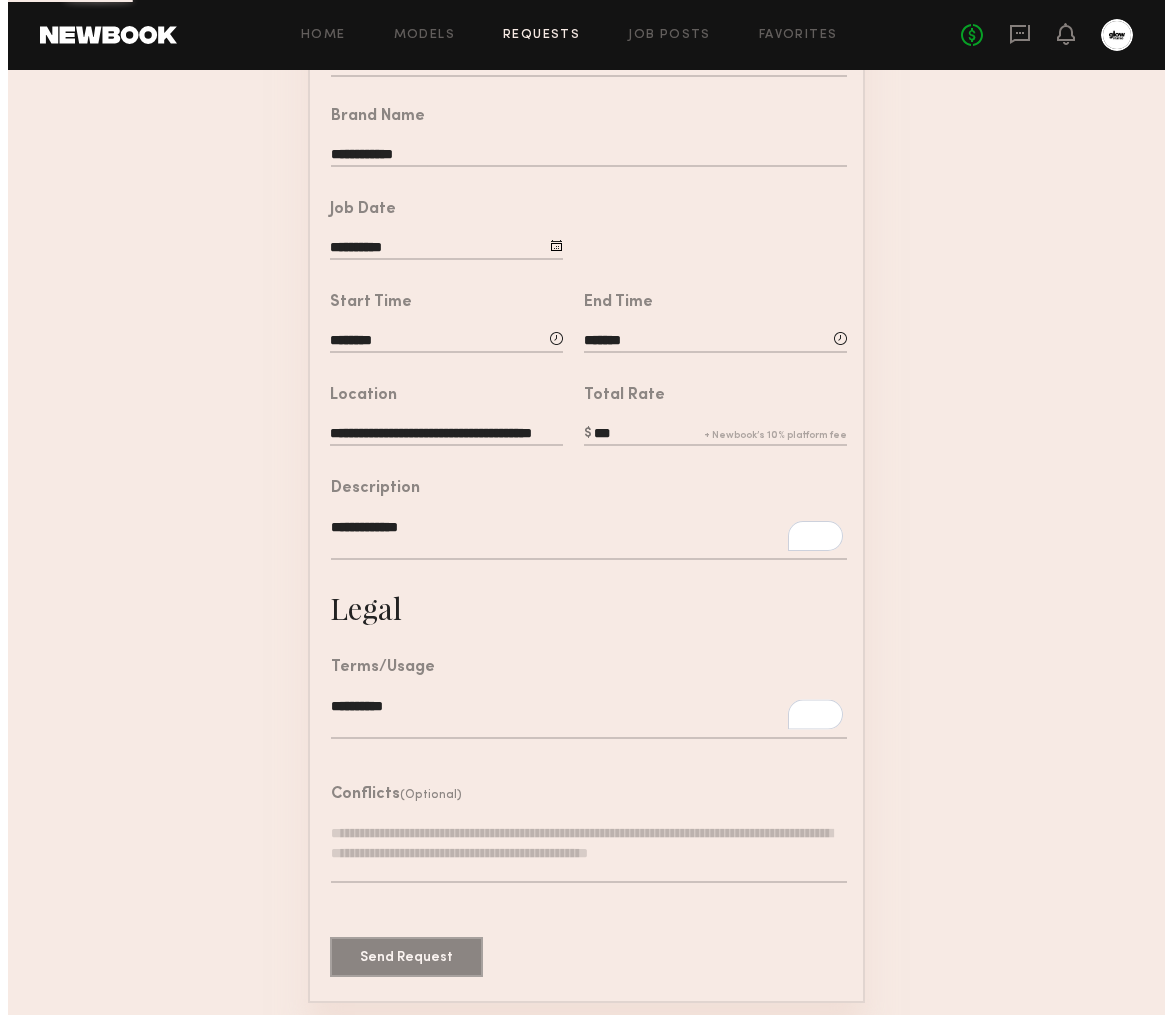 scroll, scrollTop: 0, scrollLeft: 0, axis: both 